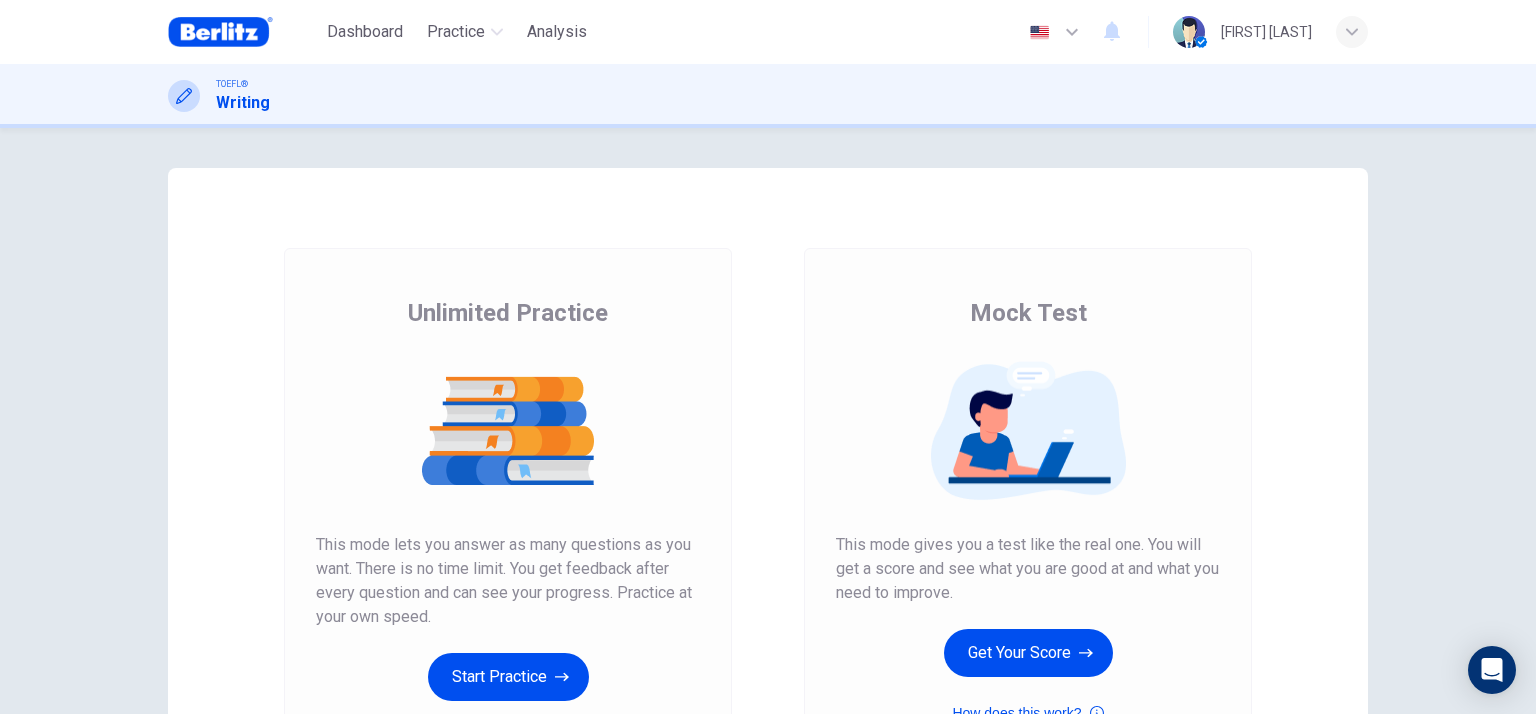 scroll, scrollTop: 0, scrollLeft: 0, axis: both 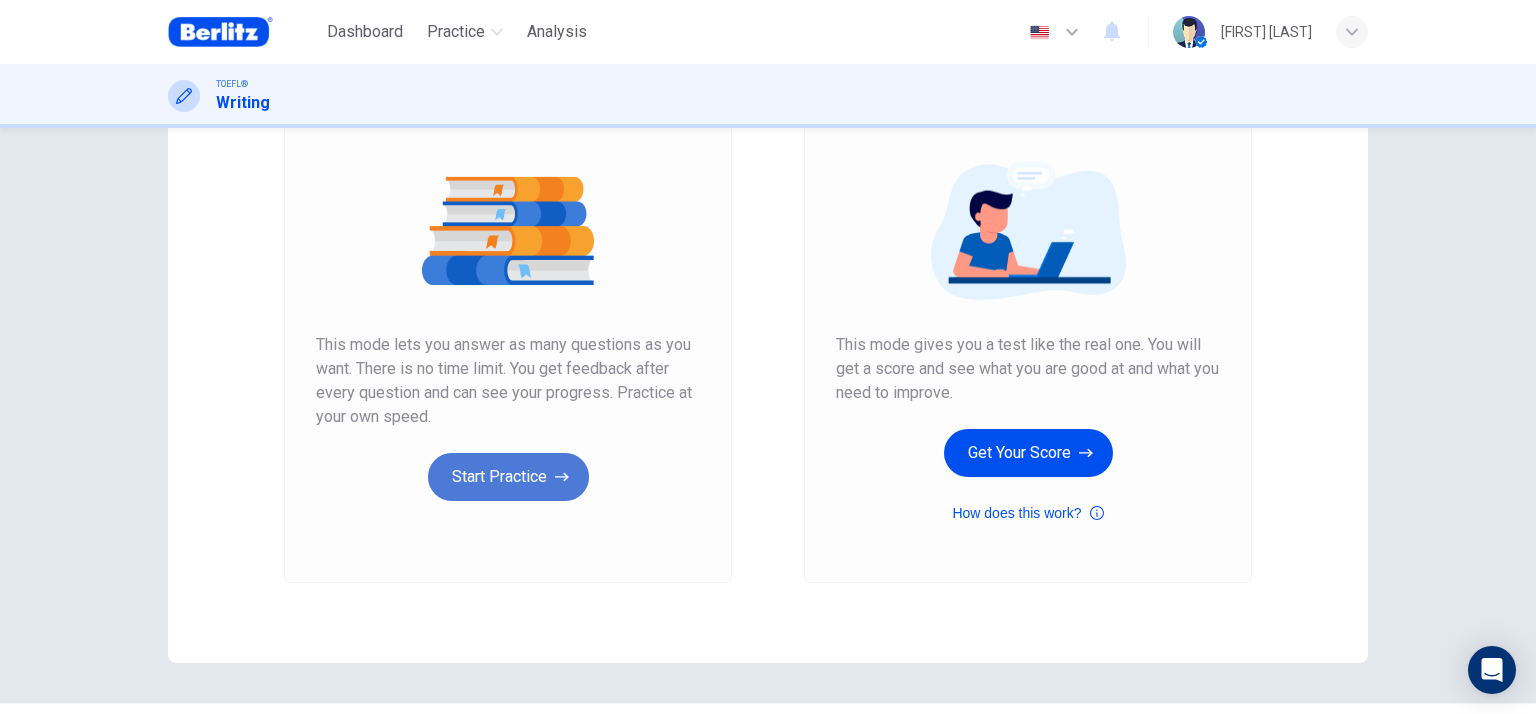 click on "Start Practice" at bounding box center [508, 477] 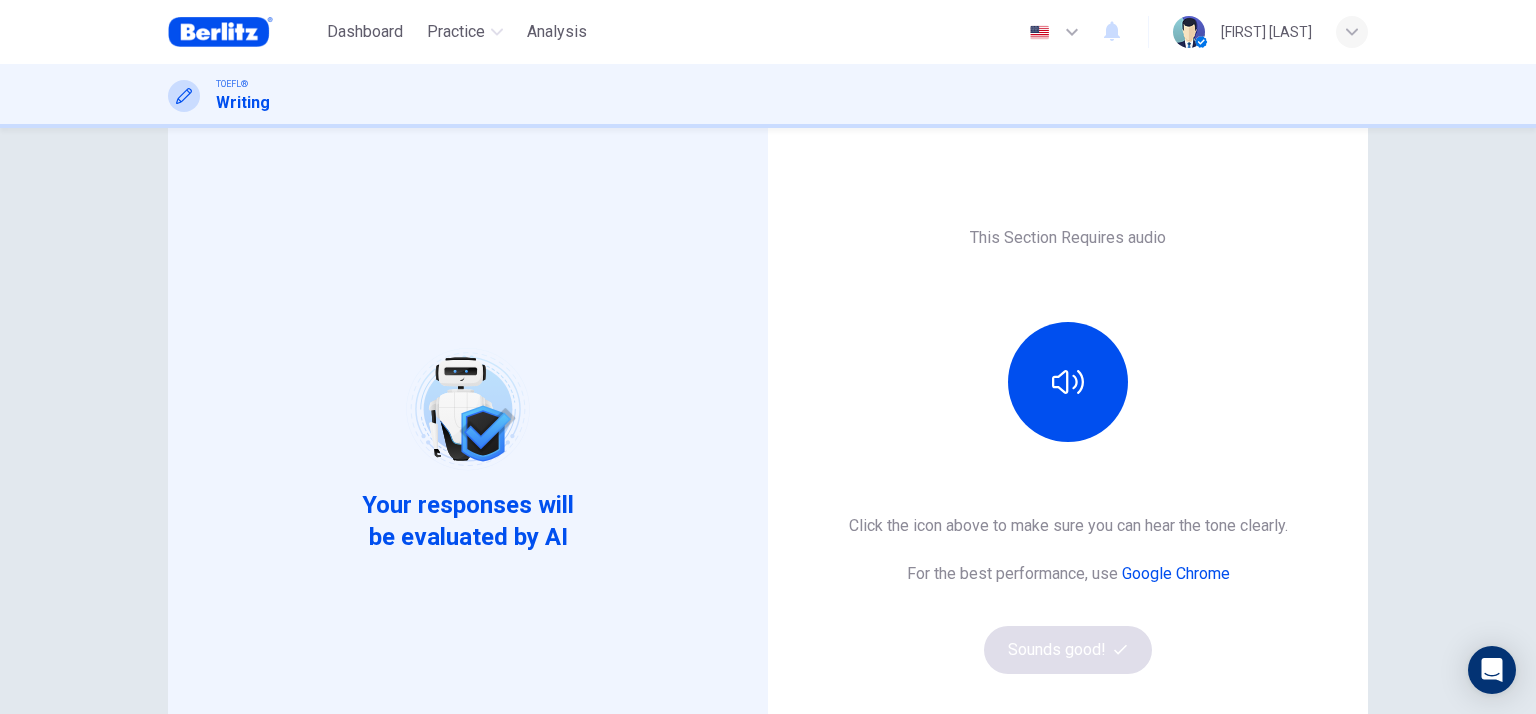 scroll, scrollTop: 100, scrollLeft: 0, axis: vertical 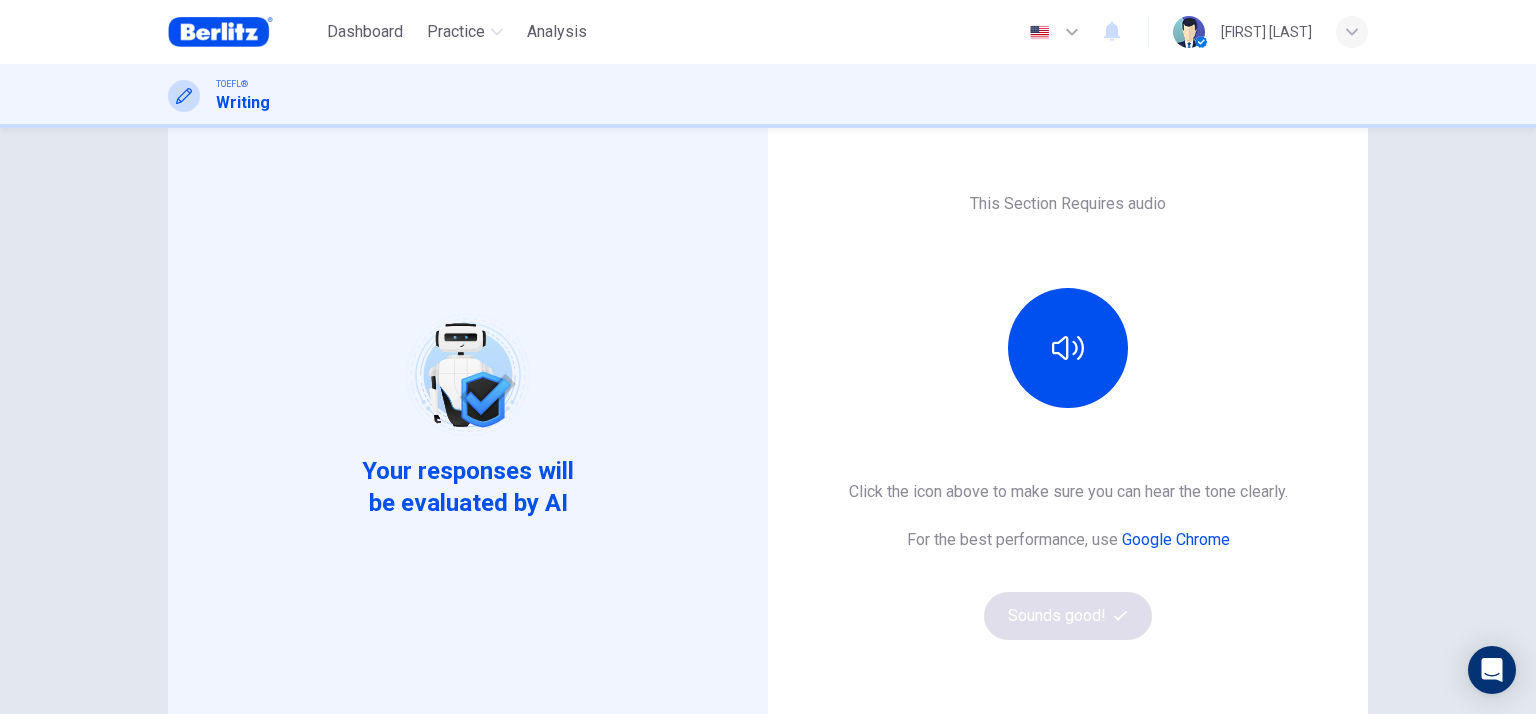 click at bounding box center (1068, 348) 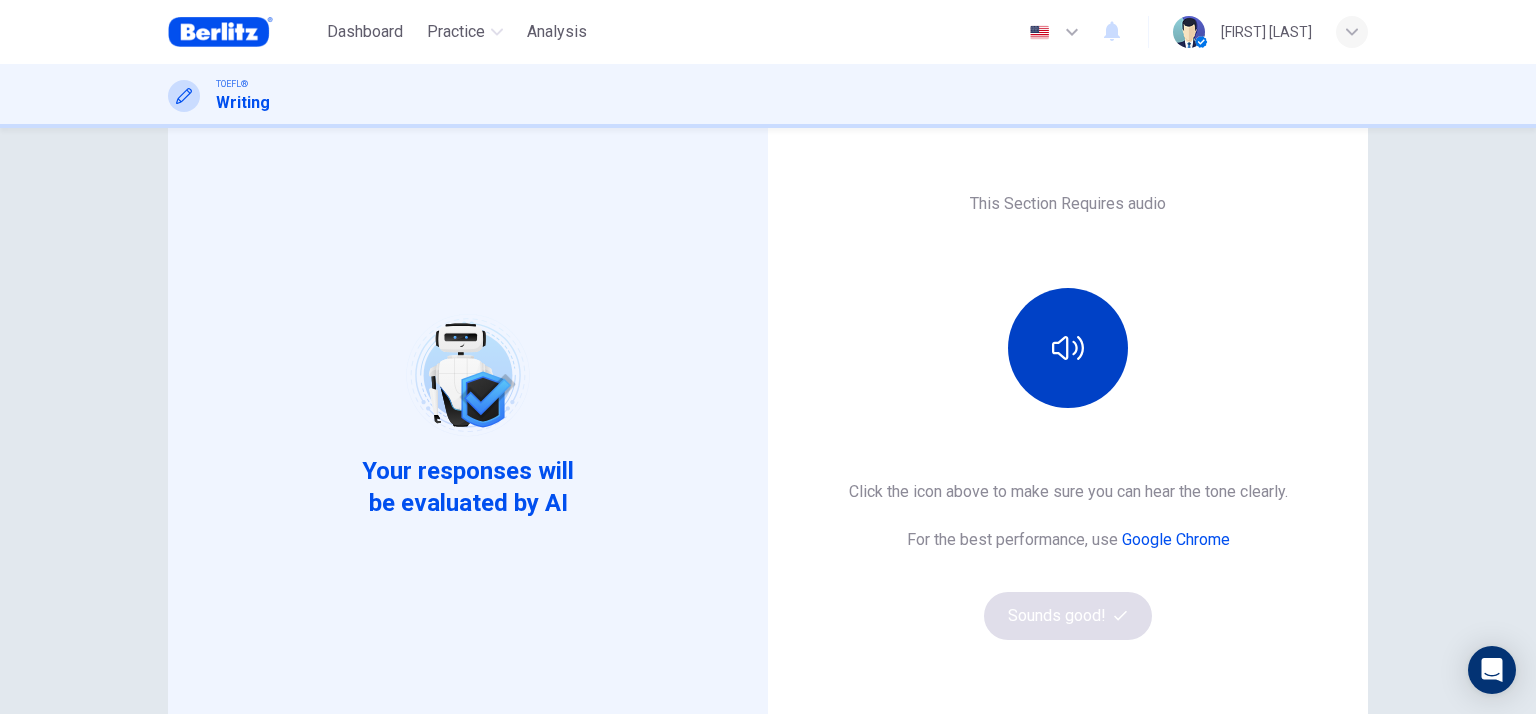 click at bounding box center (1068, 348) 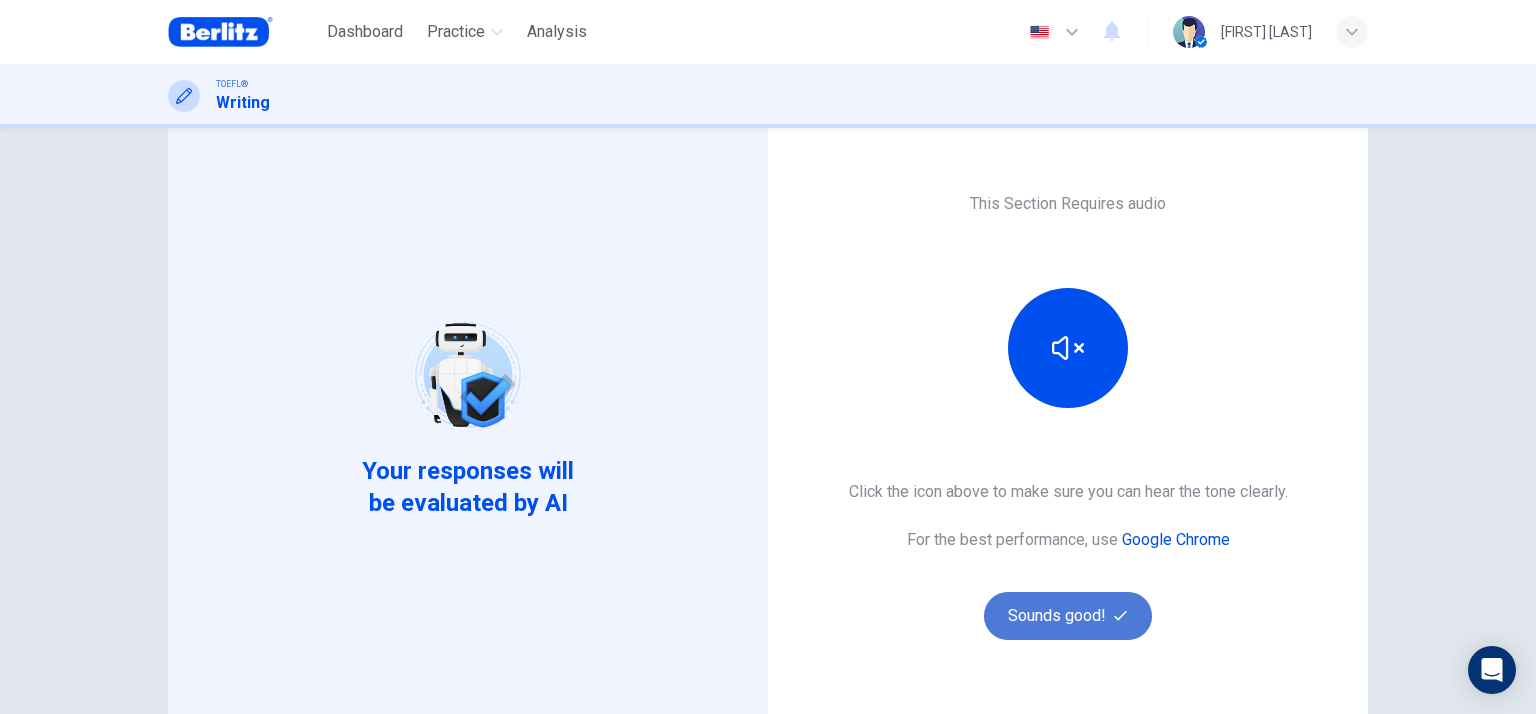 click on "Sounds good!" at bounding box center (1068, 616) 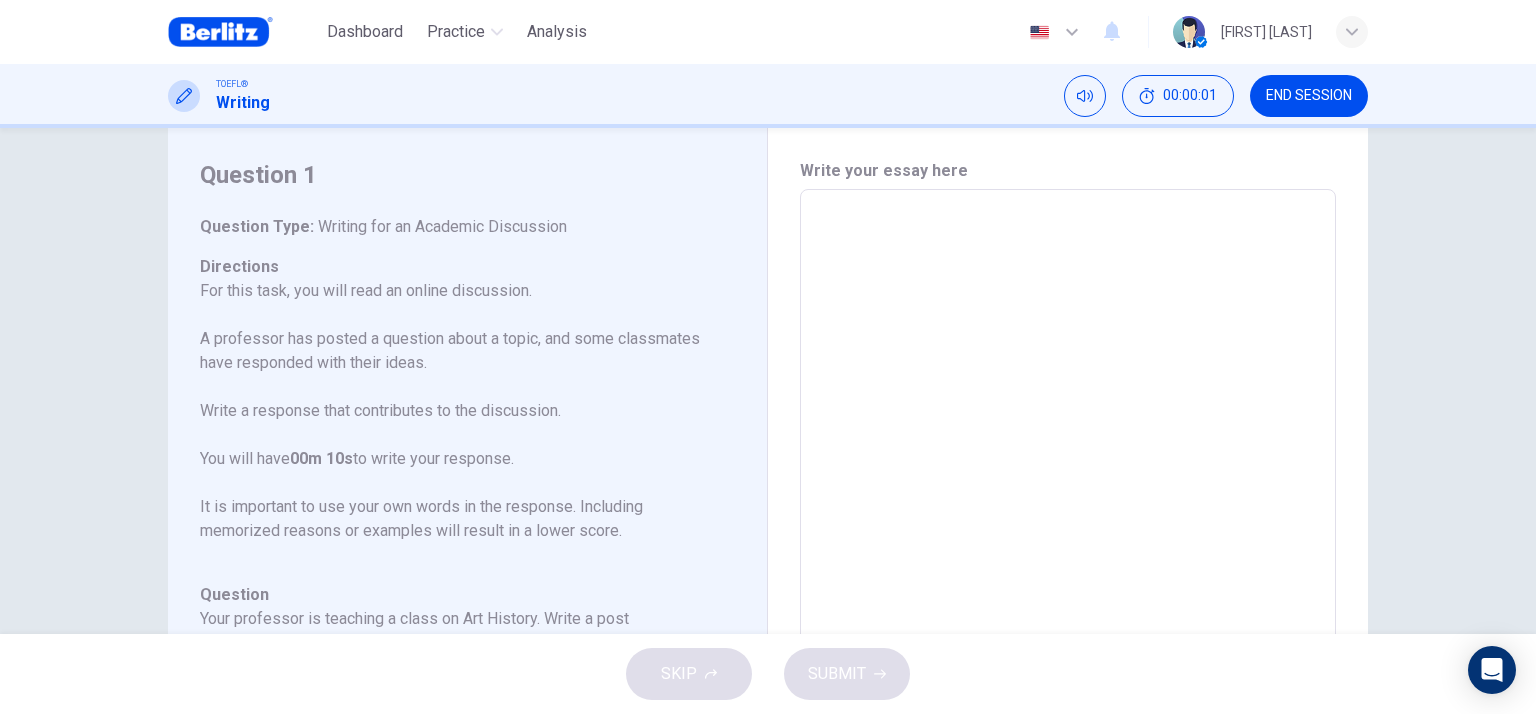 scroll, scrollTop: 0, scrollLeft: 0, axis: both 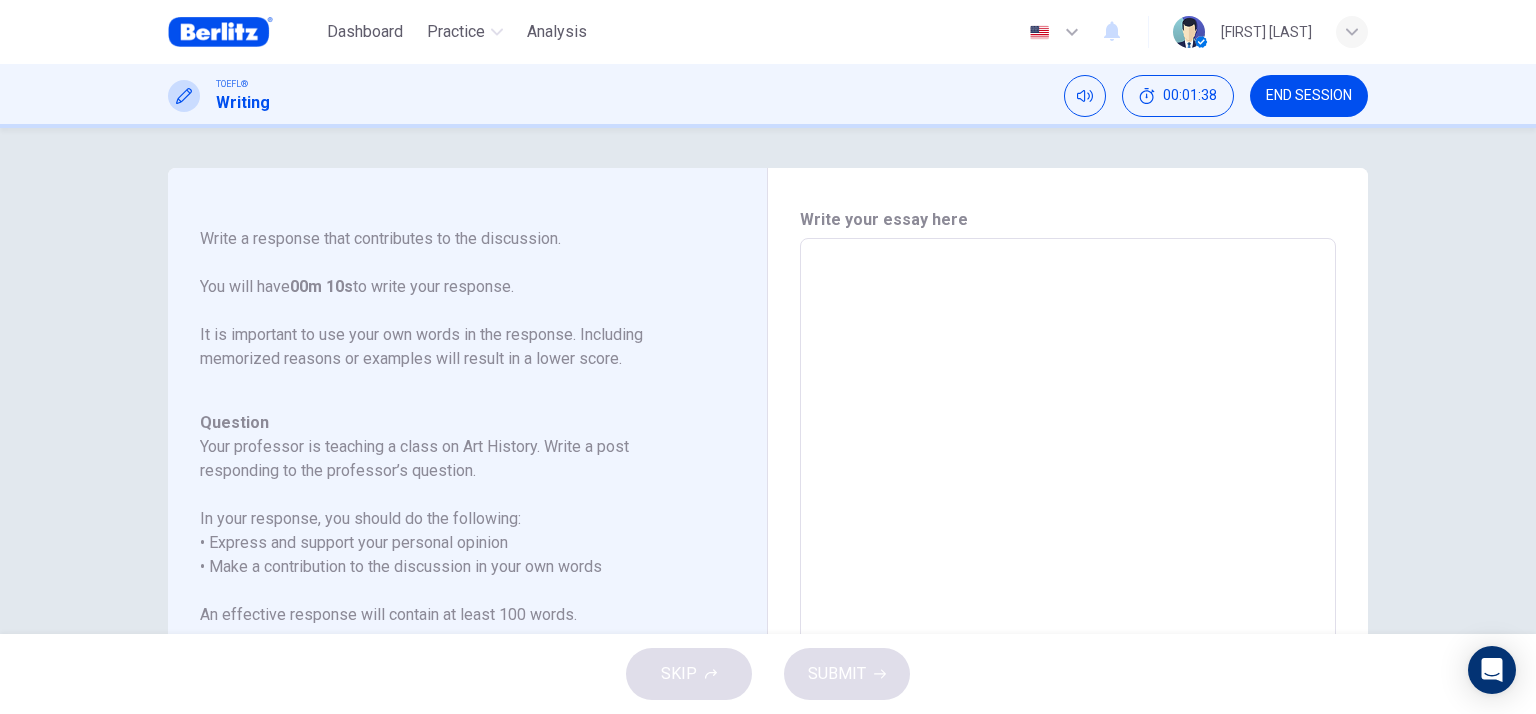 click at bounding box center (1068, 572) 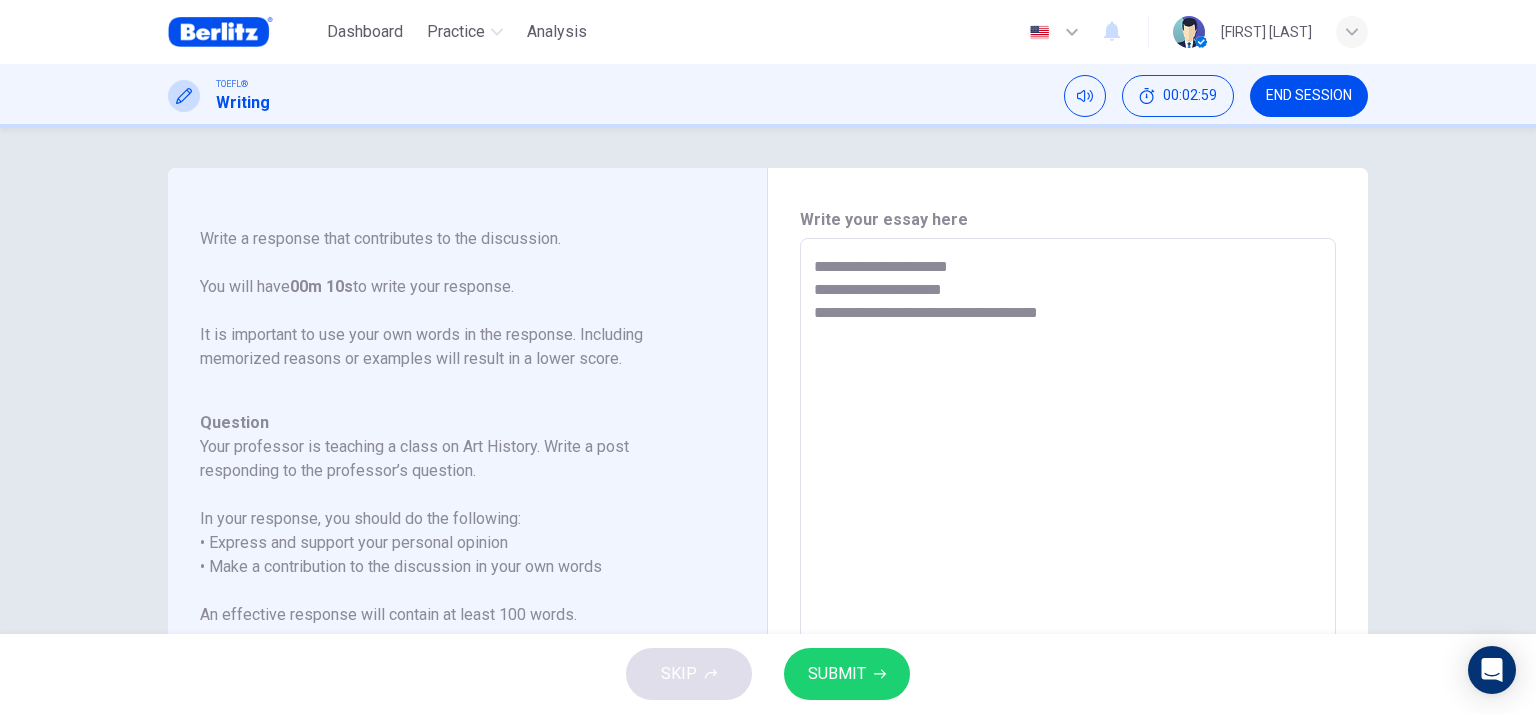 click on "**********" at bounding box center (1068, 572) 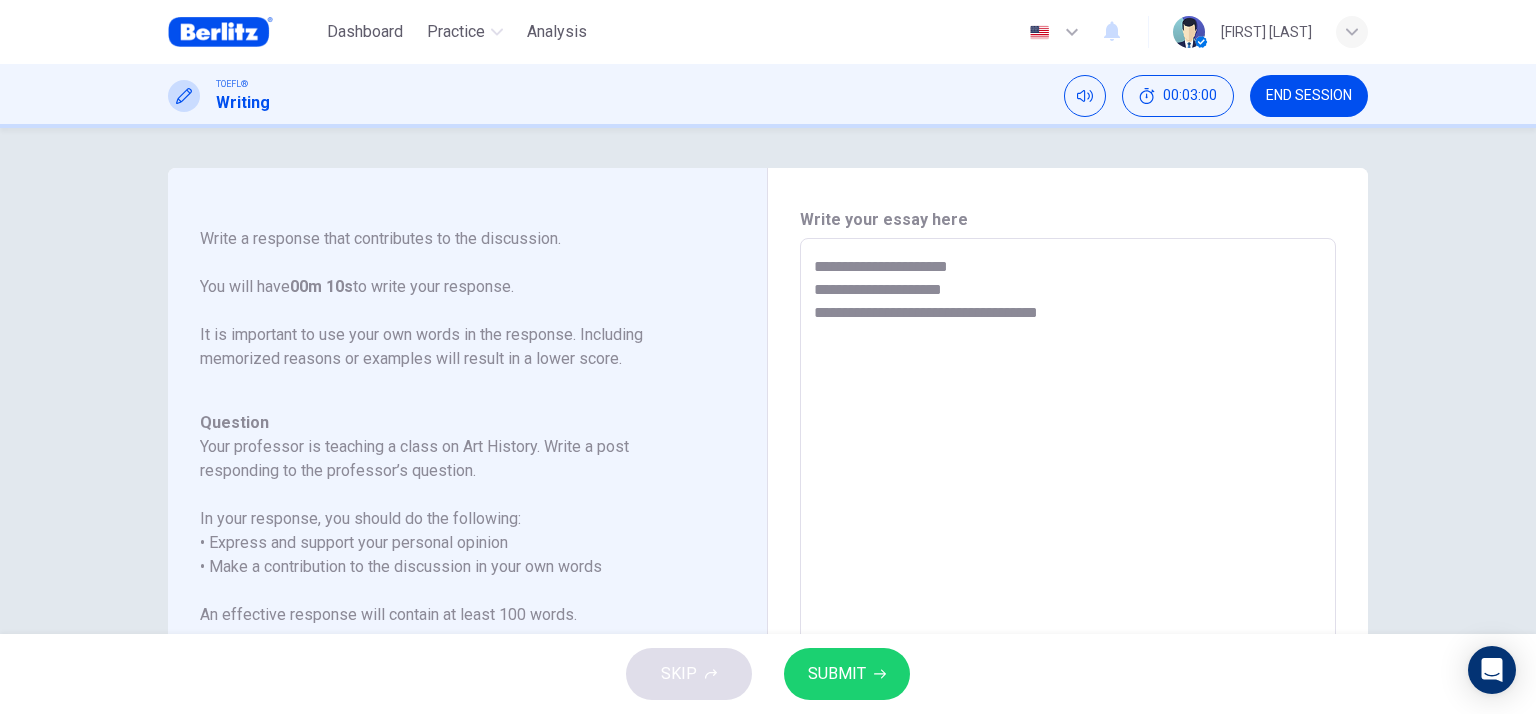 click on "**********" at bounding box center (1068, 572) 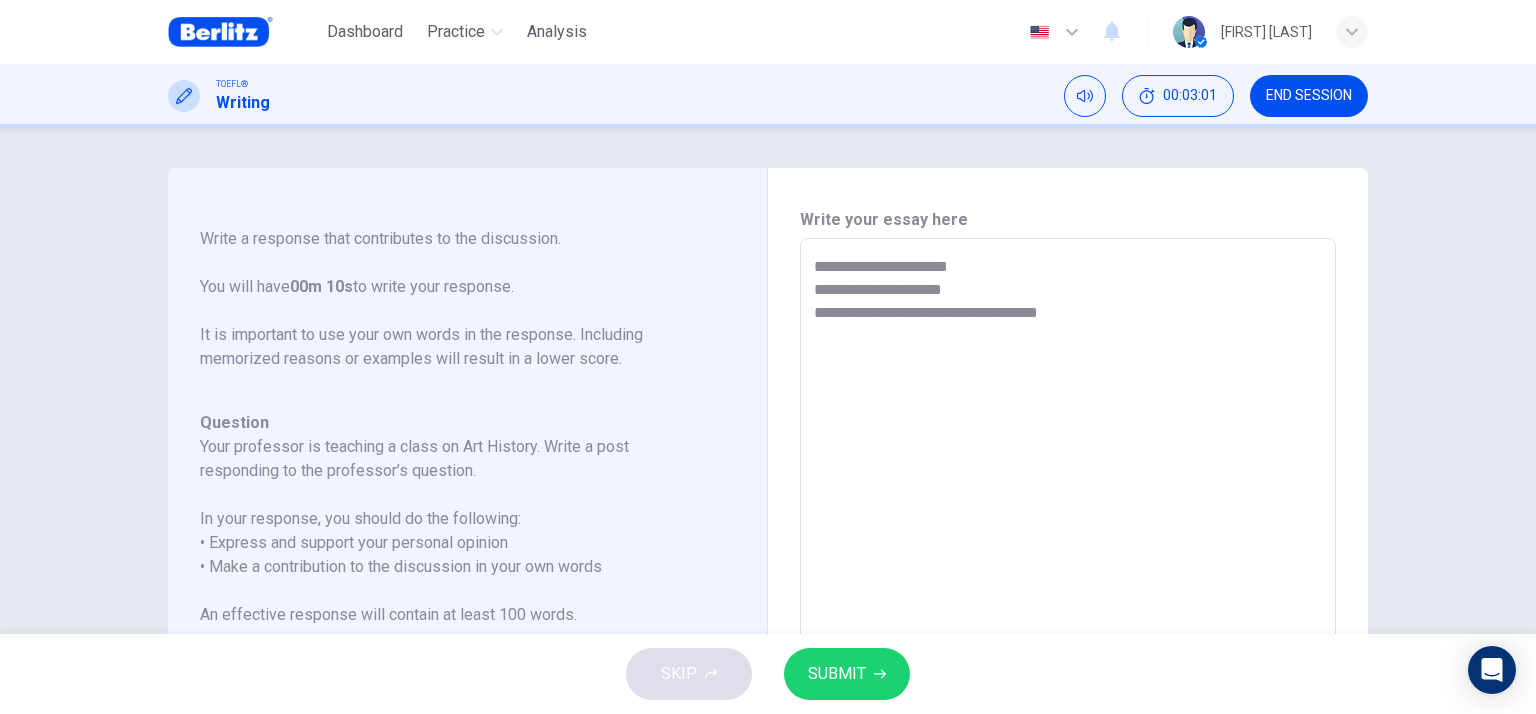 click on "**********" at bounding box center [1068, 572] 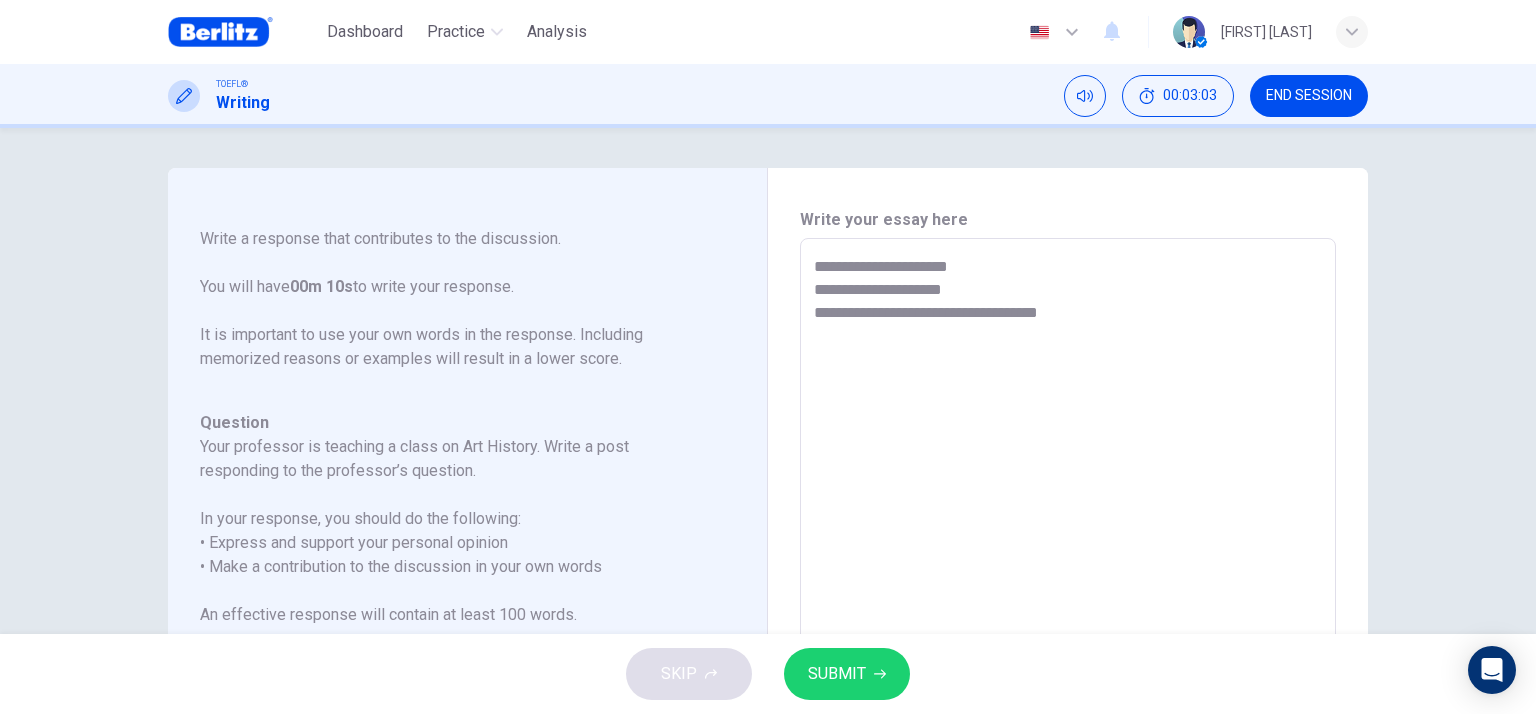 click on "**********" at bounding box center (1068, 572) 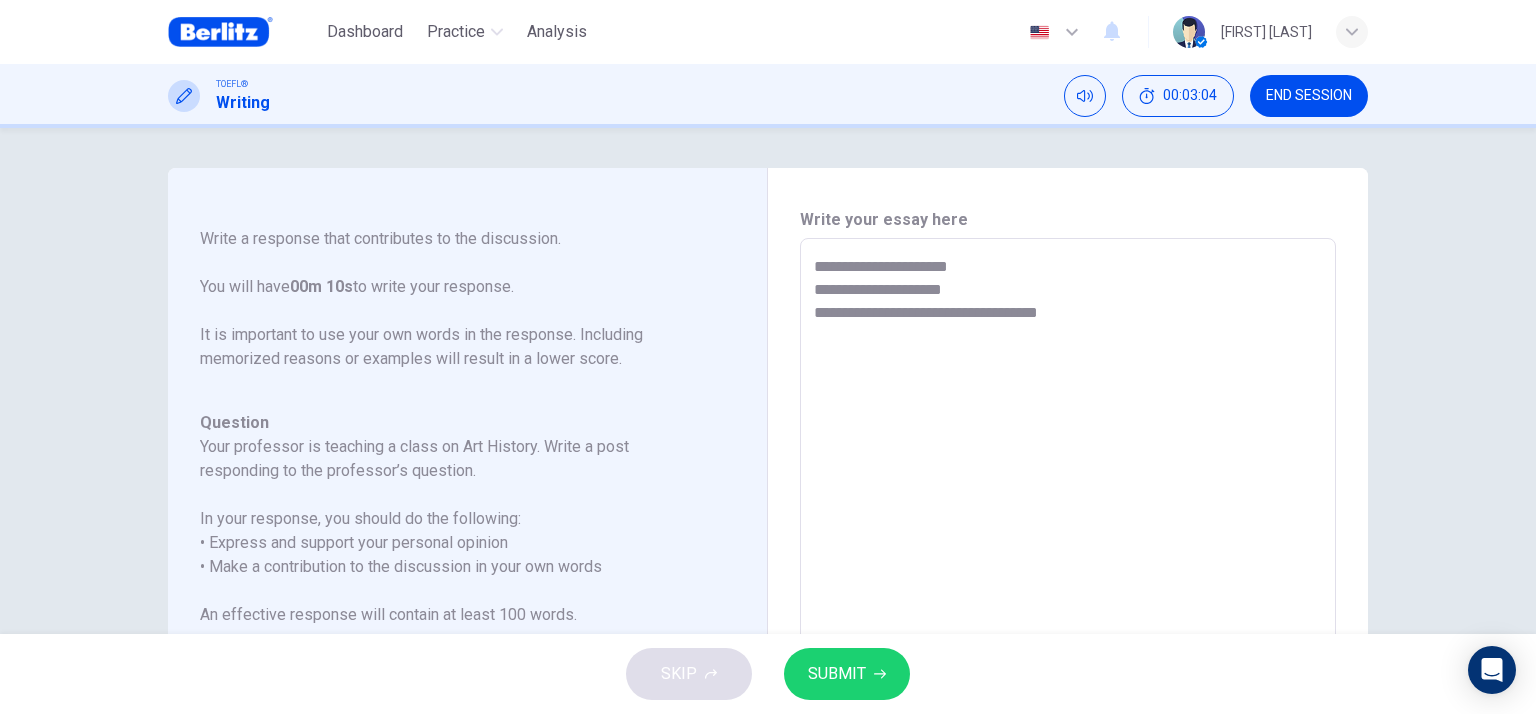 click on "**********" at bounding box center [1068, 572] 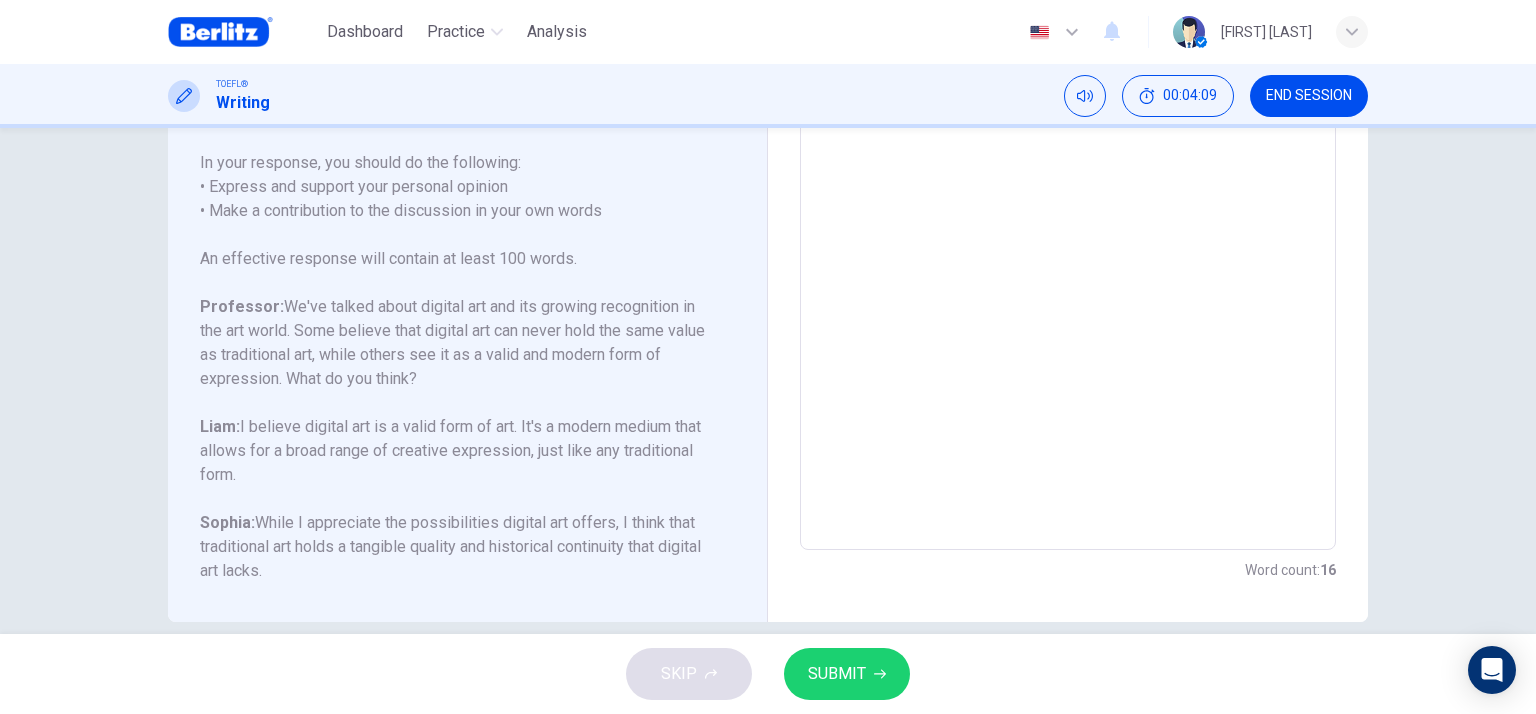 scroll, scrollTop: 384, scrollLeft: 0, axis: vertical 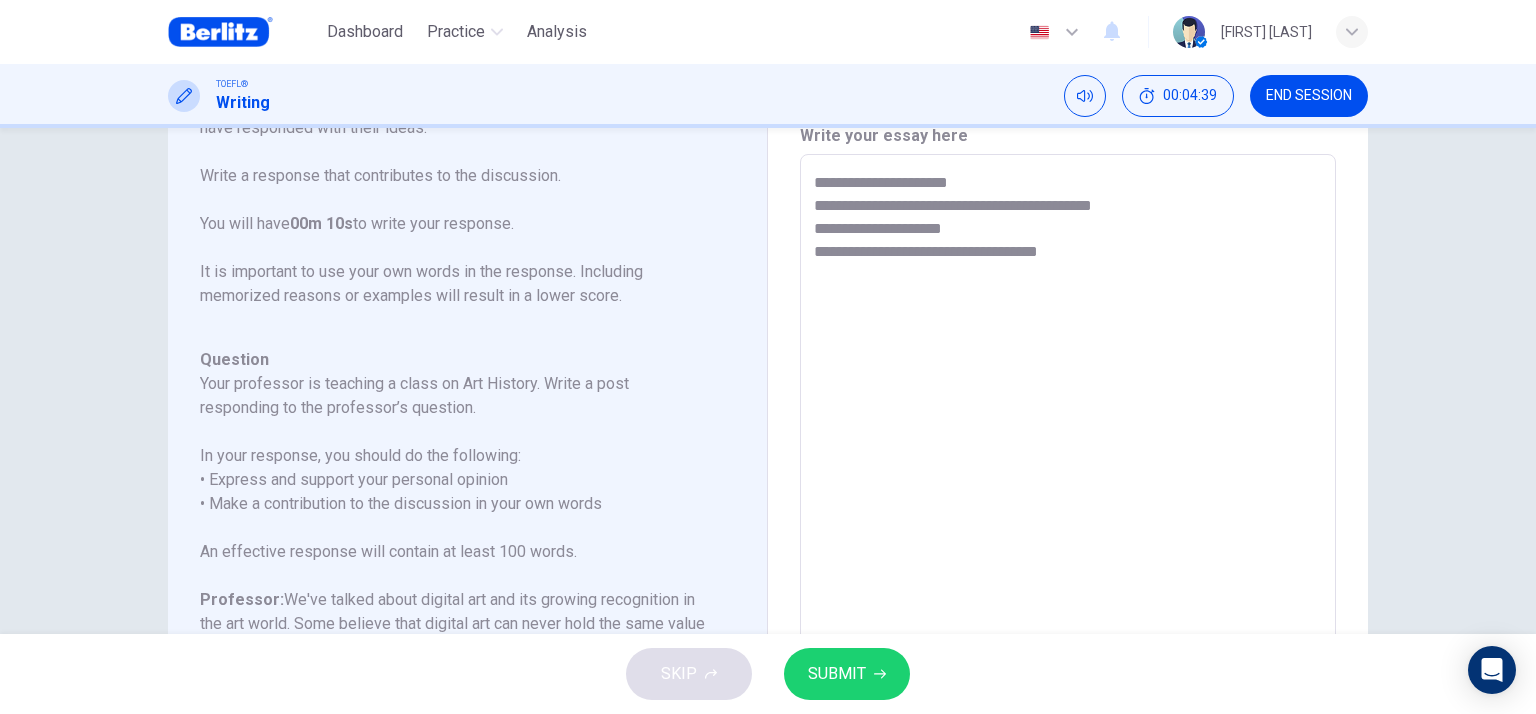 click on "**********" at bounding box center (1068, 488) 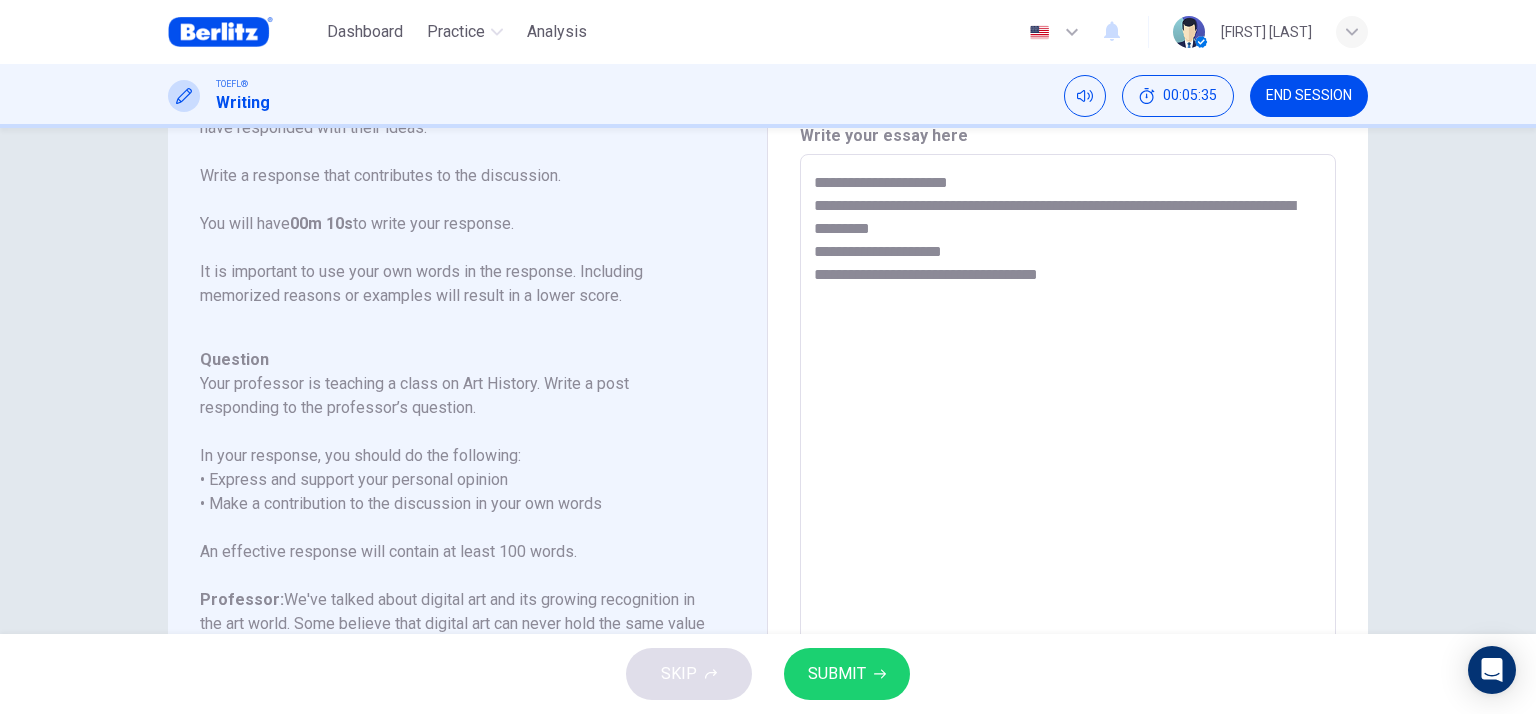 click on "**********" at bounding box center [1068, 488] 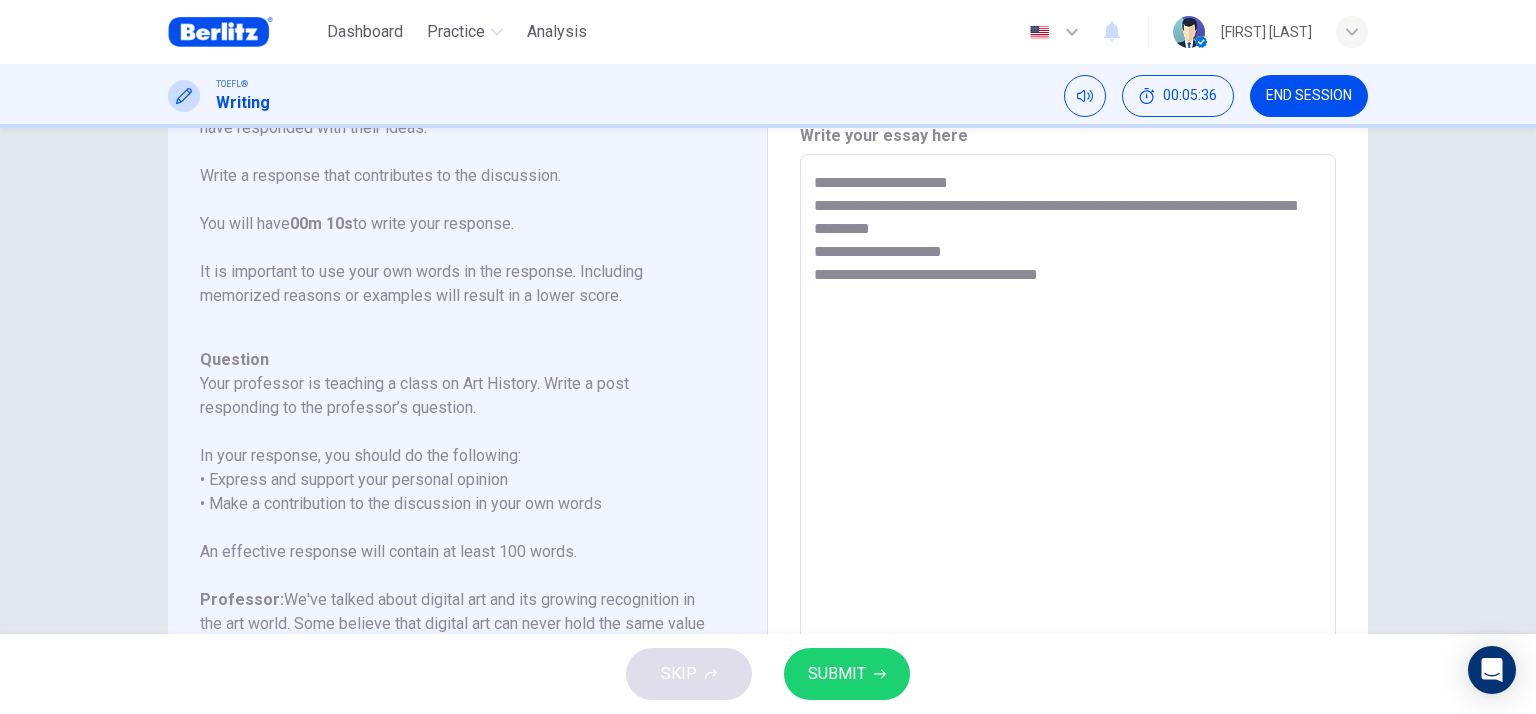 click on "**********" at bounding box center (1068, 488) 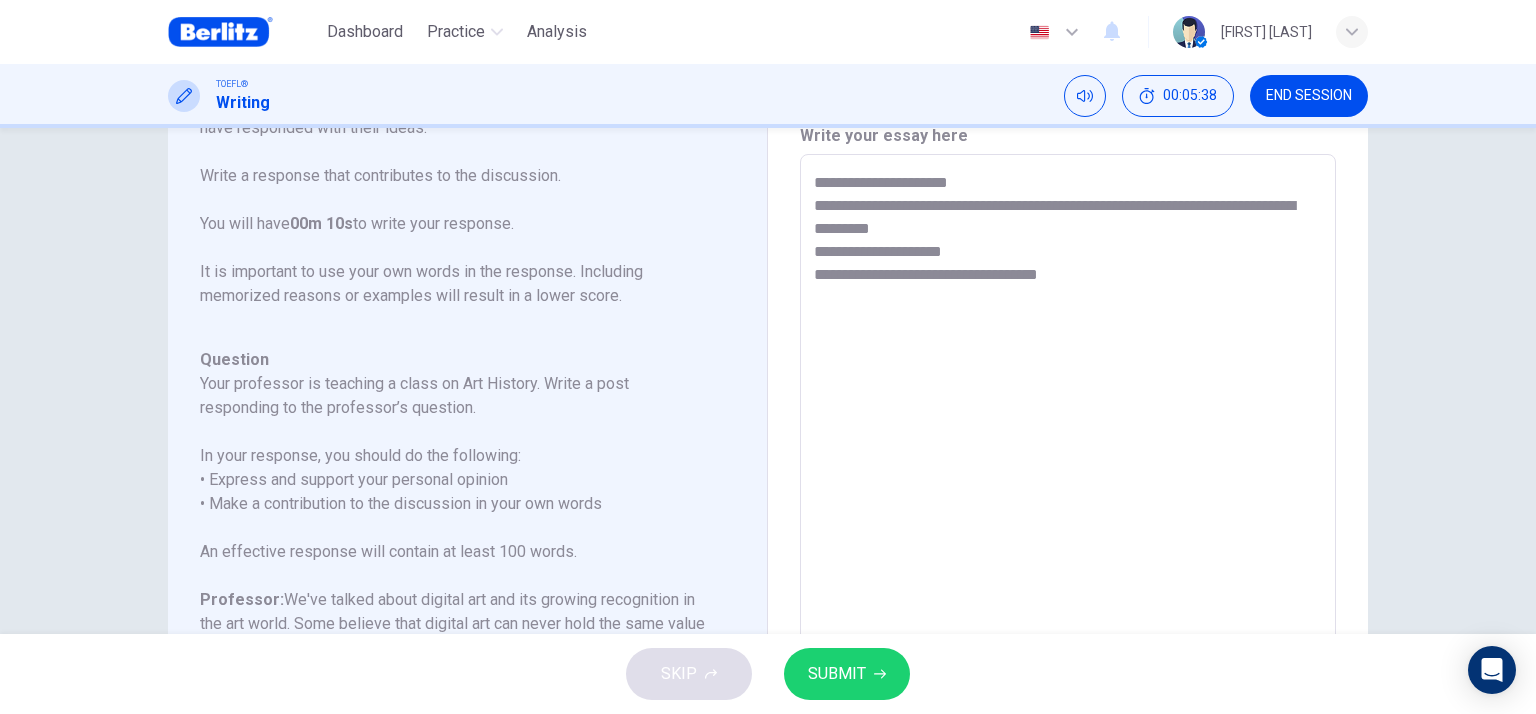 click on "**********" at bounding box center [1068, 488] 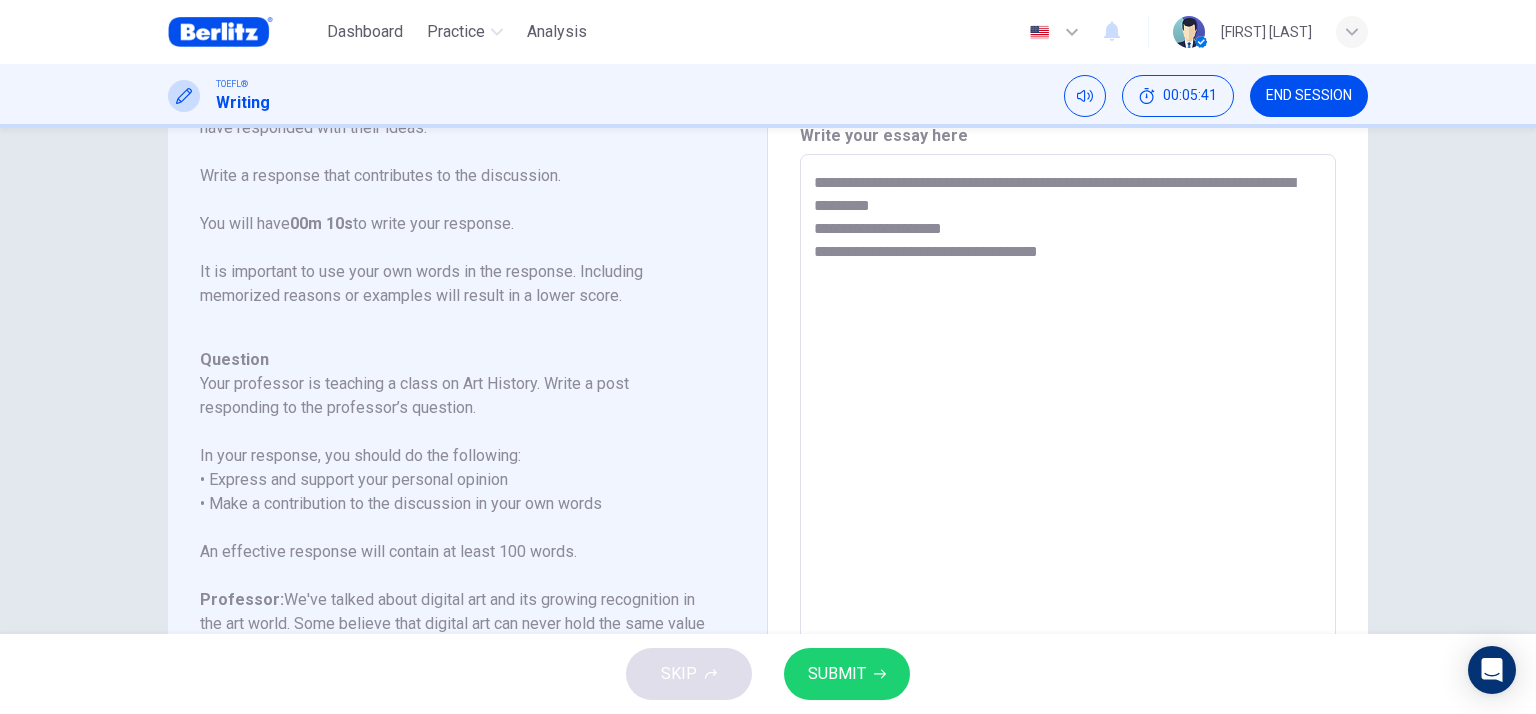 click on "**********" at bounding box center [1068, 488] 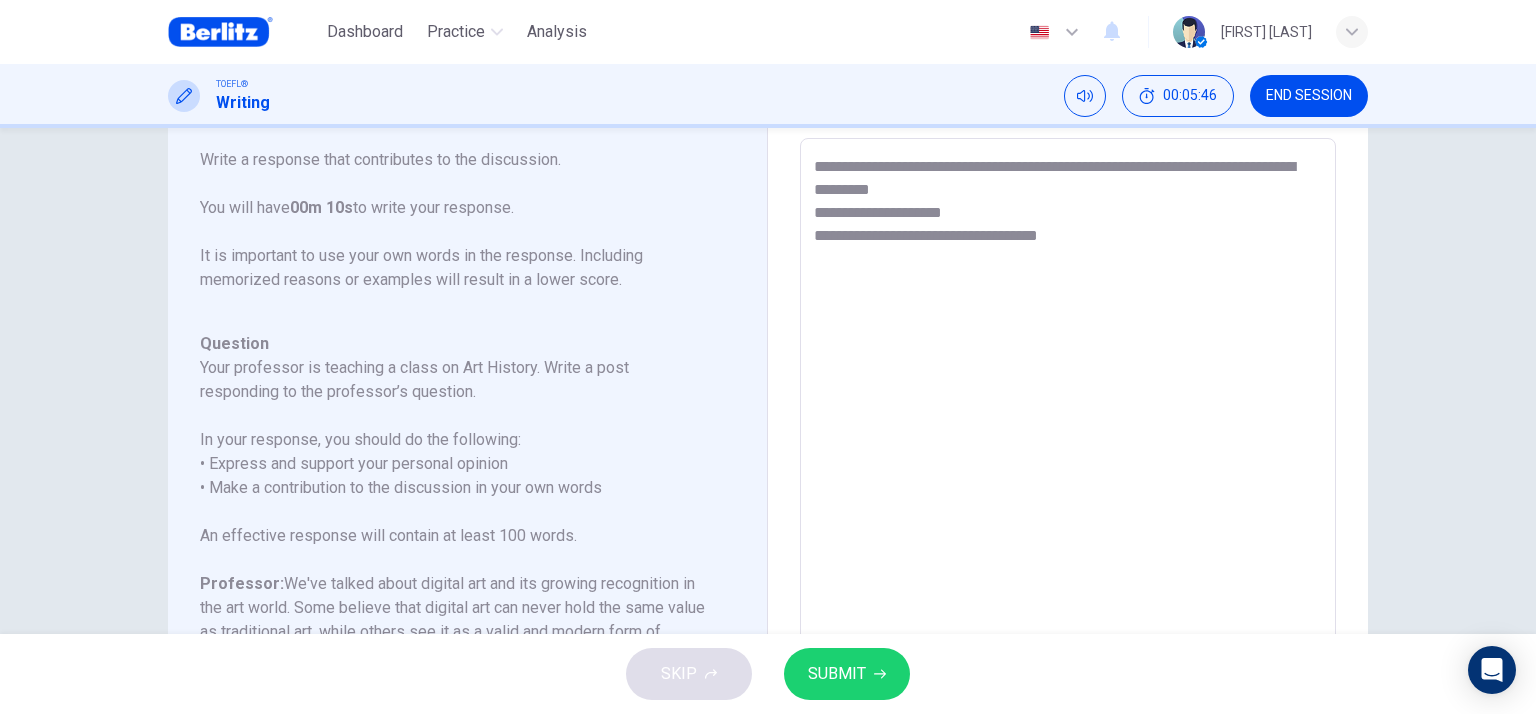 scroll, scrollTop: 0, scrollLeft: 0, axis: both 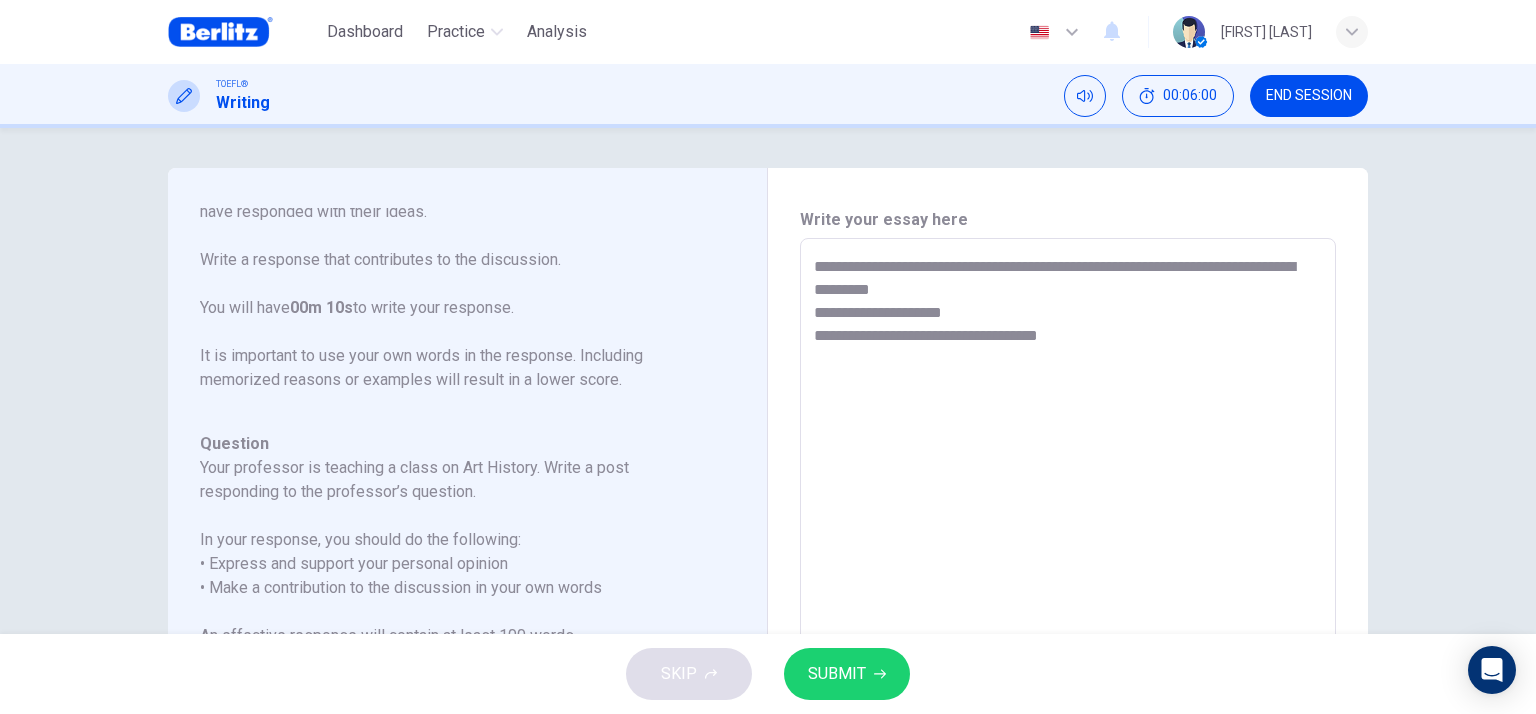 drag, startPoint x: 866, startPoint y: 311, endPoint x: 798, endPoint y: 307, distance: 68.117546 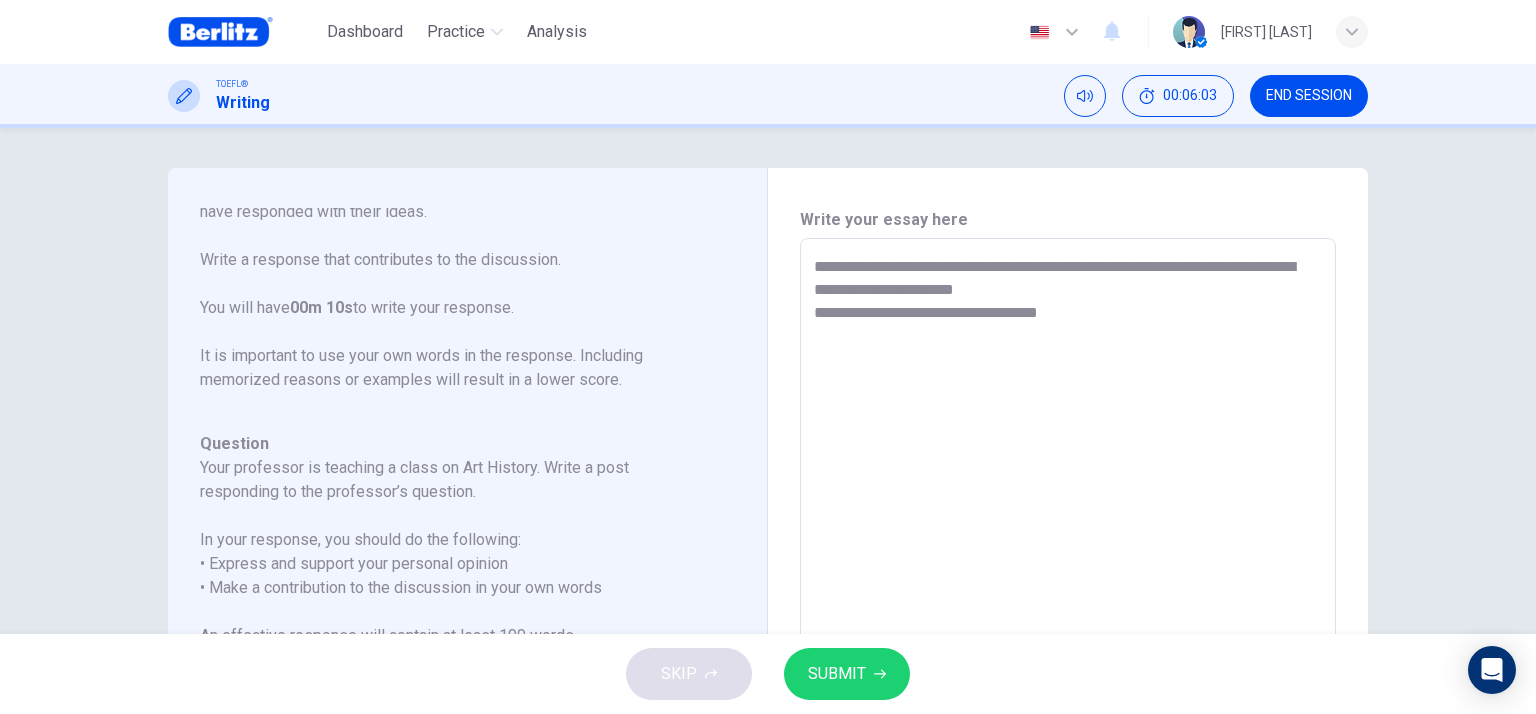 click on "**********" at bounding box center (1068, 572) 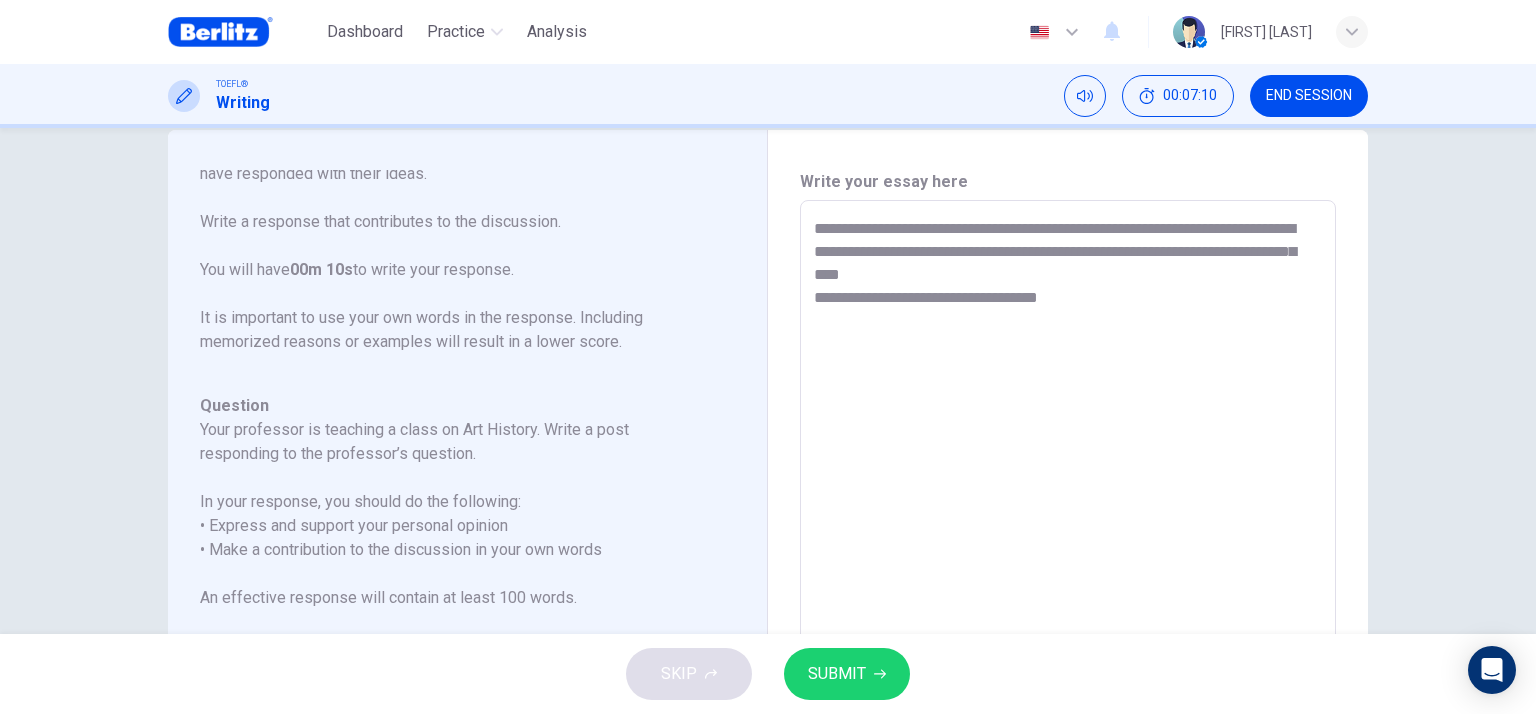 scroll, scrollTop: 100, scrollLeft: 0, axis: vertical 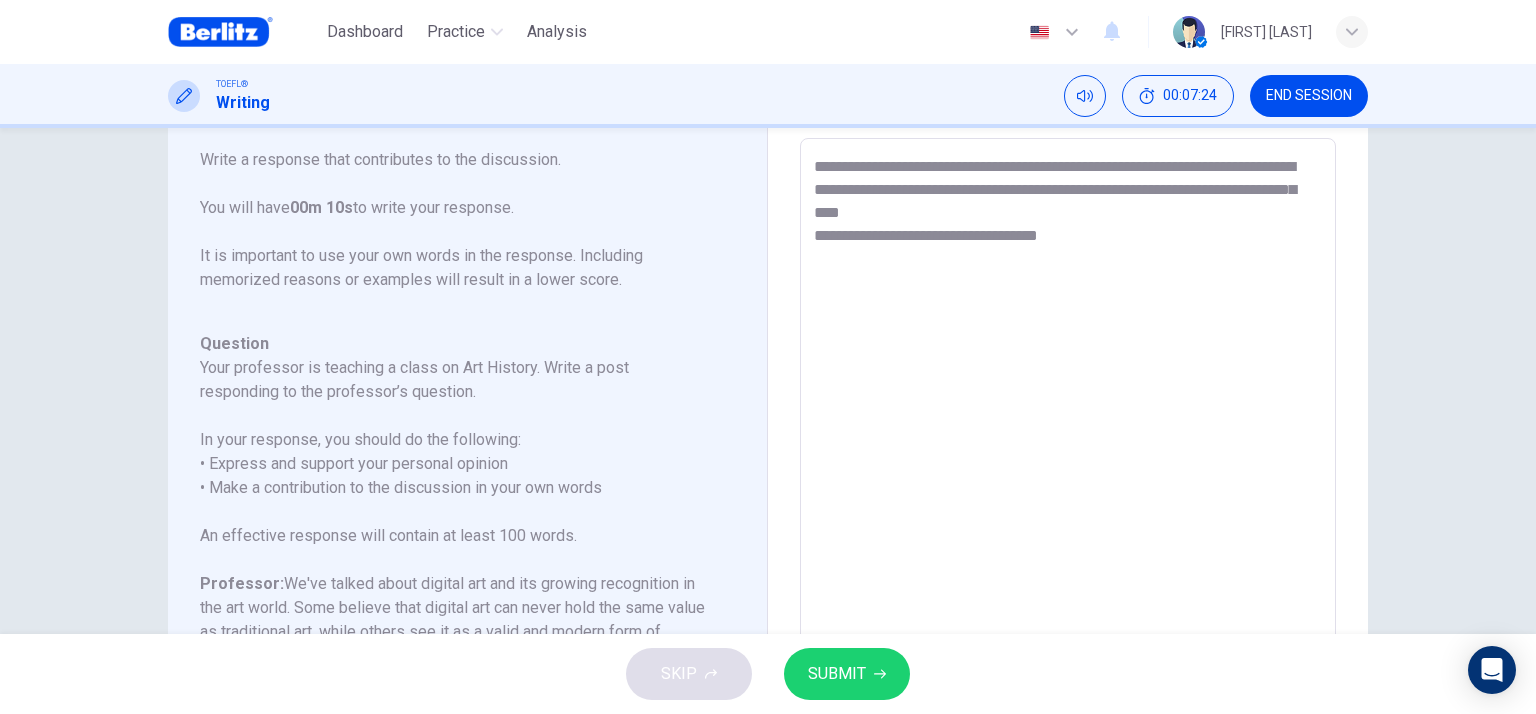 click on "**********" at bounding box center [1068, 472] 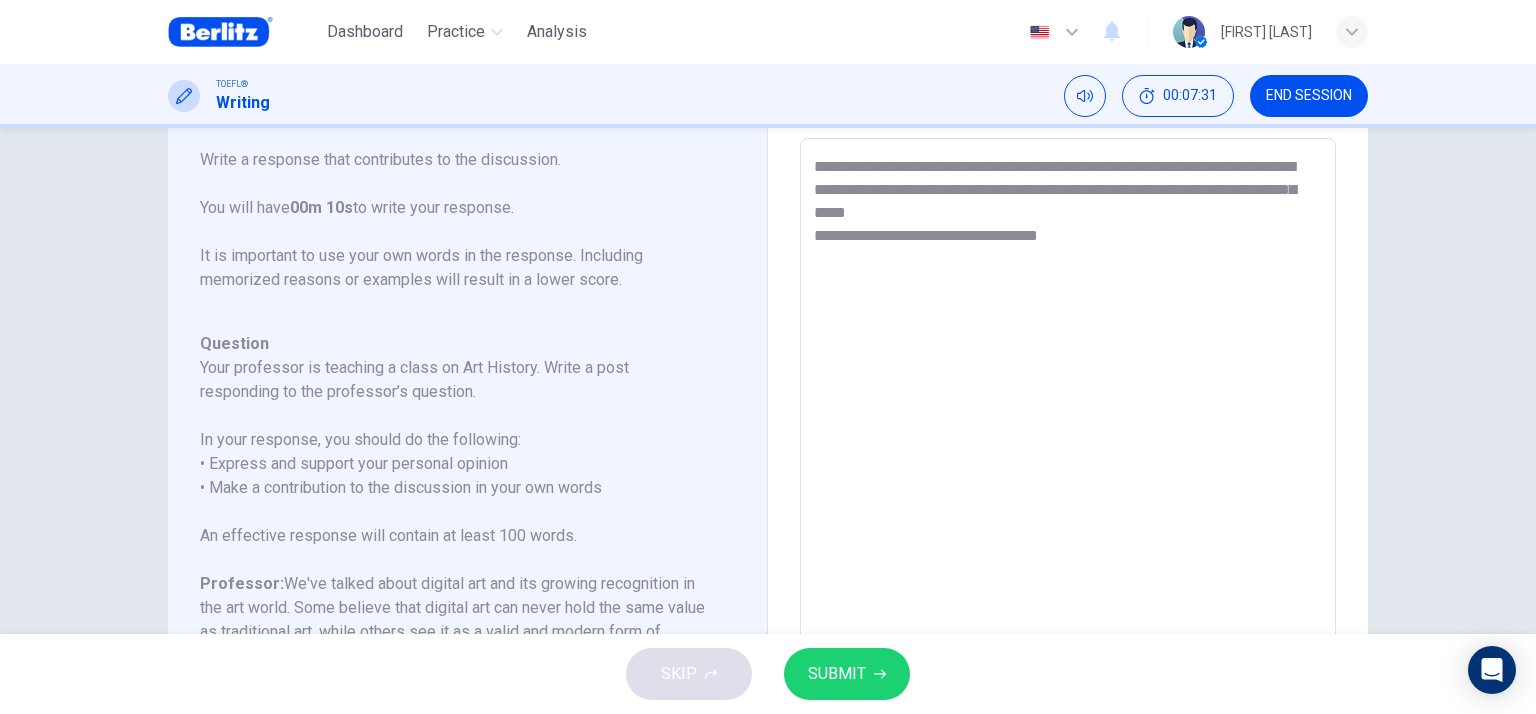 click on "**********" at bounding box center (1068, 472) 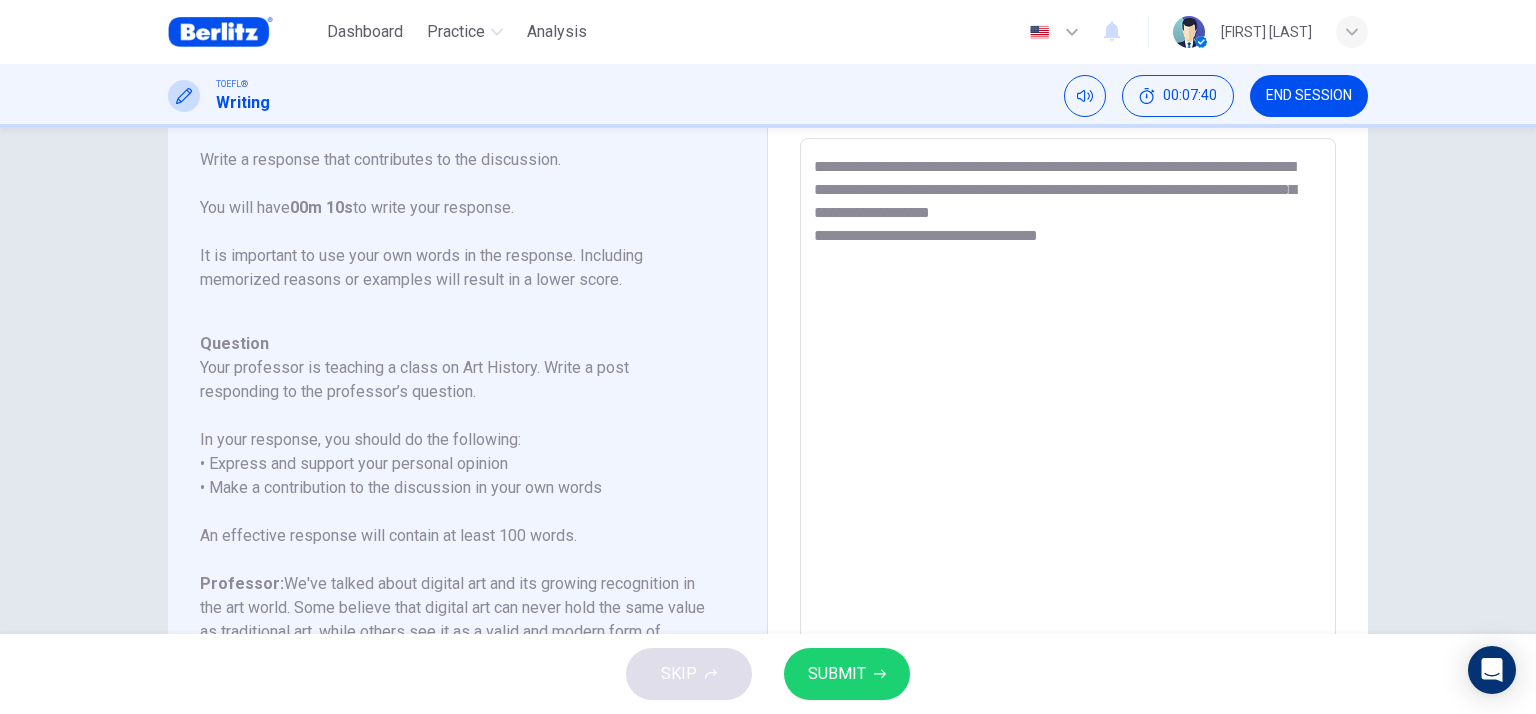 scroll, scrollTop: 221, scrollLeft: 0, axis: vertical 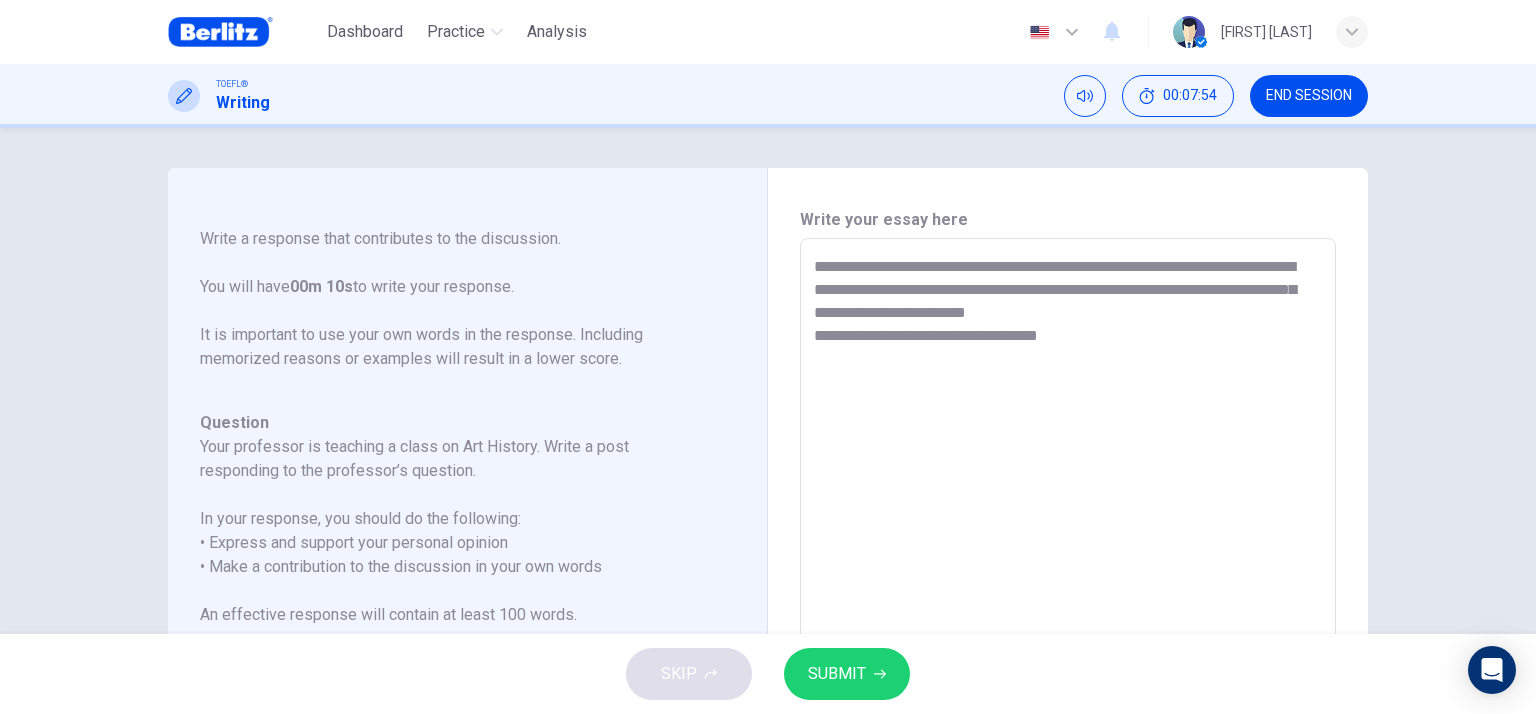 click on "**********" at bounding box center (1068, 572) 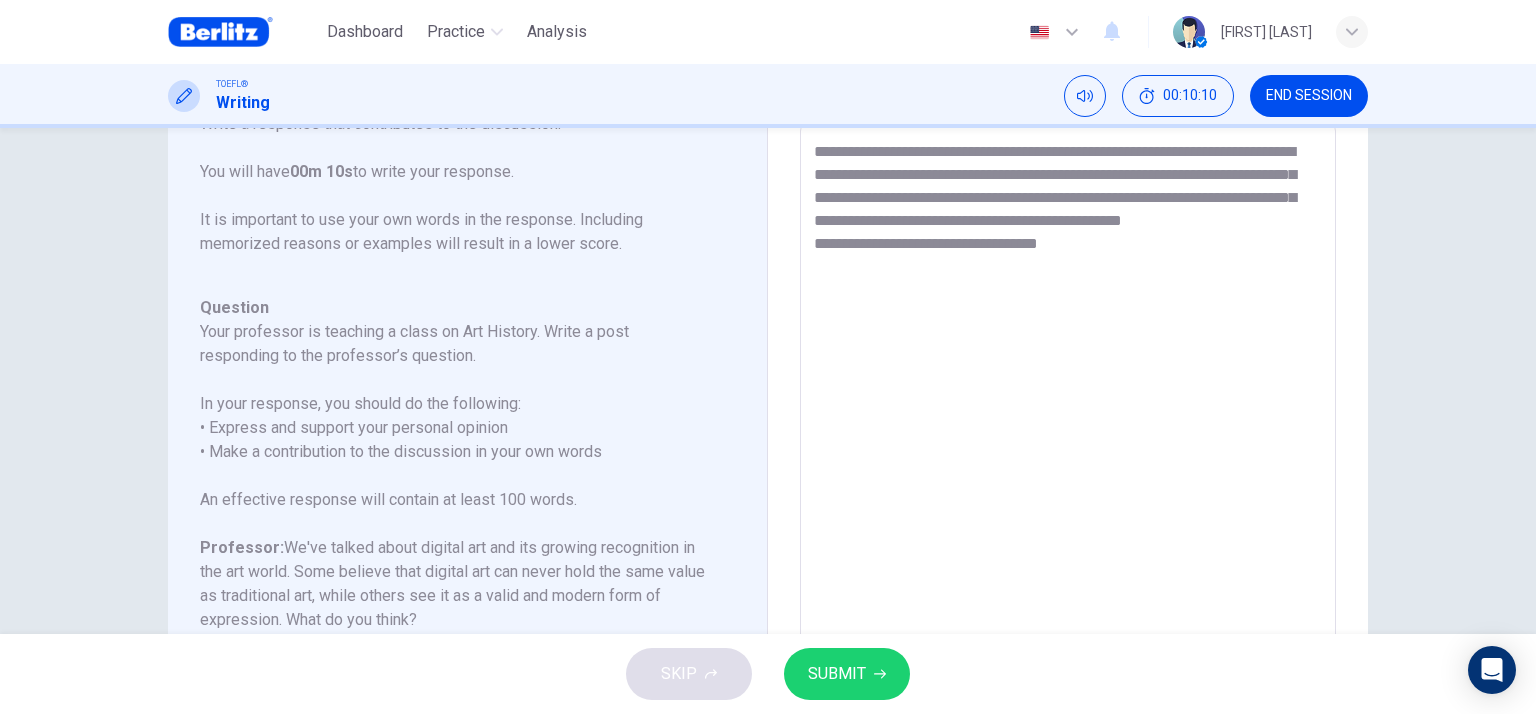 scroll, scrollTop: 0, scrollLeft: 0, axis: both 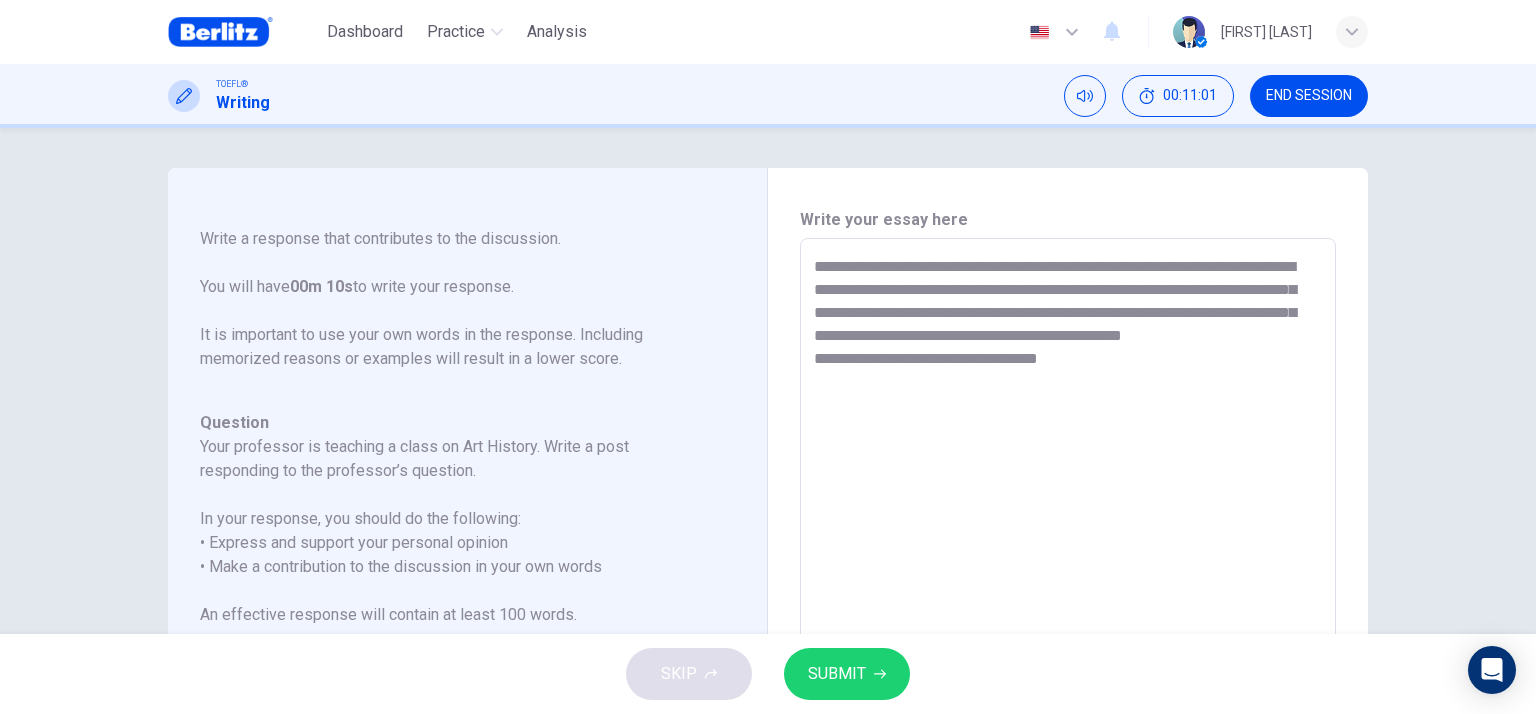 click on "**********" at bounding box center [1068, 572] 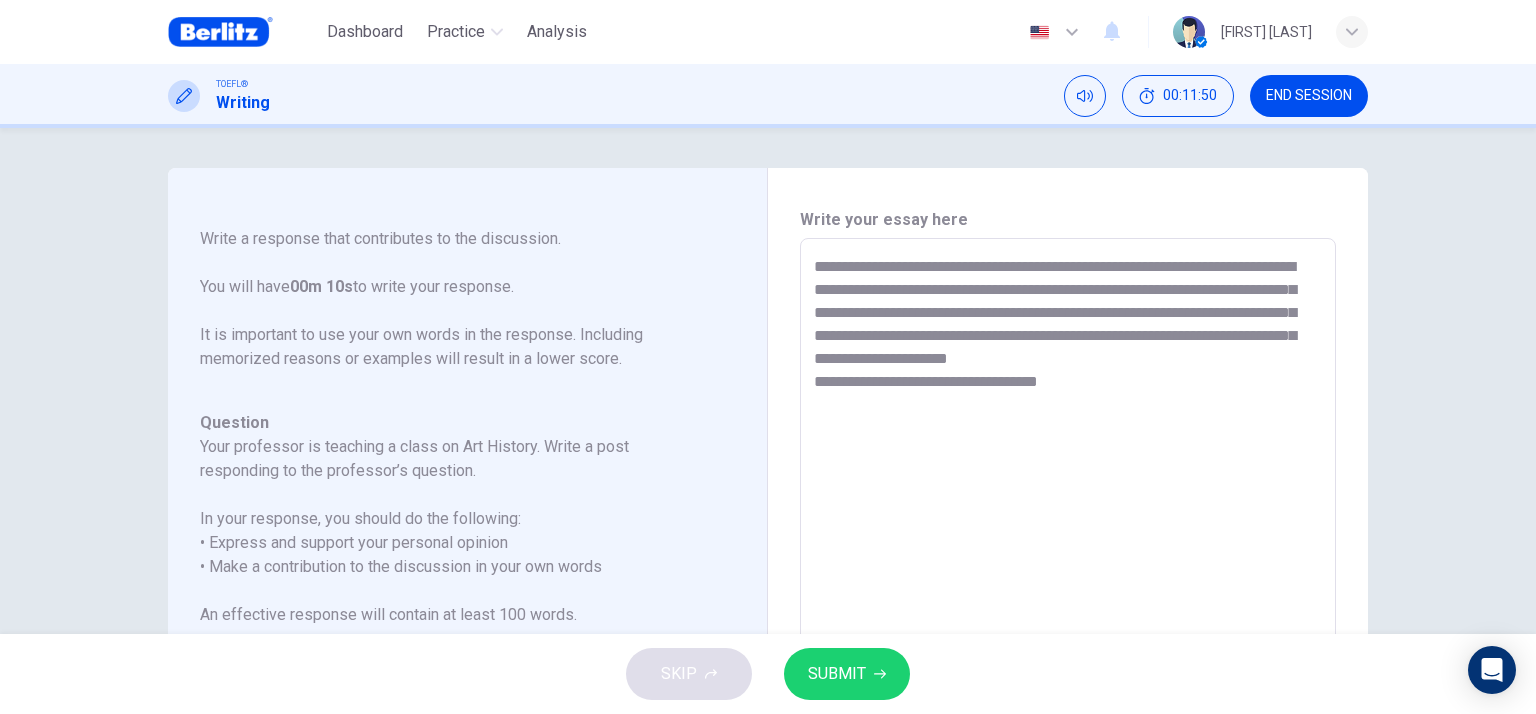 scroll, scrollTop: 100, scrollLeft: 0, axis: vertical 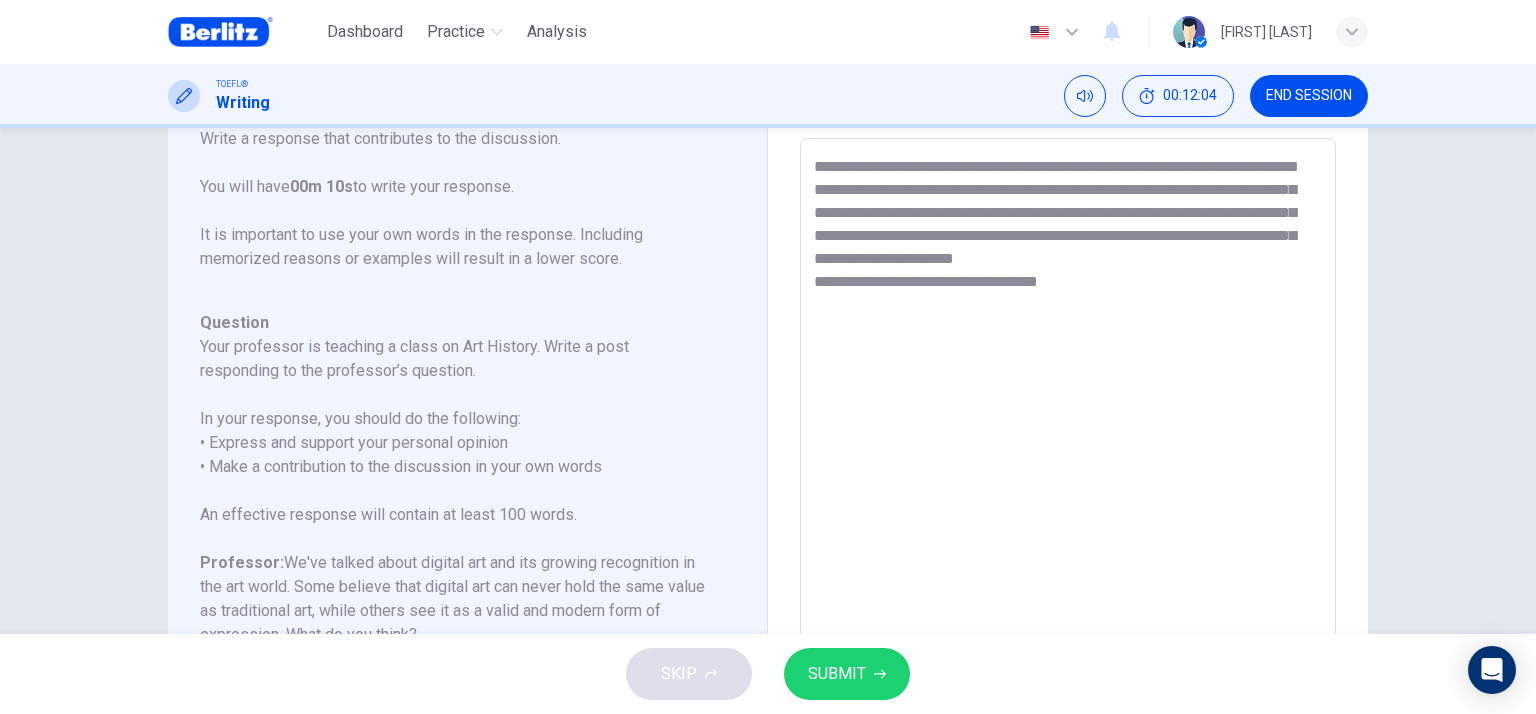 click on "**********" at bounding box center (1068, 472) 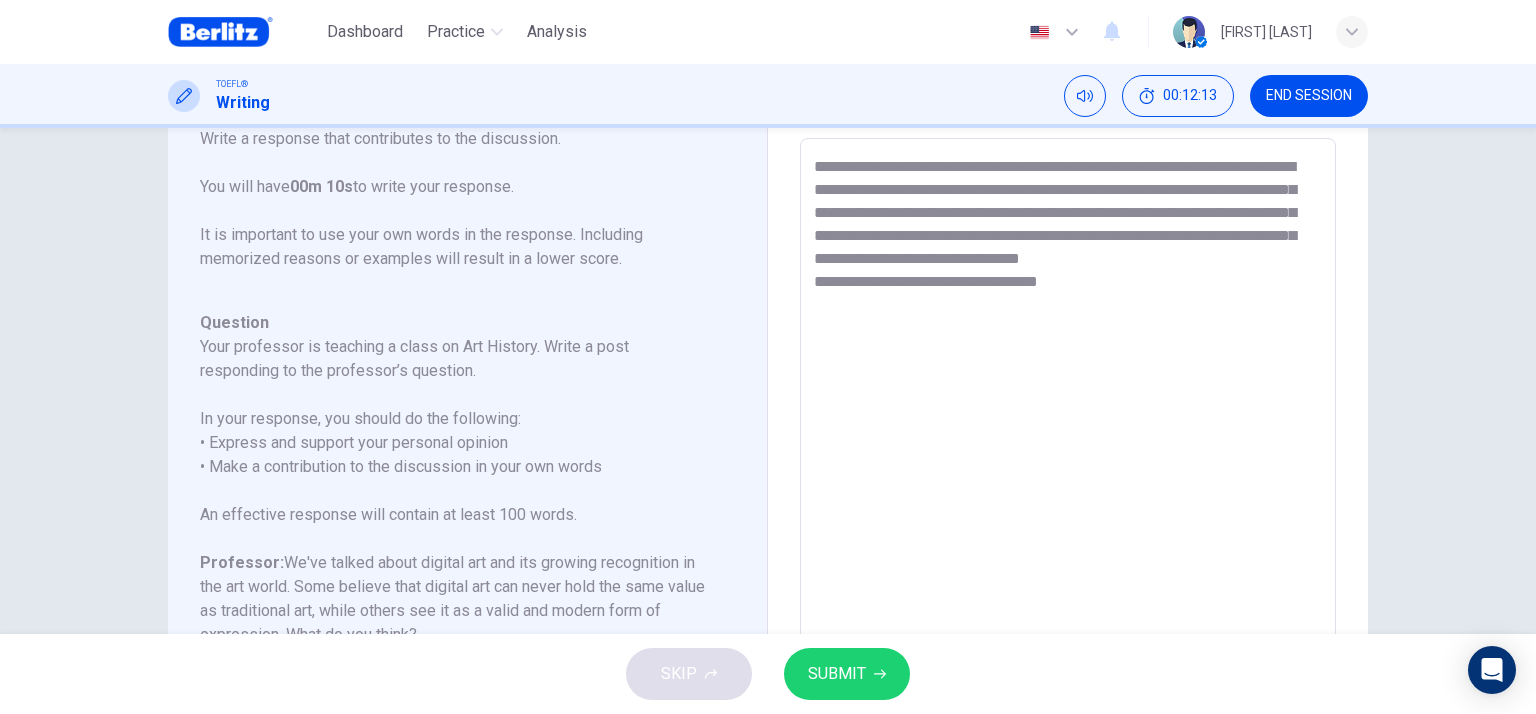 click on "**********" at bounding box center (1068, 472) 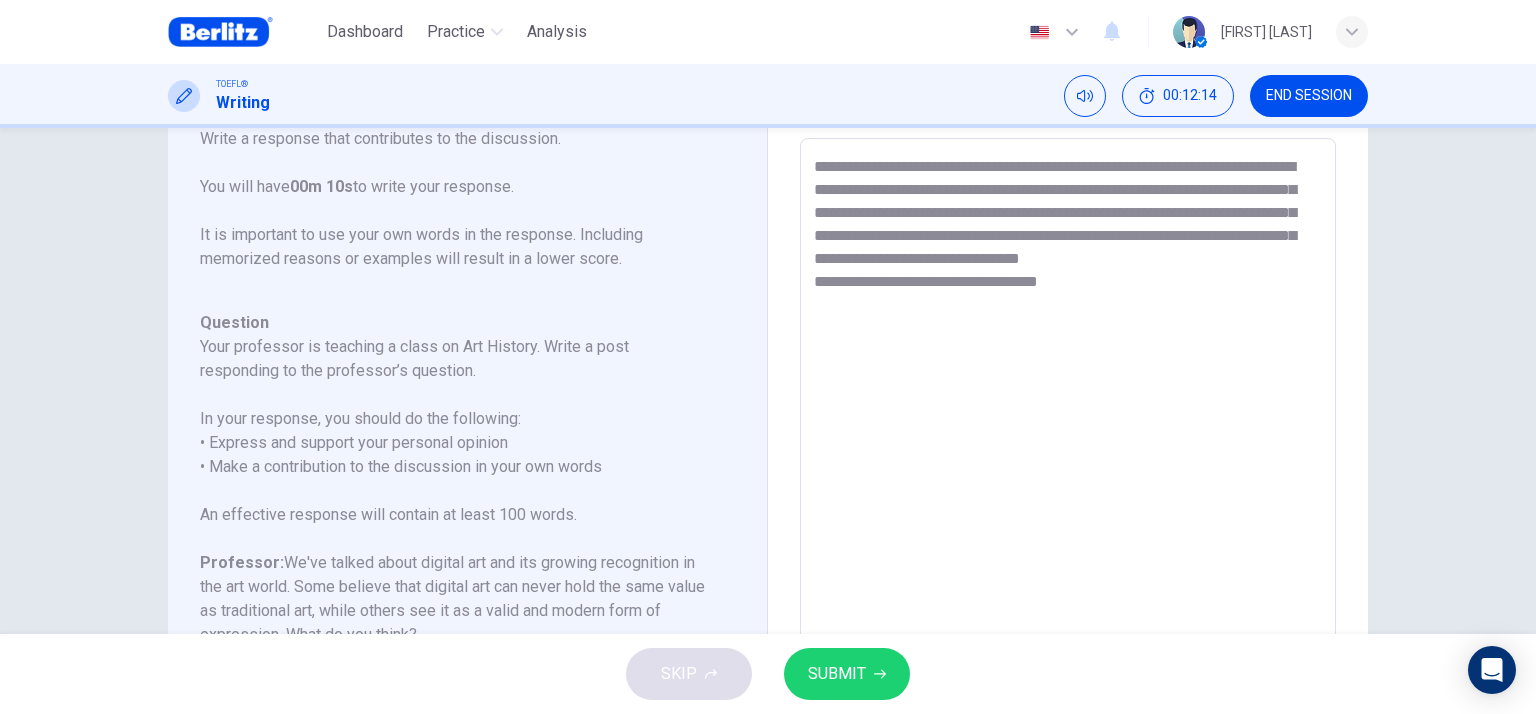 click on "**********" at bounding box center [1068, 472] 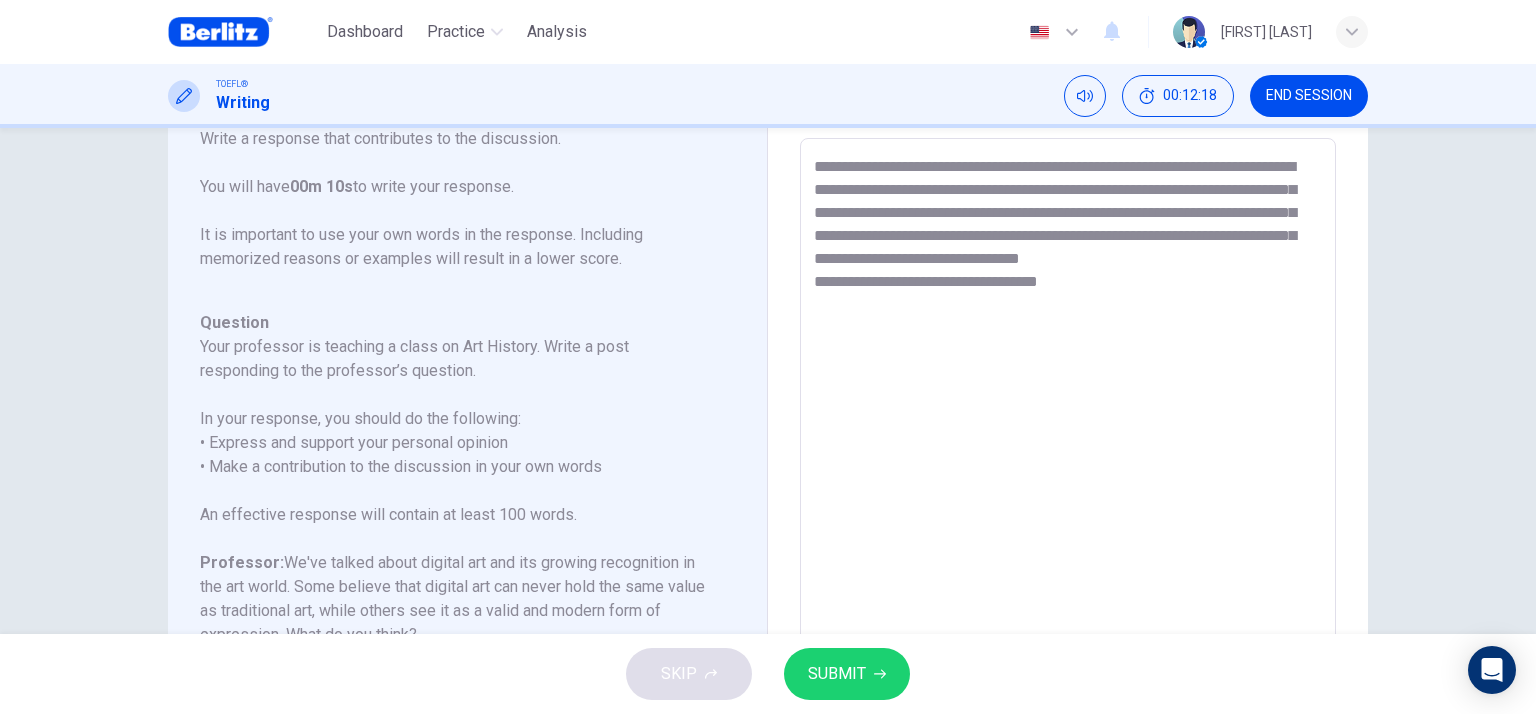 click on "**********" at bounding box center [1068, 472] 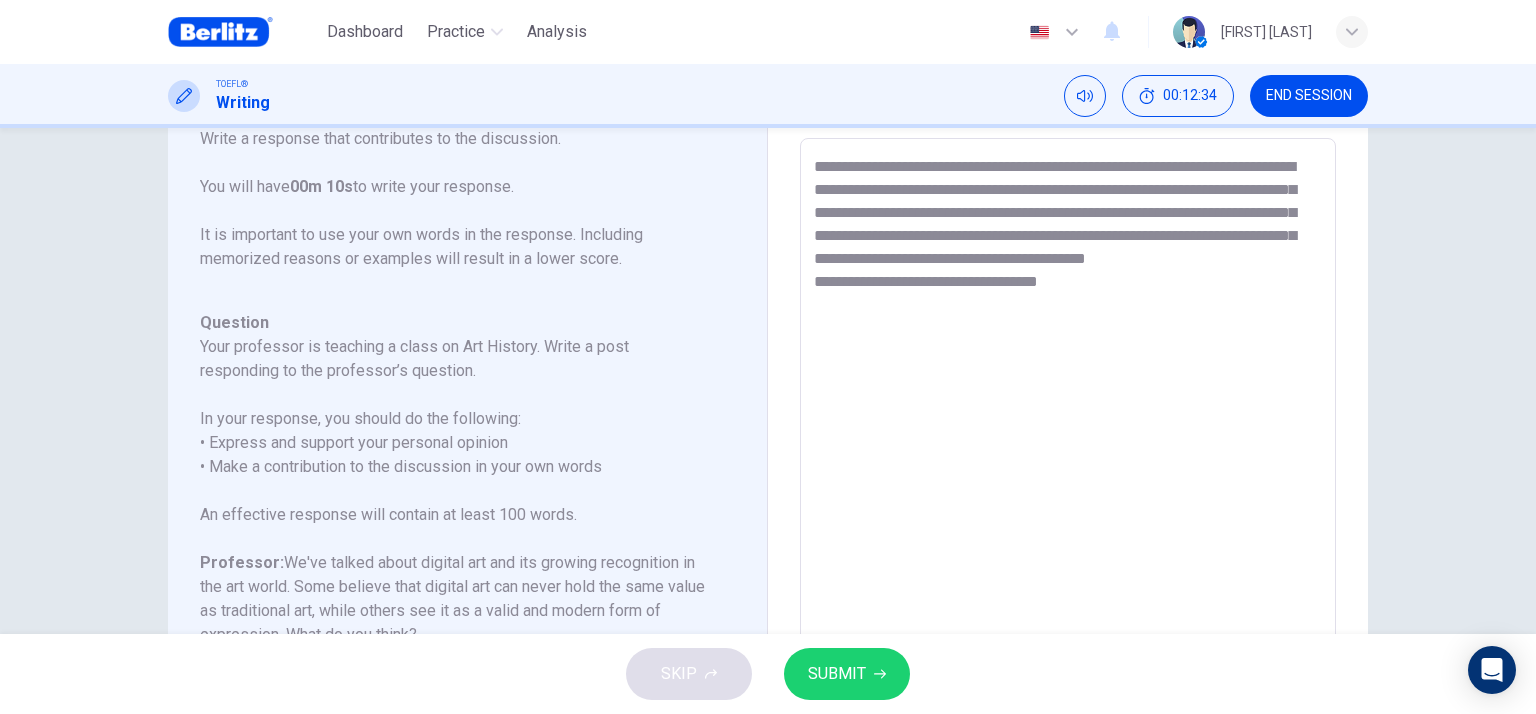 click on "**********" at bounding box center (1068, 472) 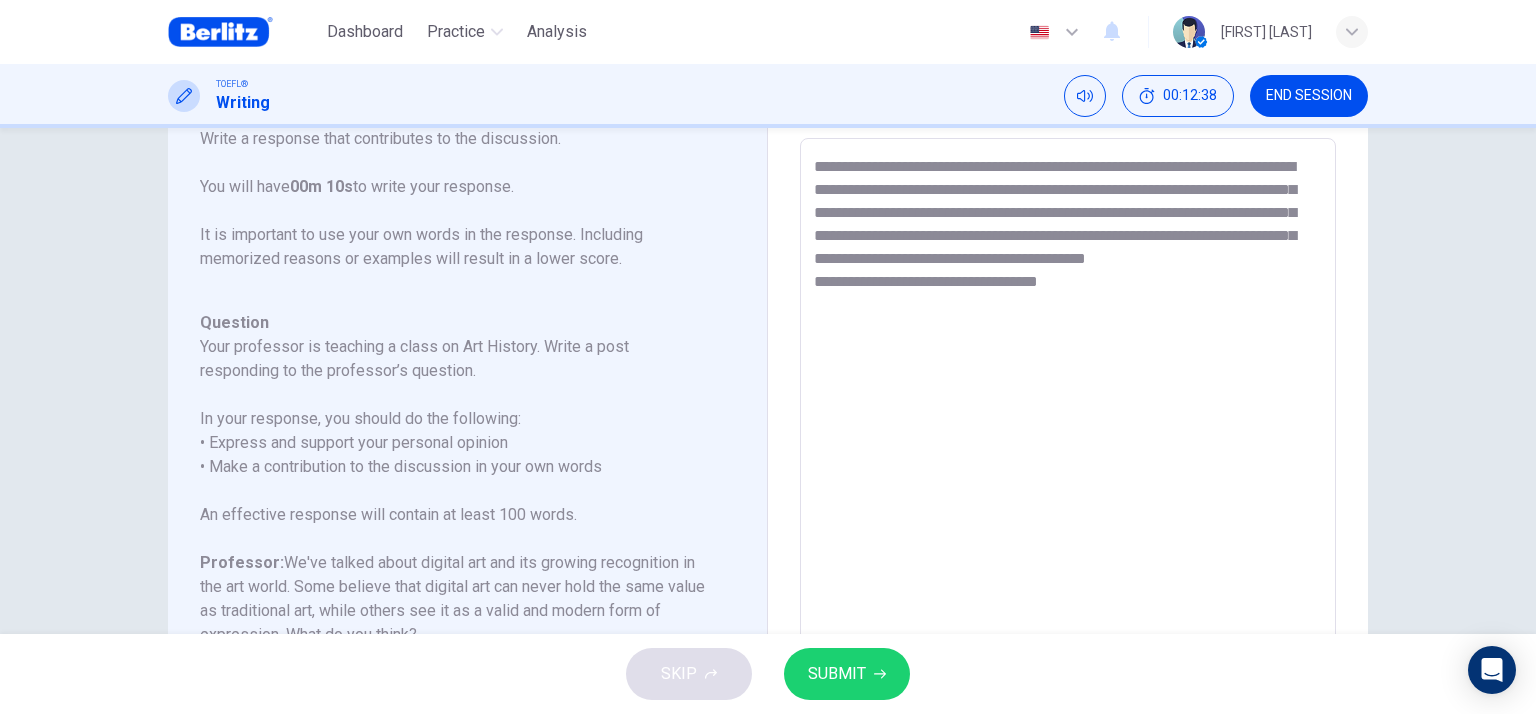 click on "**********" at bounding box center (1068, 472) 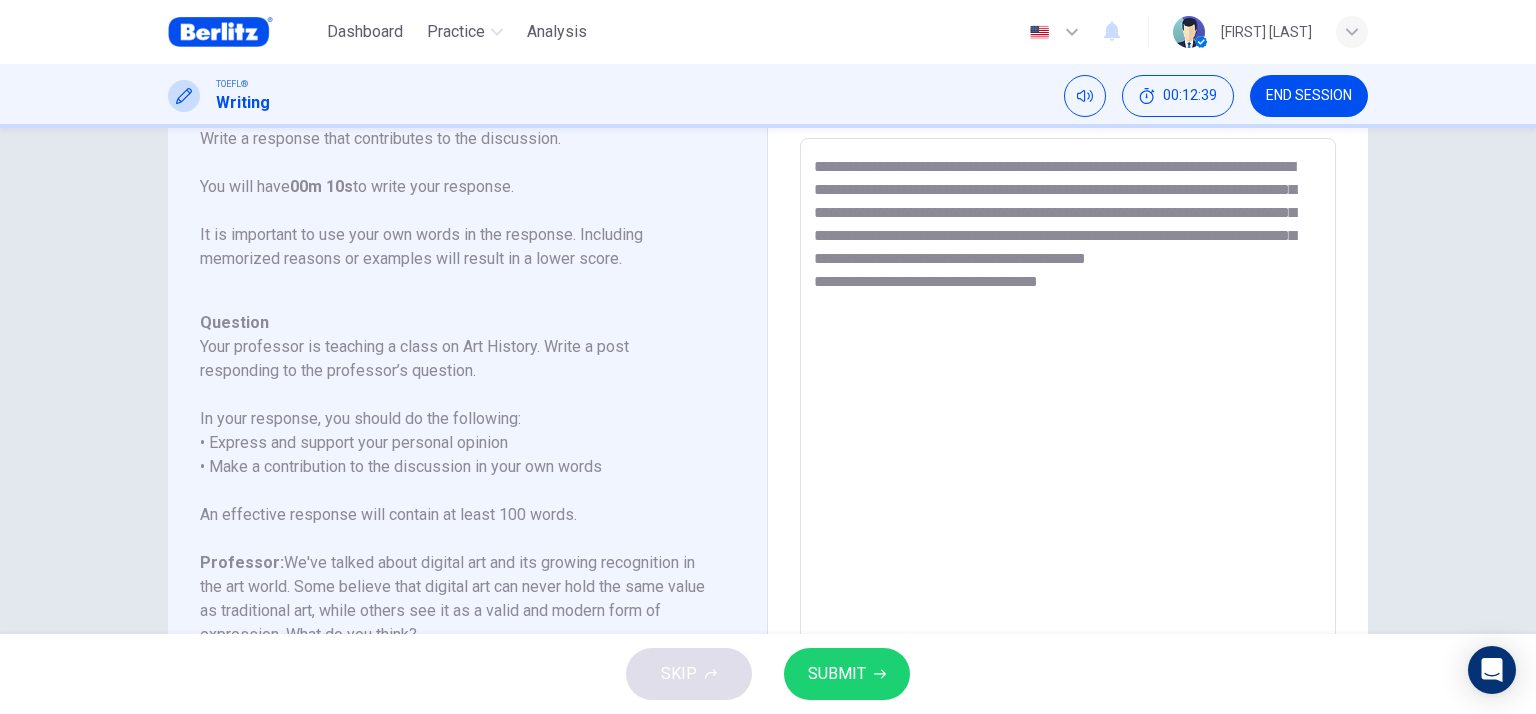 click on "**********" at bounding box center (1068, 472) 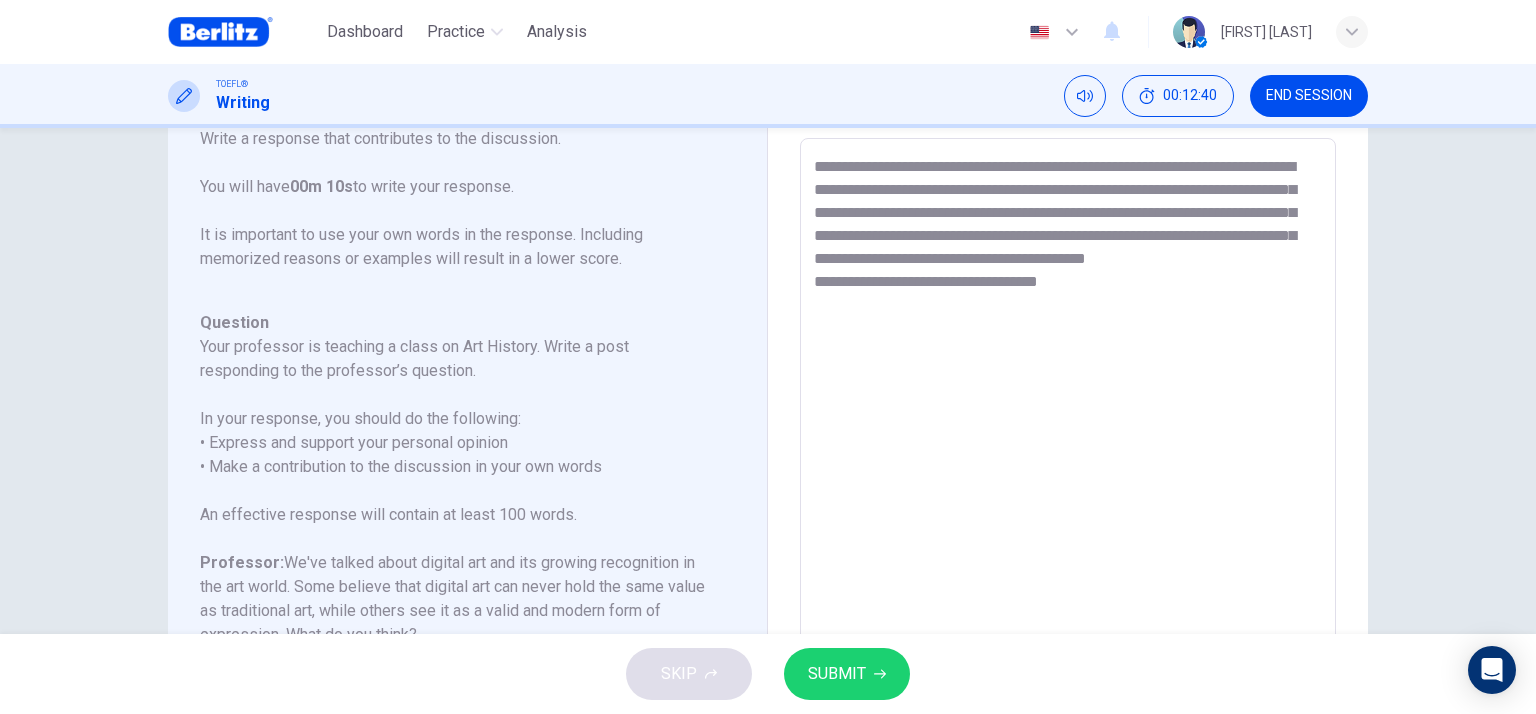 click on "**********" at bounding box center [1068, 472] 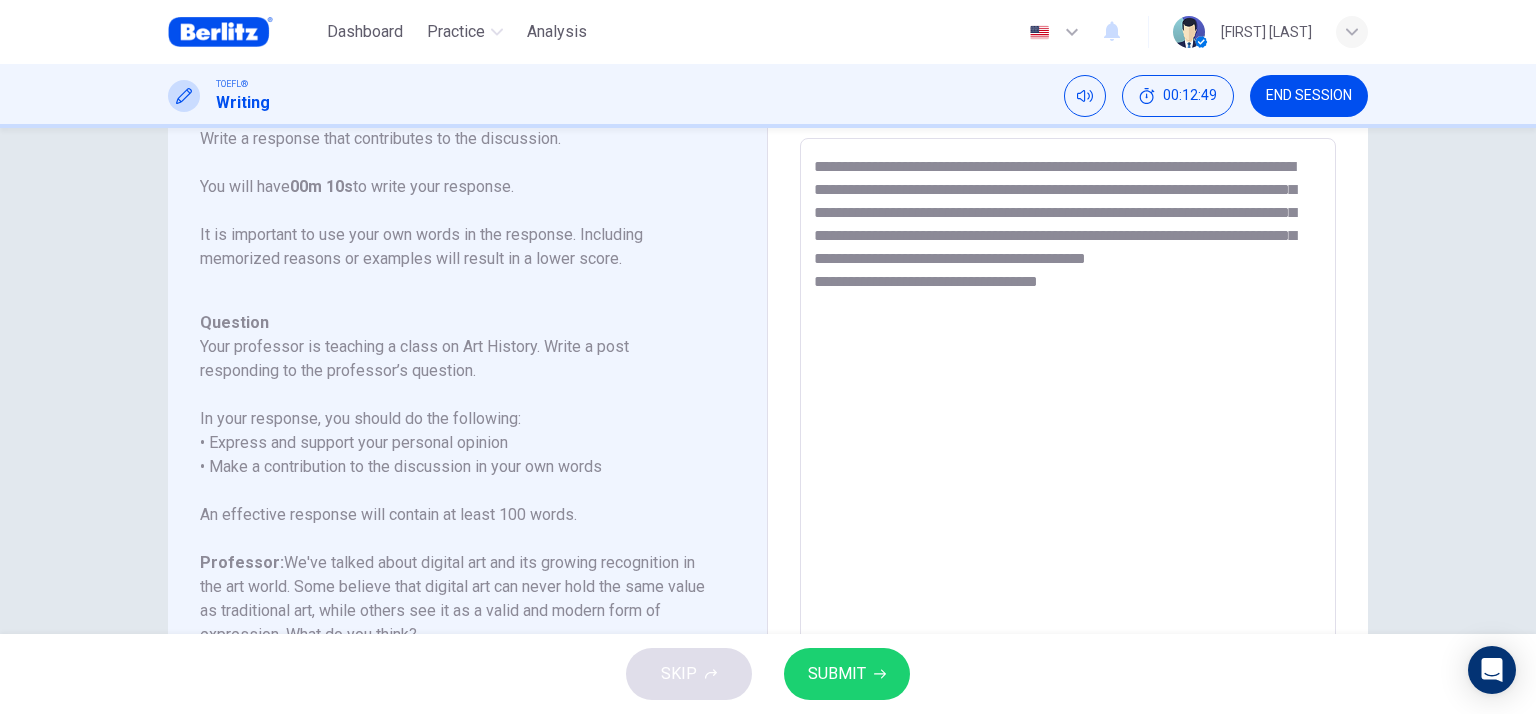 click on "**********" at bounding box center (1068, 472) 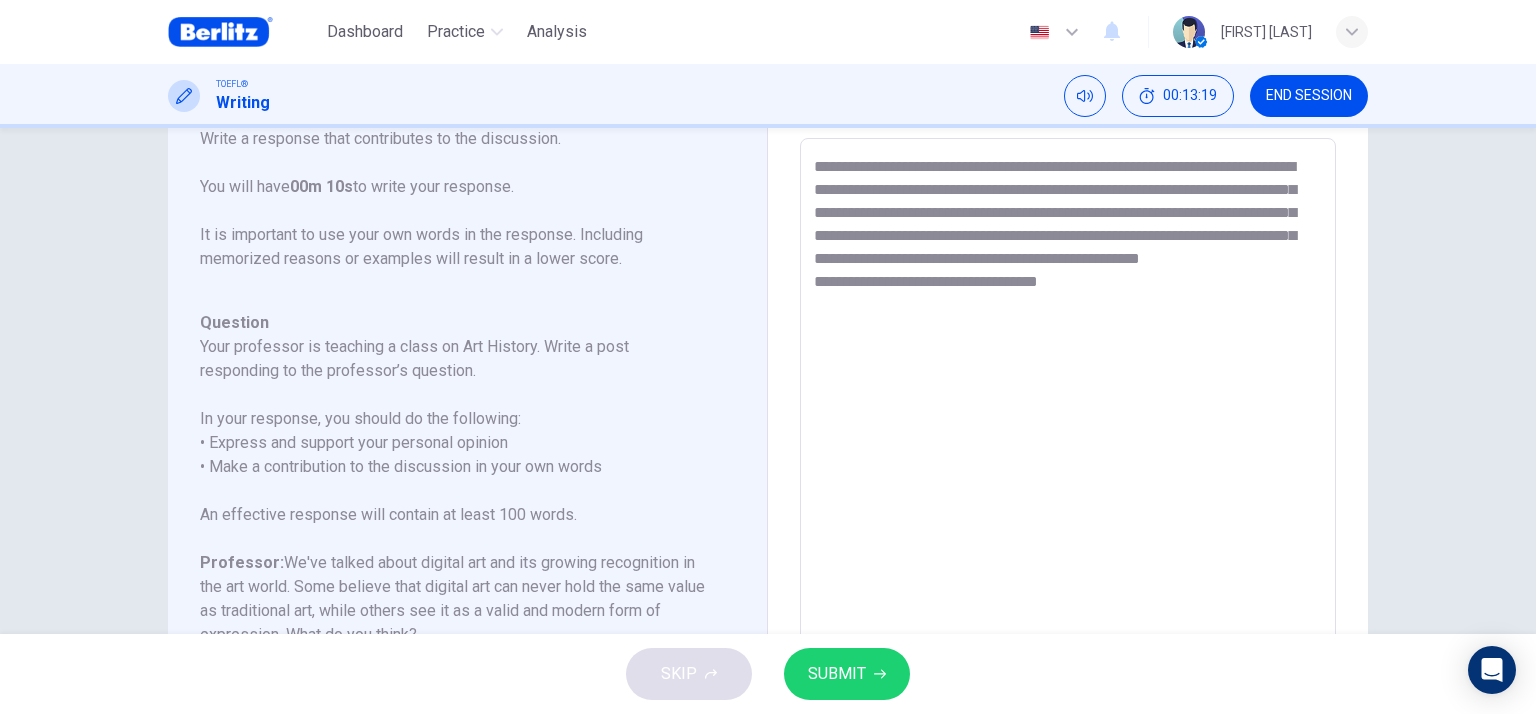 click on "**********" at bounding box center [1068, 472] 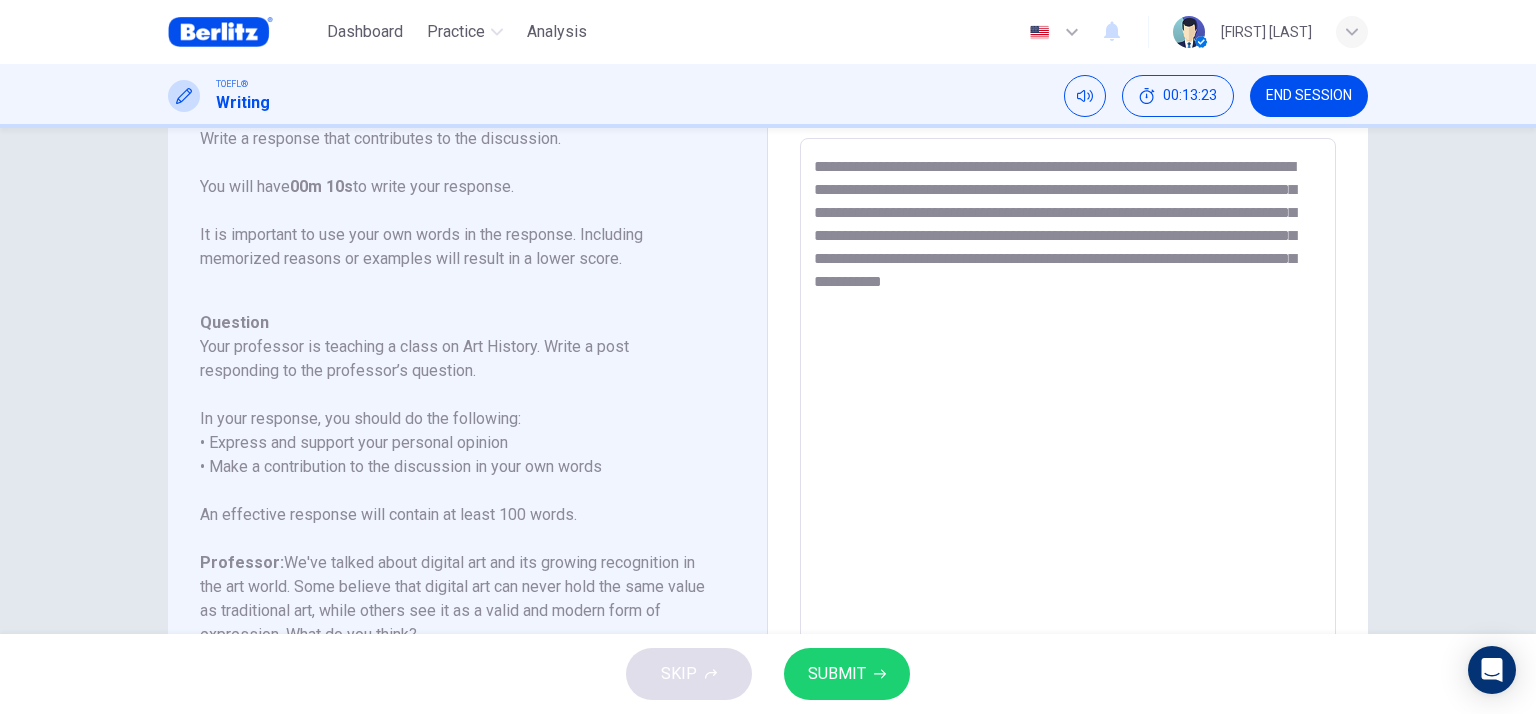 click on "**********" at bounding box center [1068, 472] 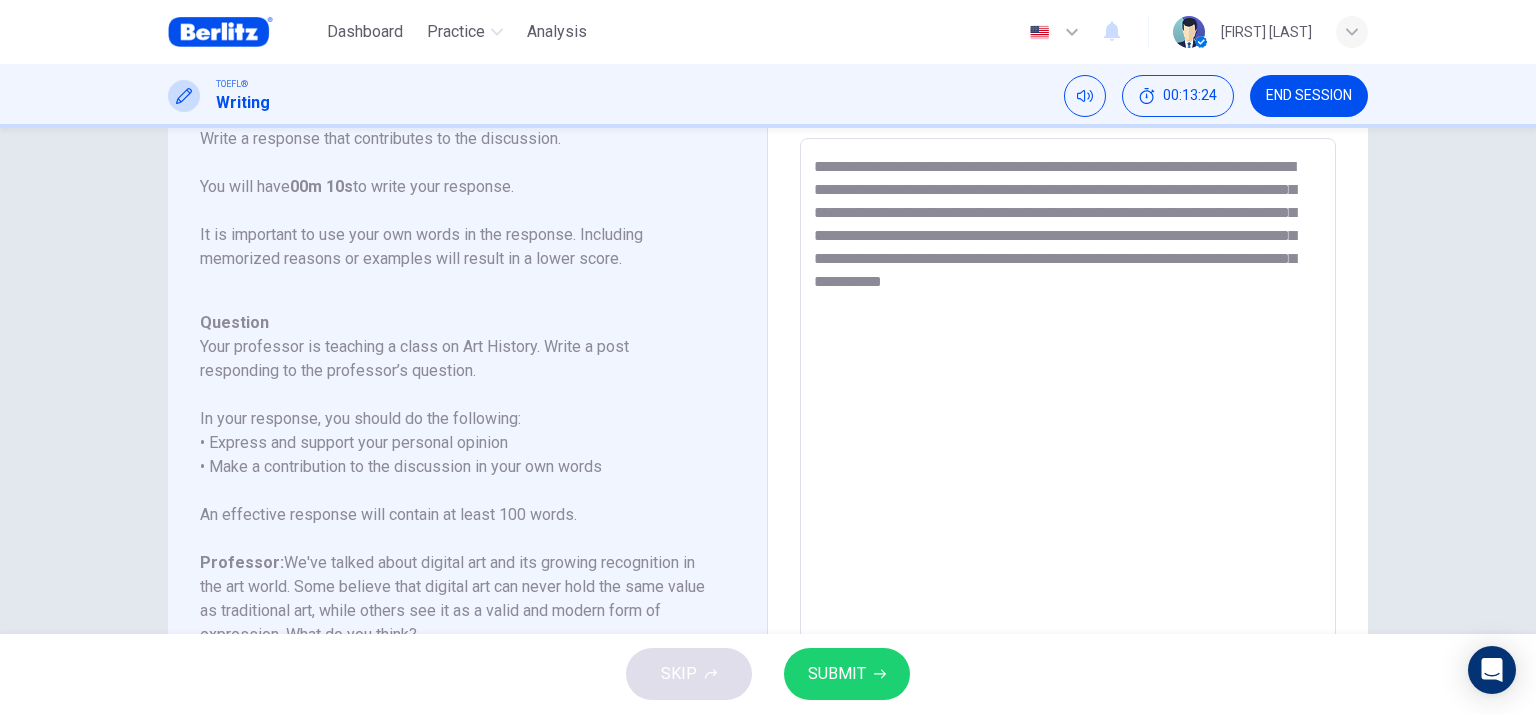 click on "**********" at bounding box center (1068, 472) 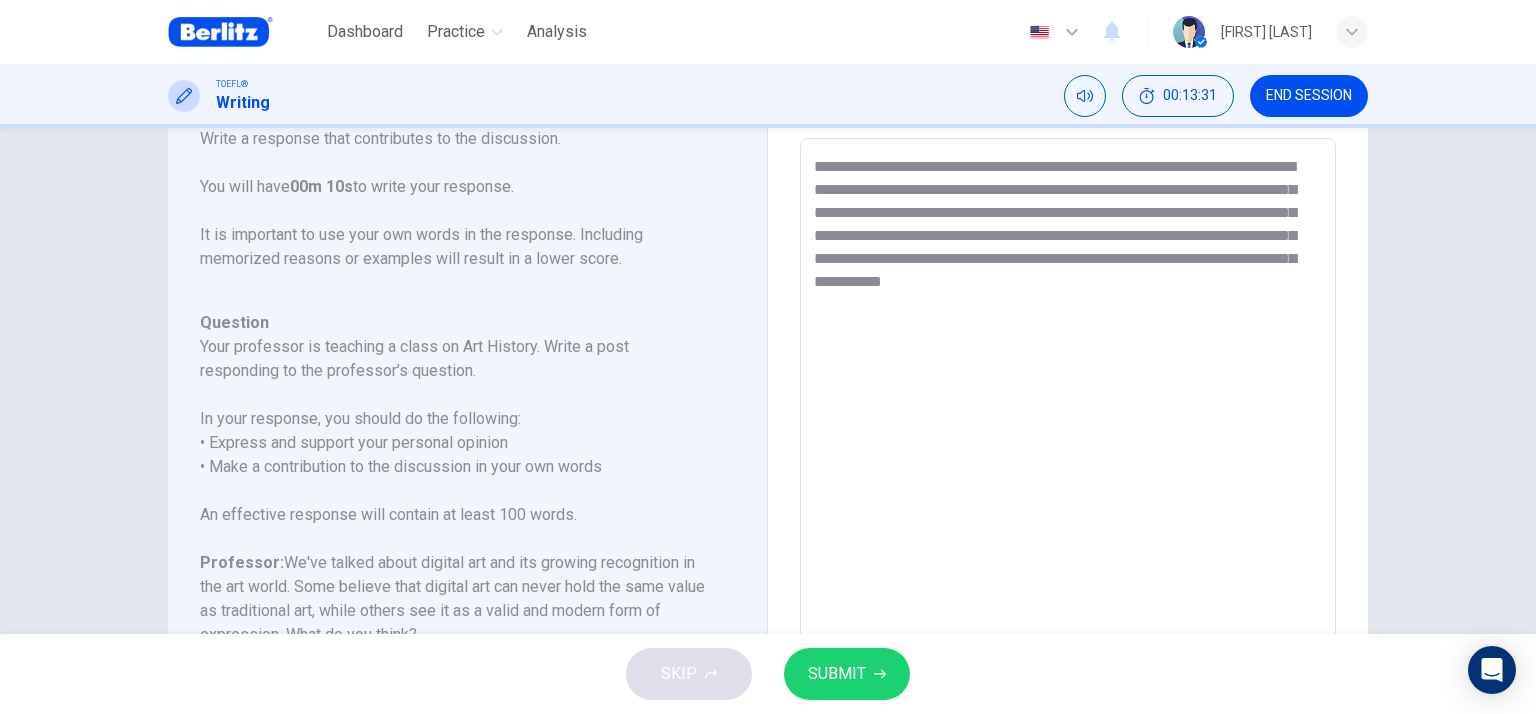 click on "**********" at bounding box center [1068, 472] 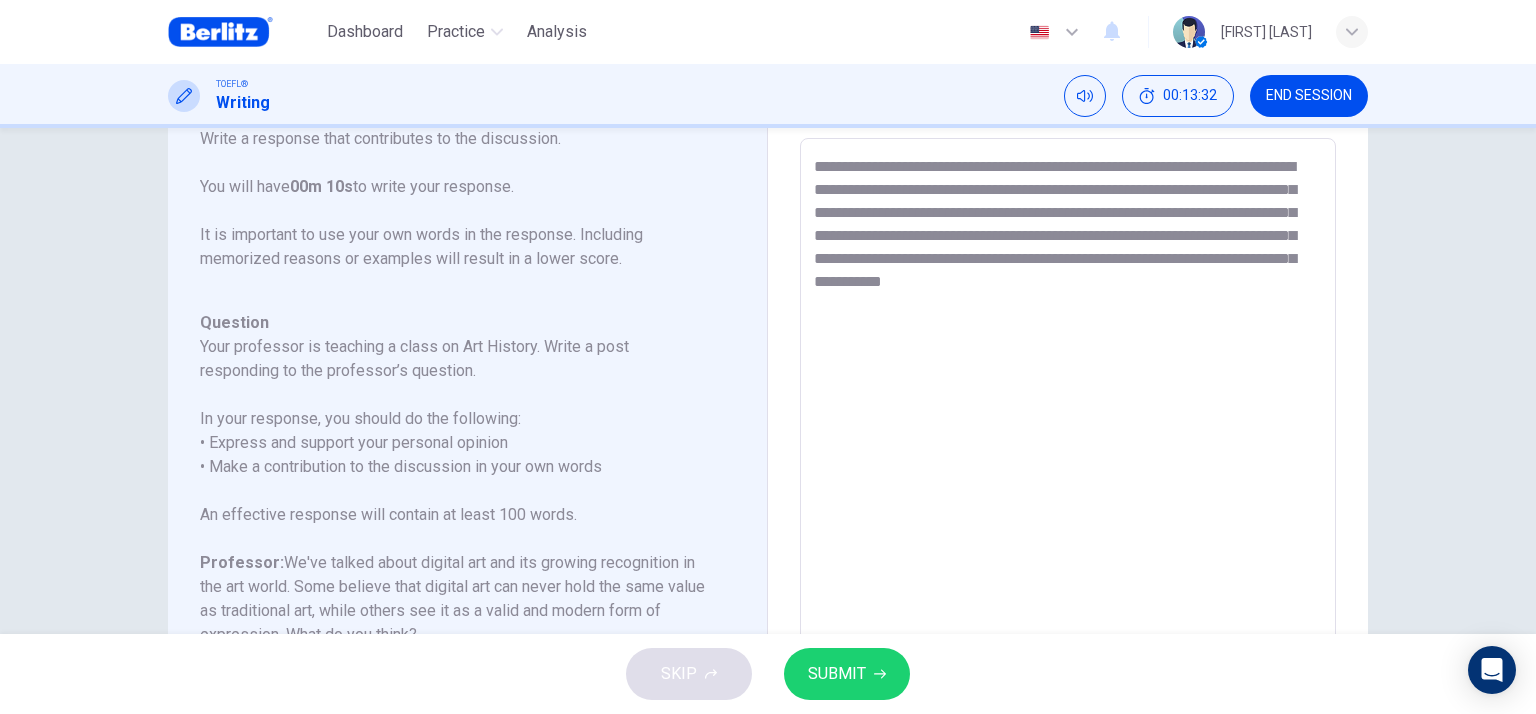 click on "**********" at bounding box center [1068, 472] 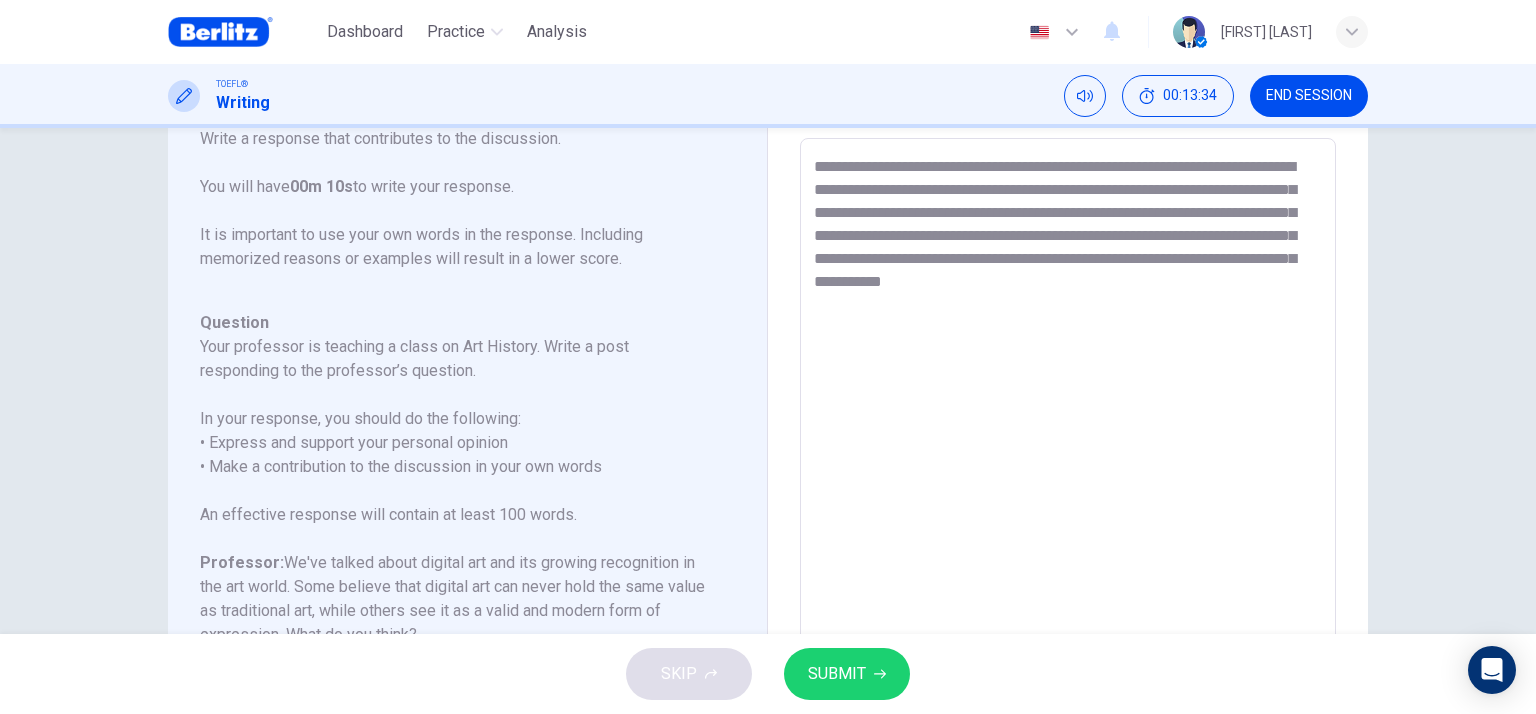 click on "**********" at bounding box center [1068, 472] 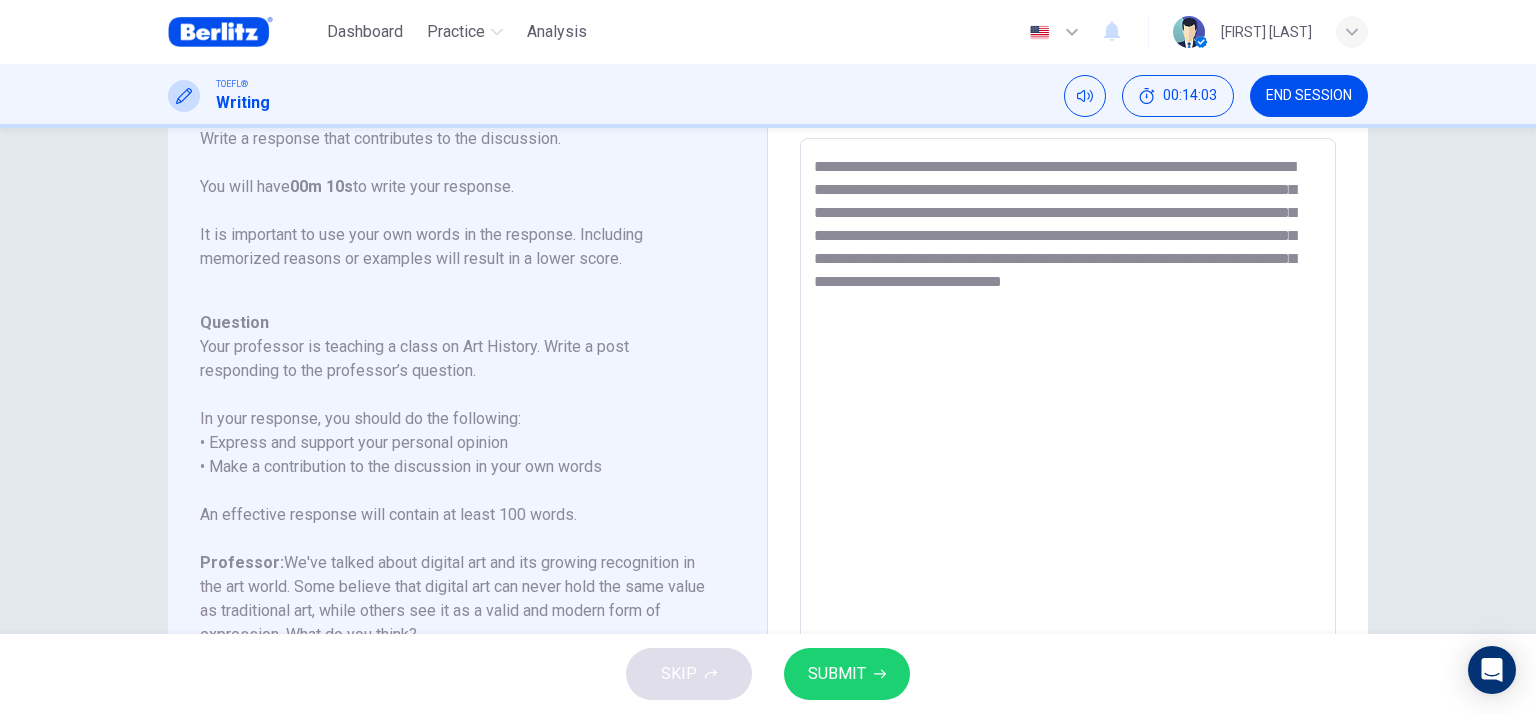 click on "**********" at bounding box center [1068, 472] 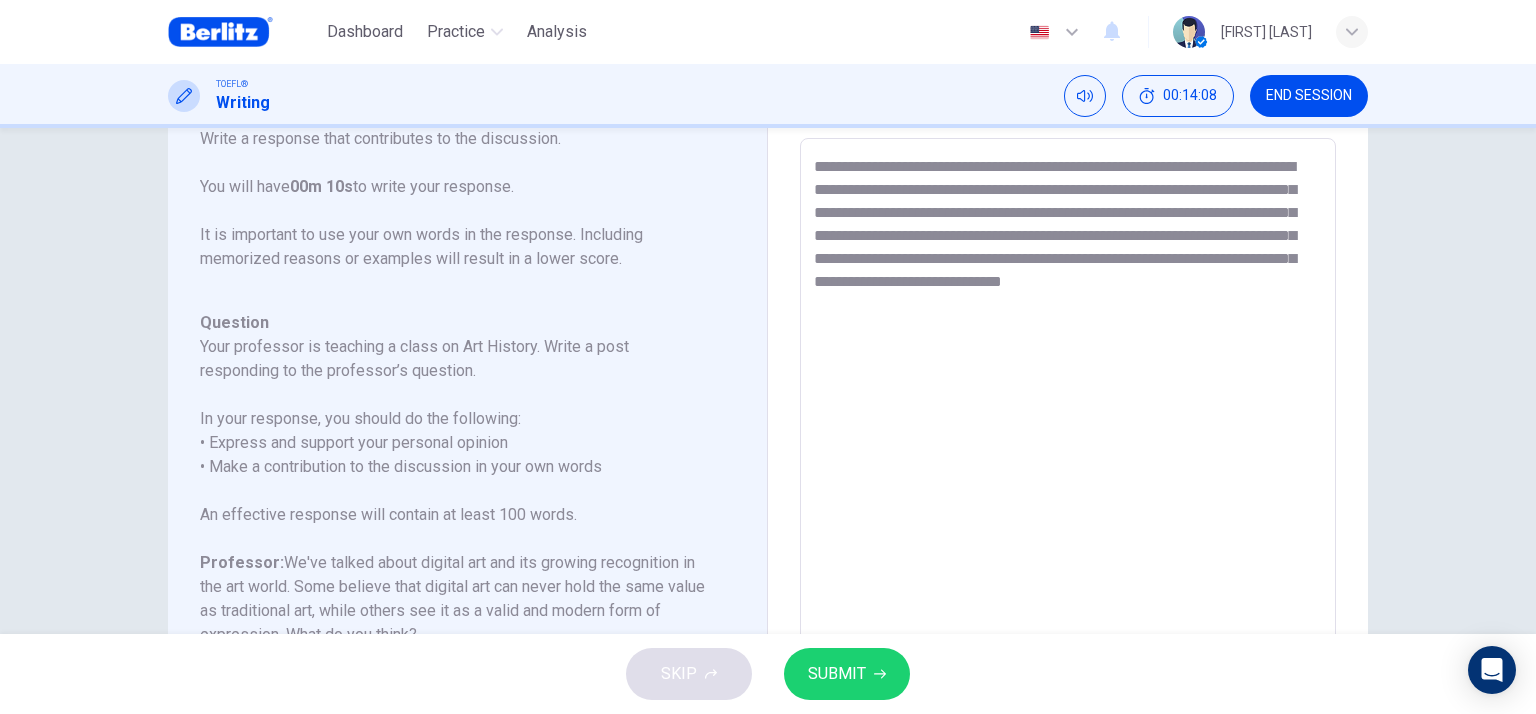 click on "**********" at bounding box center (1068, 472) 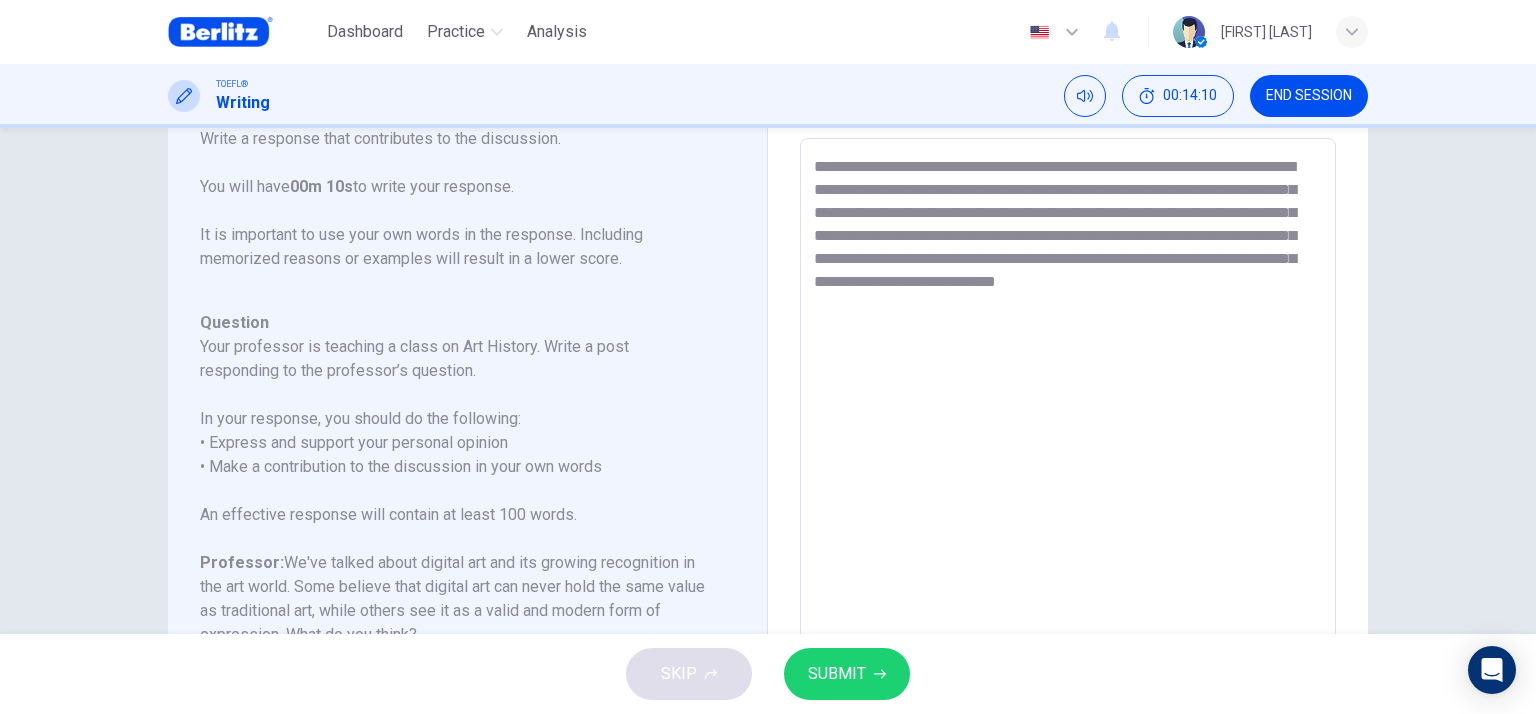 click on "**********" at bounding box center (1068, 472) 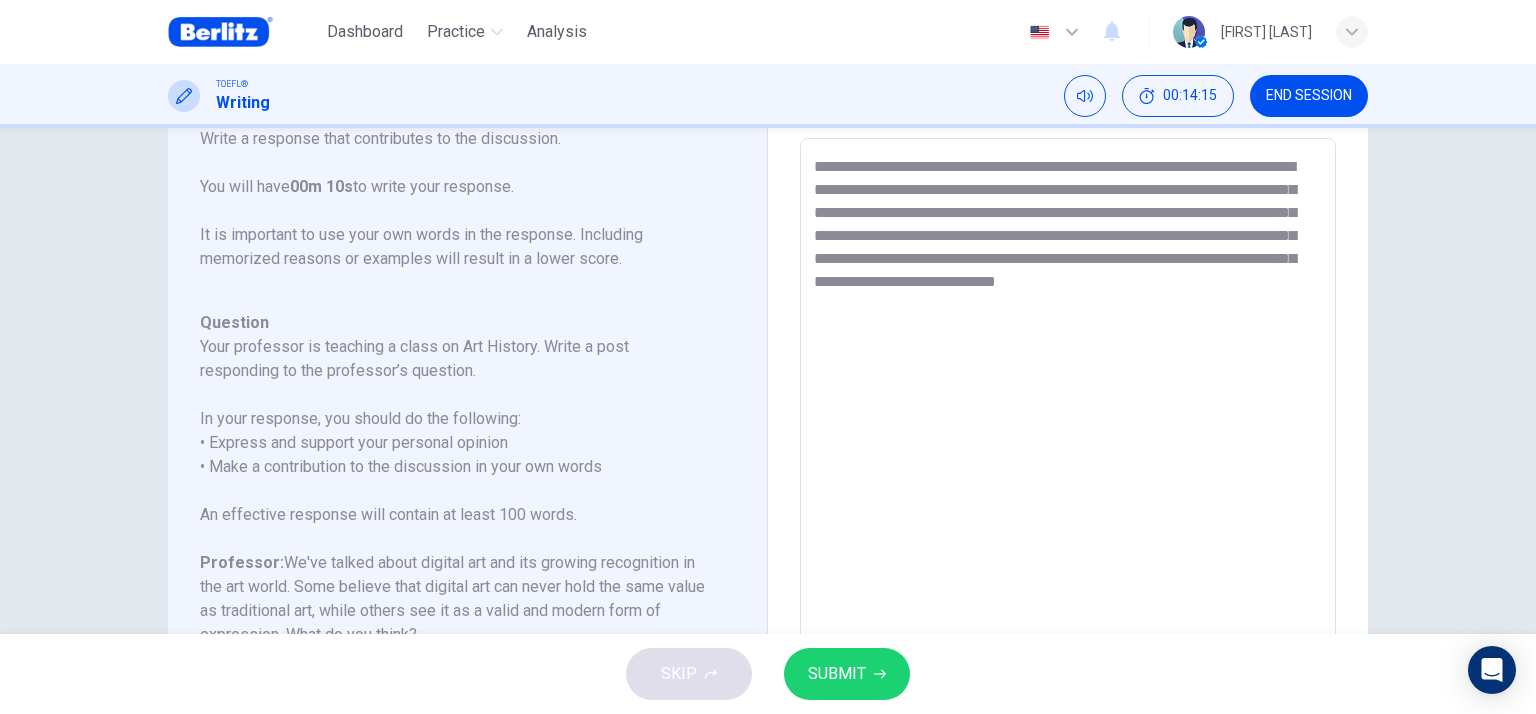 click on "**********" at bounding box center (1068, 472) 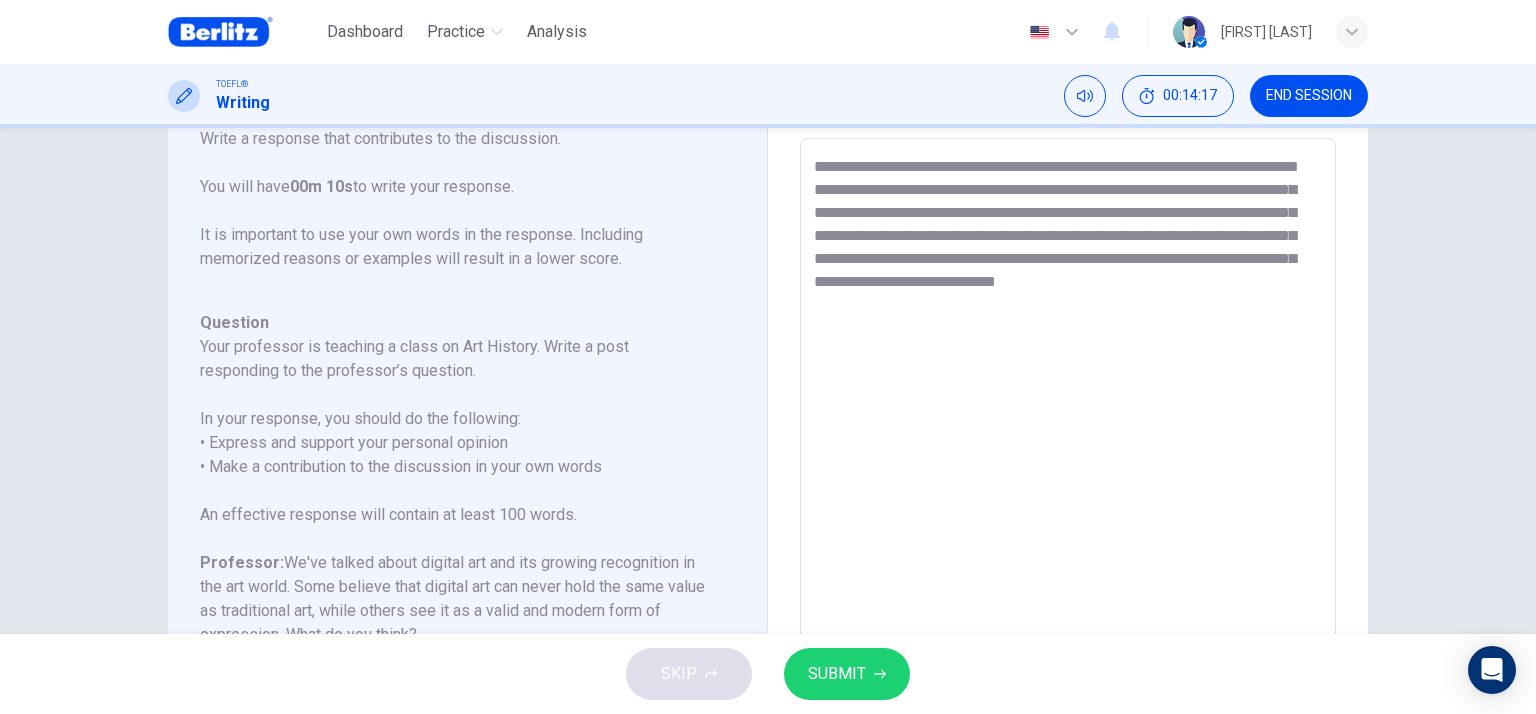 click on "**********" at bounding box center (1068, 472) 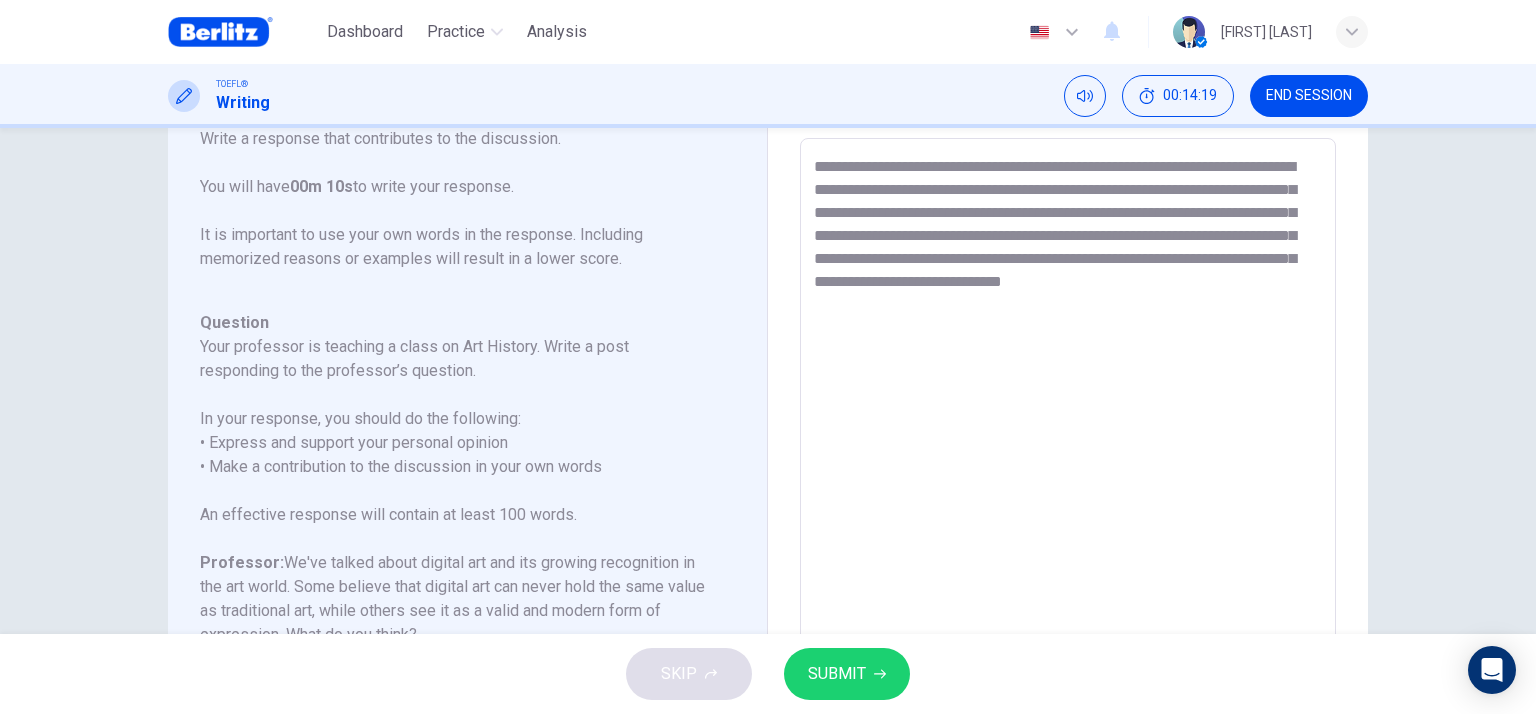 drag, startPoint x: 878, startPoint y: 305, endPoint x: 908, endPoint y: 322, distance: 34.48188 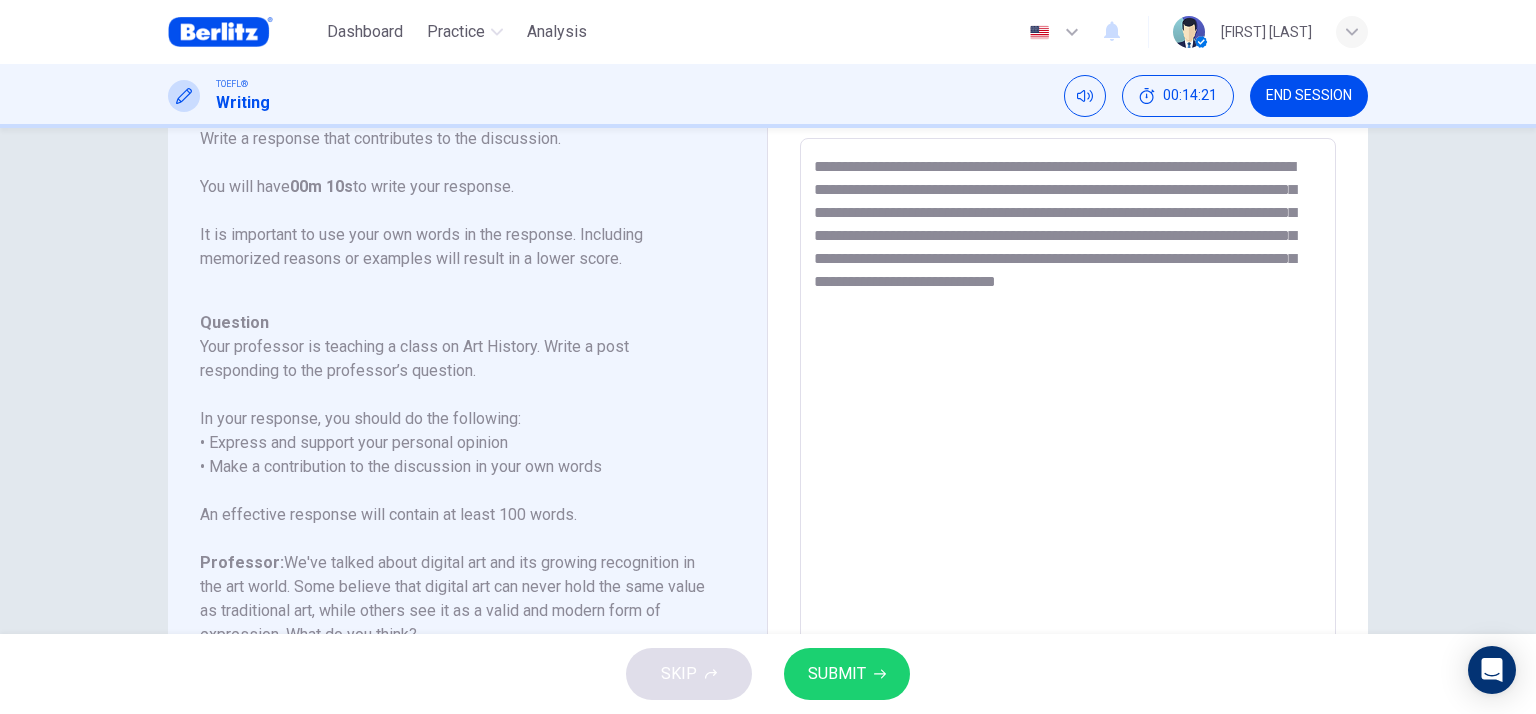 click on "**********" at bounding box center [1068, 472] 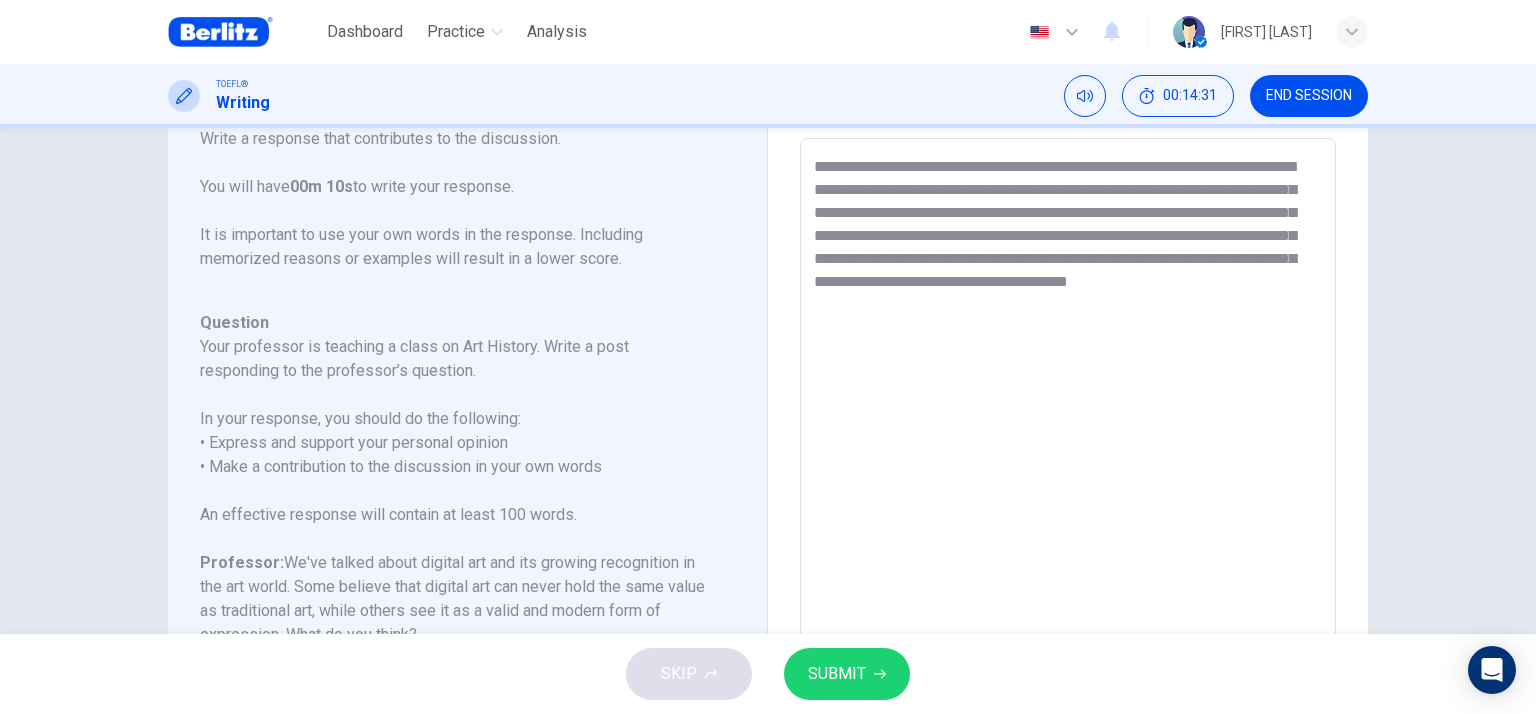 click on "**********" at bounding box center (1068, 472) 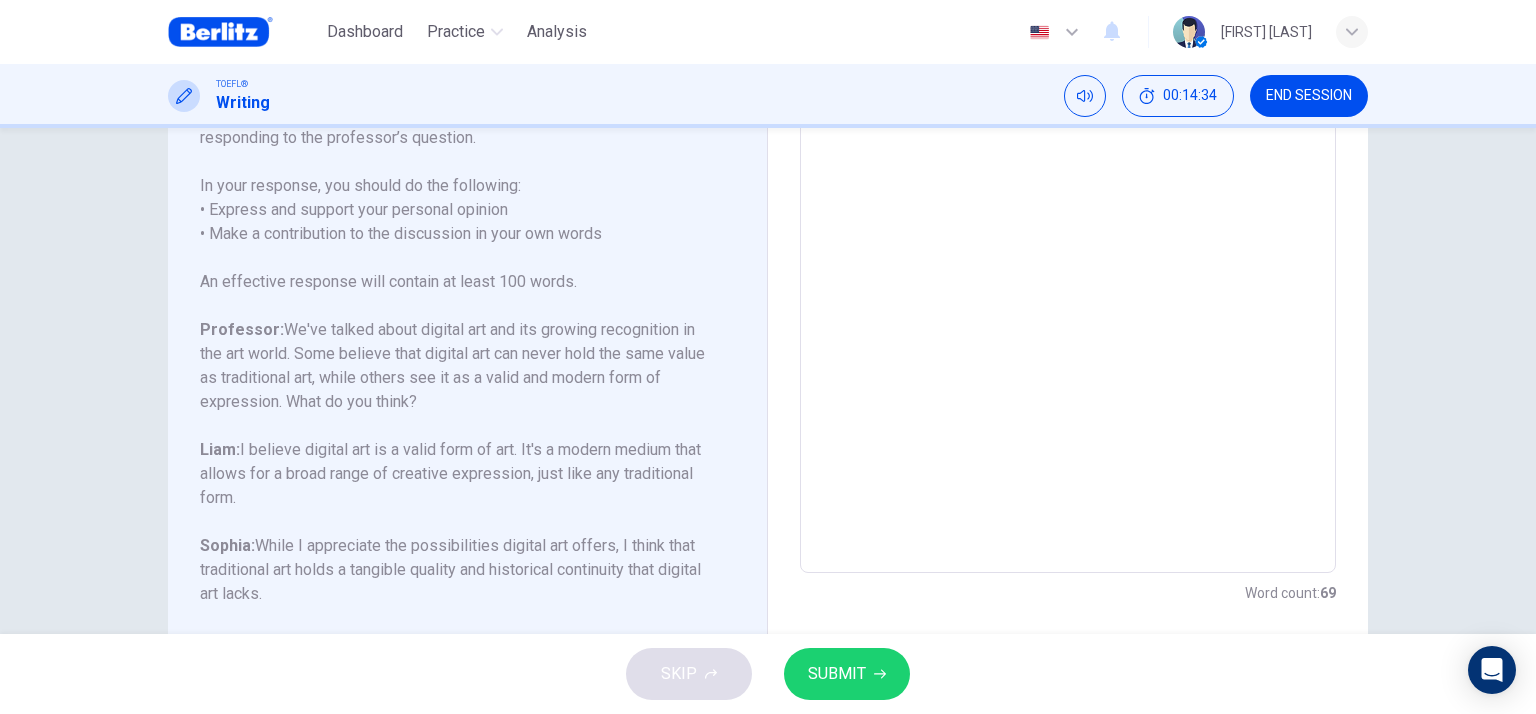 scroll, scrollTop: 384, scrollLeft: 0, axis: vertical 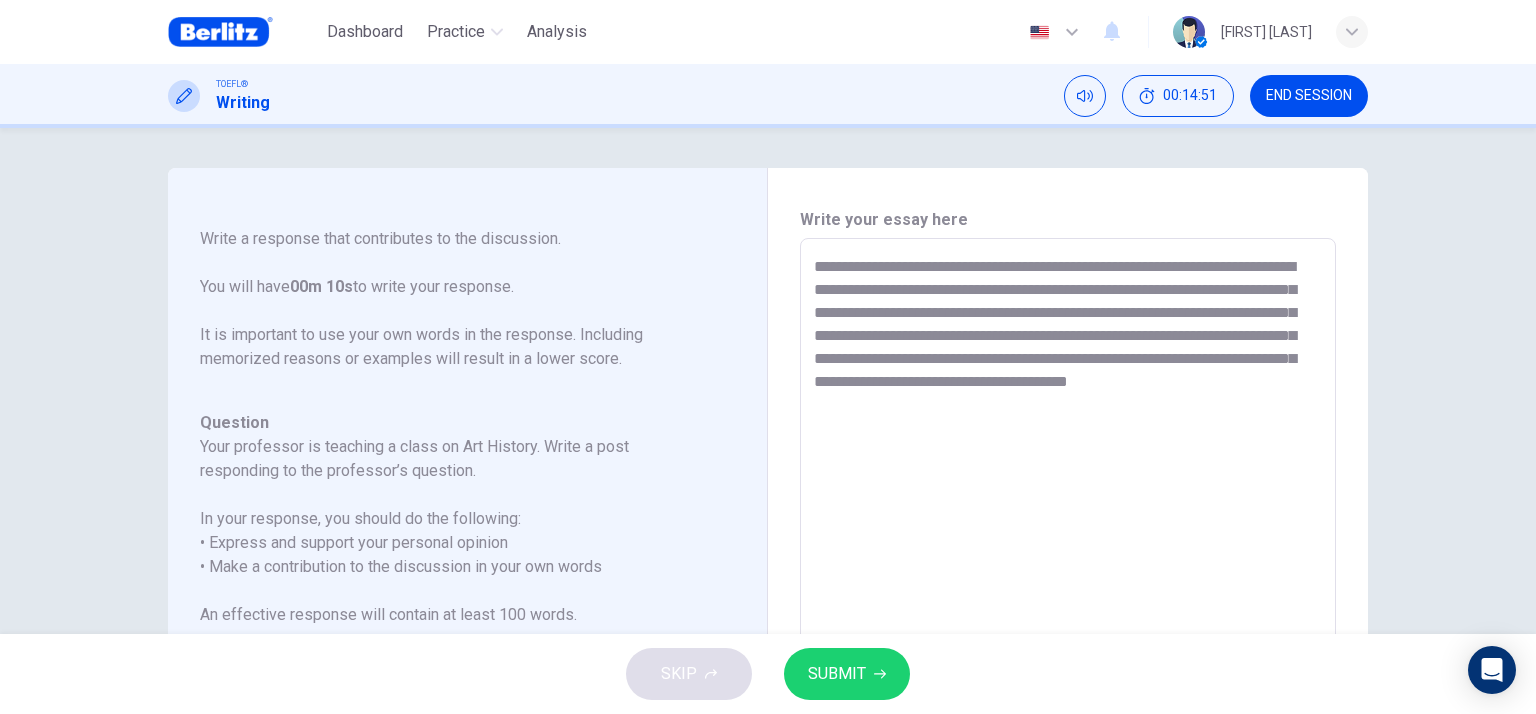 click on "**********" at bounding box center [1068, 572] 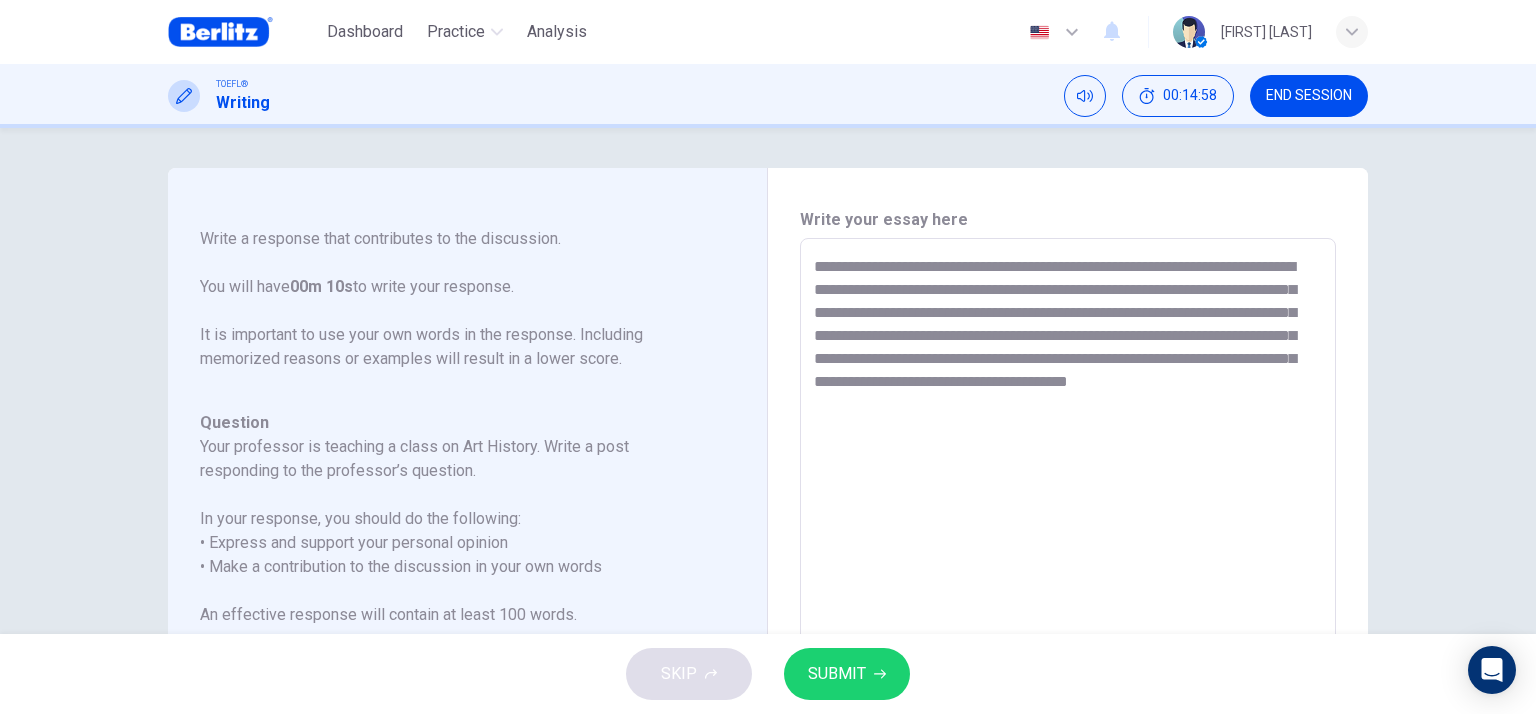 click on "**********" at bounding box center (1068, 572) 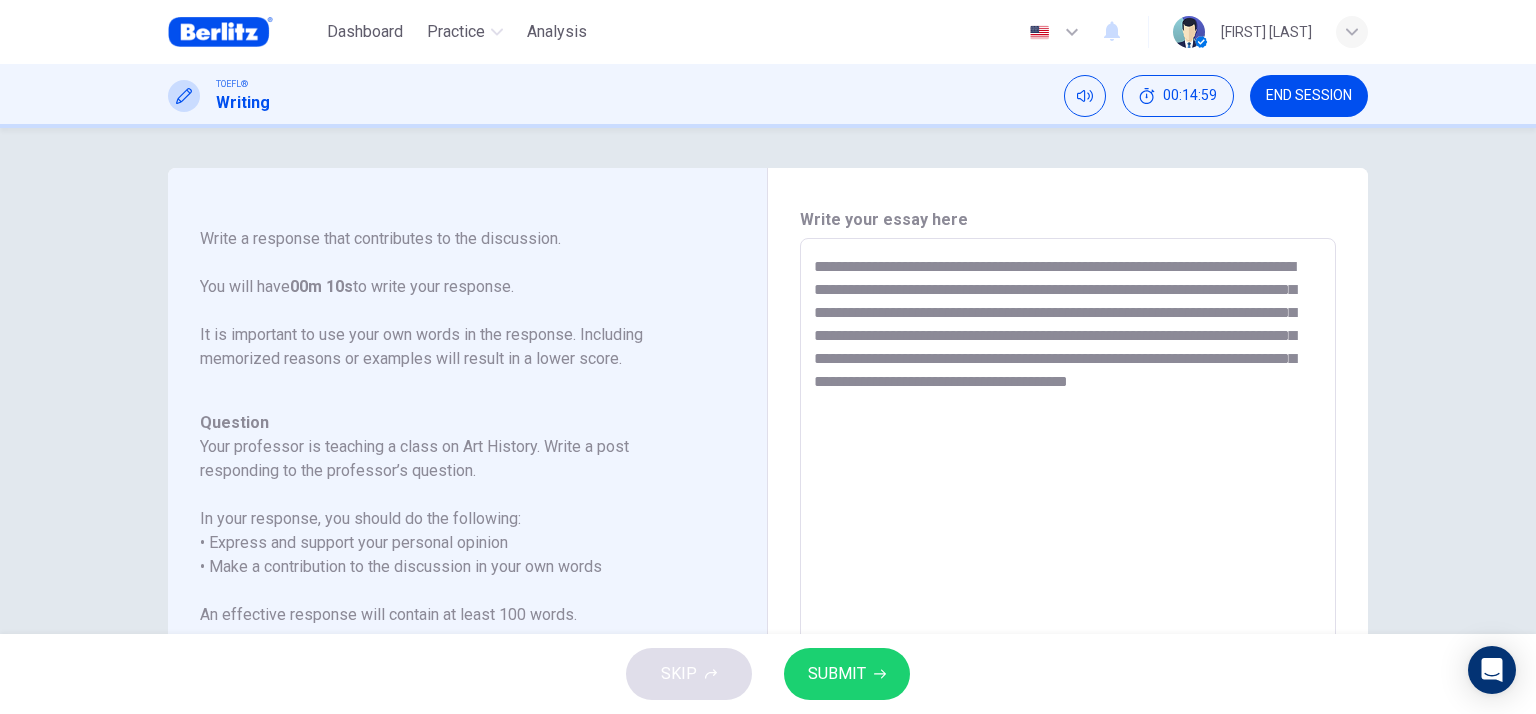 click on "**********" at bounding box center (1068, 572) 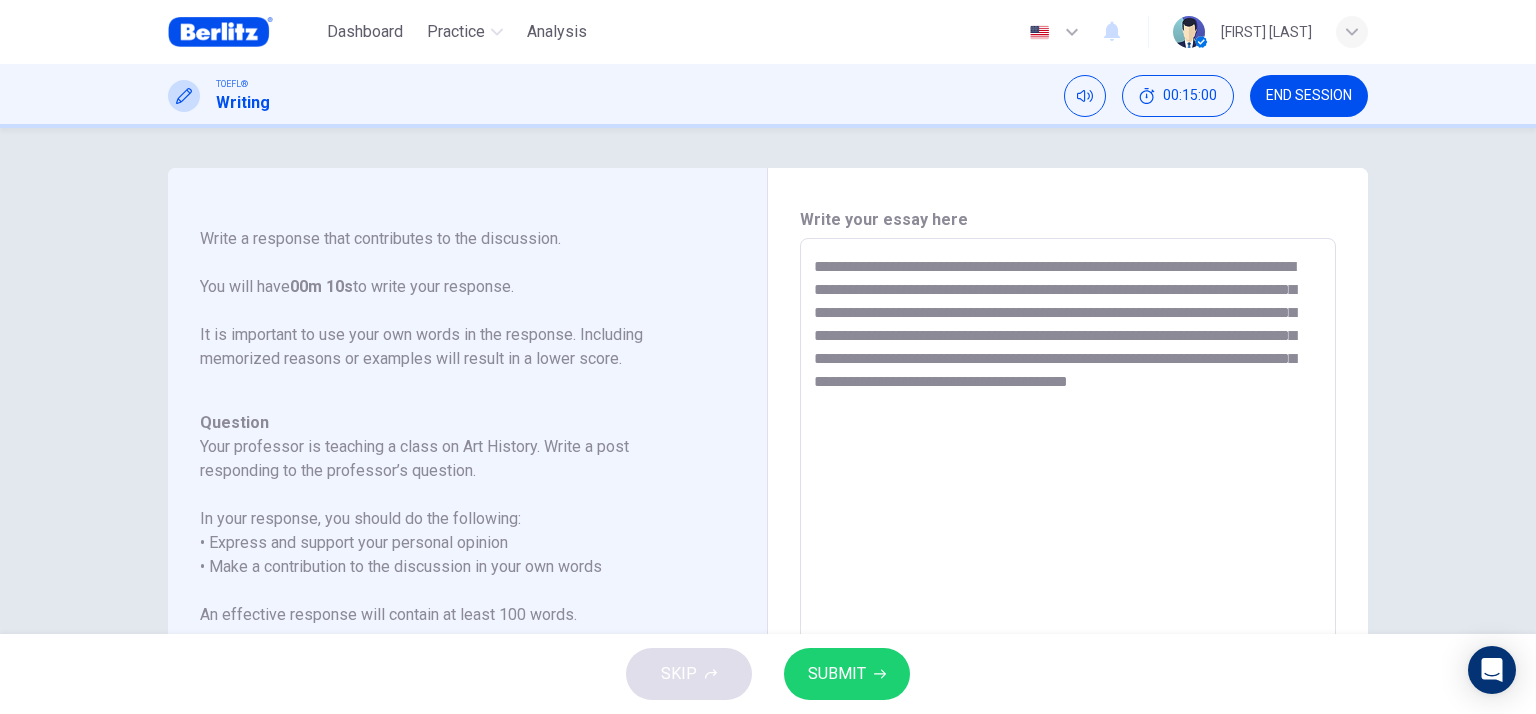click on "**********" at bounding box center (1068, 572) 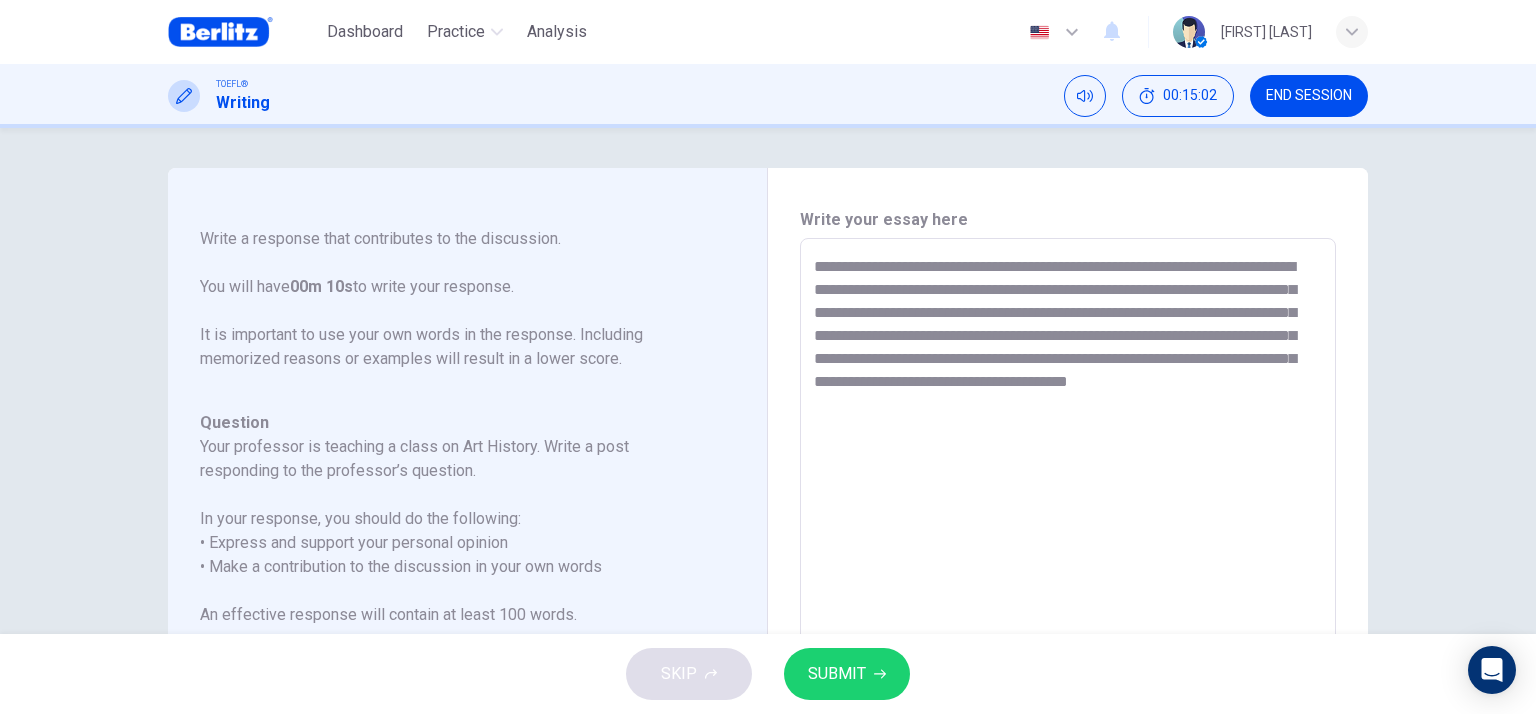 click on "**********" at bounding box center [1068, 572] 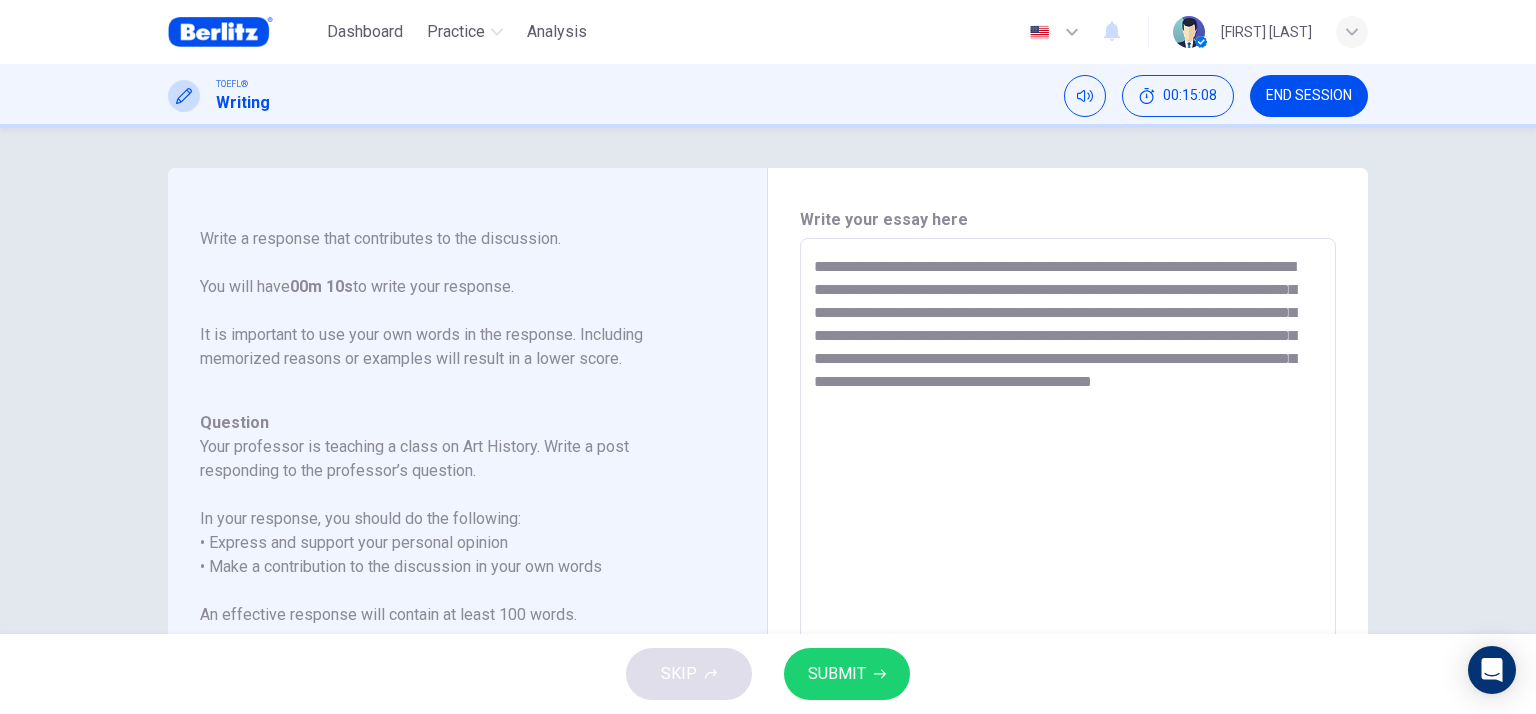 drag, startPoint x: 1227, startPoint y: 383, endPoint x: 1148, endPoint y: 381, distance: 79.025314 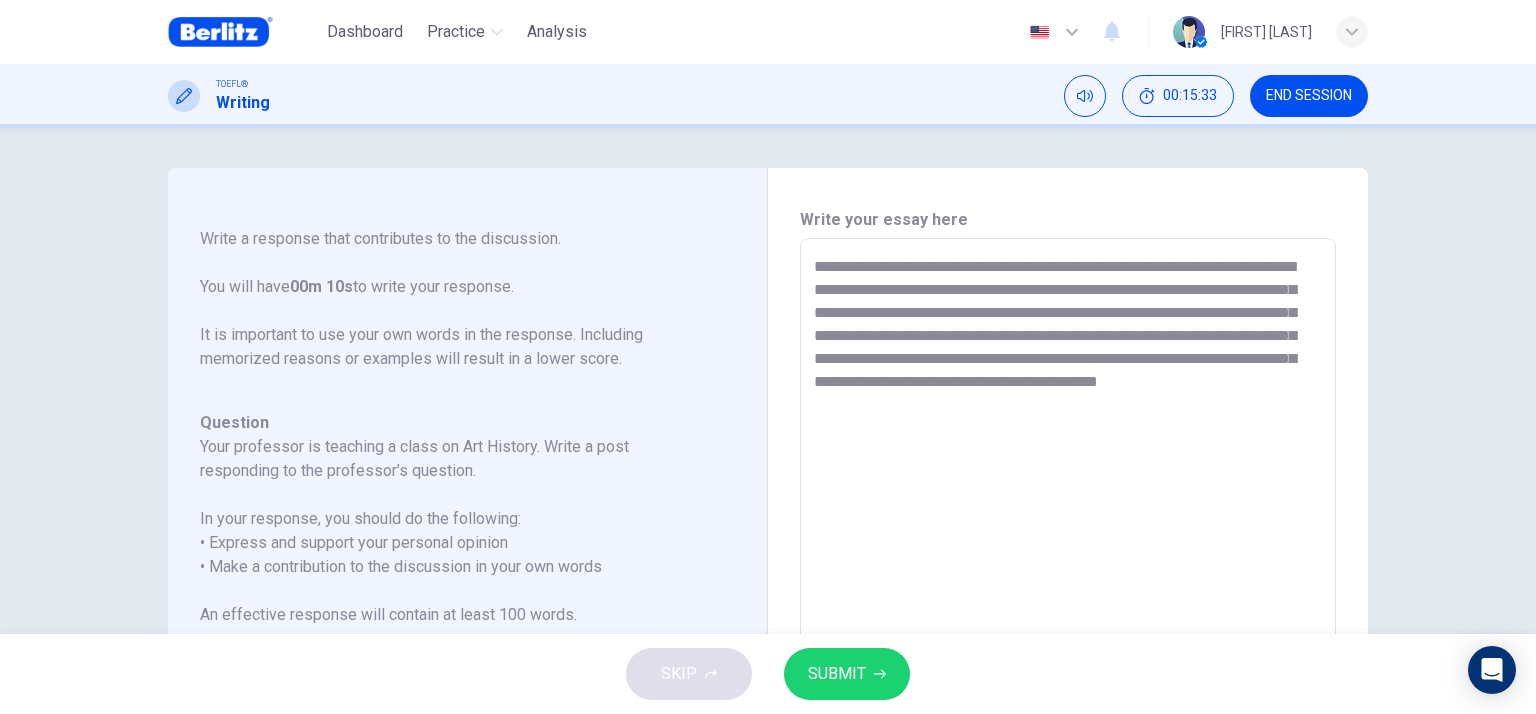 drag, startPoint x: 1246, startPoint y: 355, endPoint x: 1232, endPoint y: 355, distance: 14 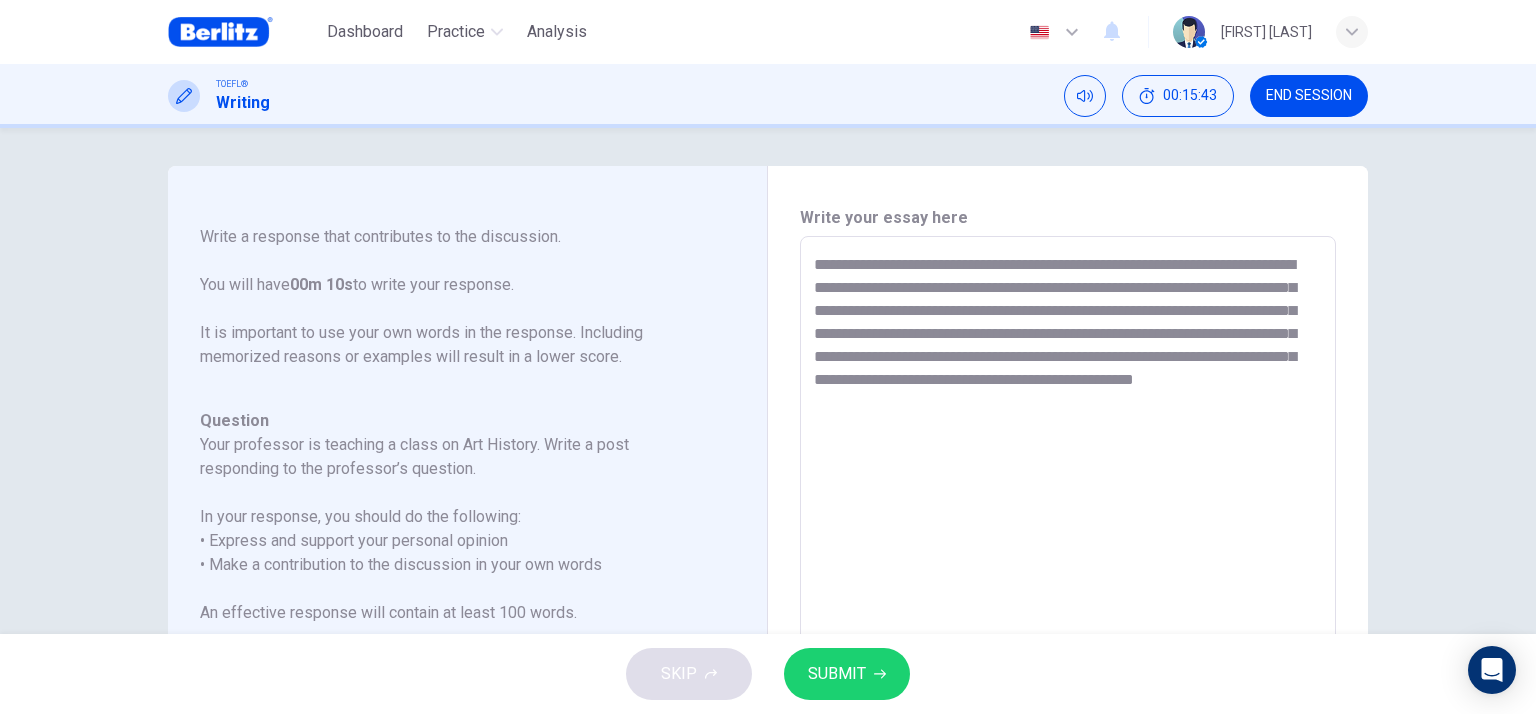 scroll, scrollTop: 0, scrollLeft: 0, axis: both 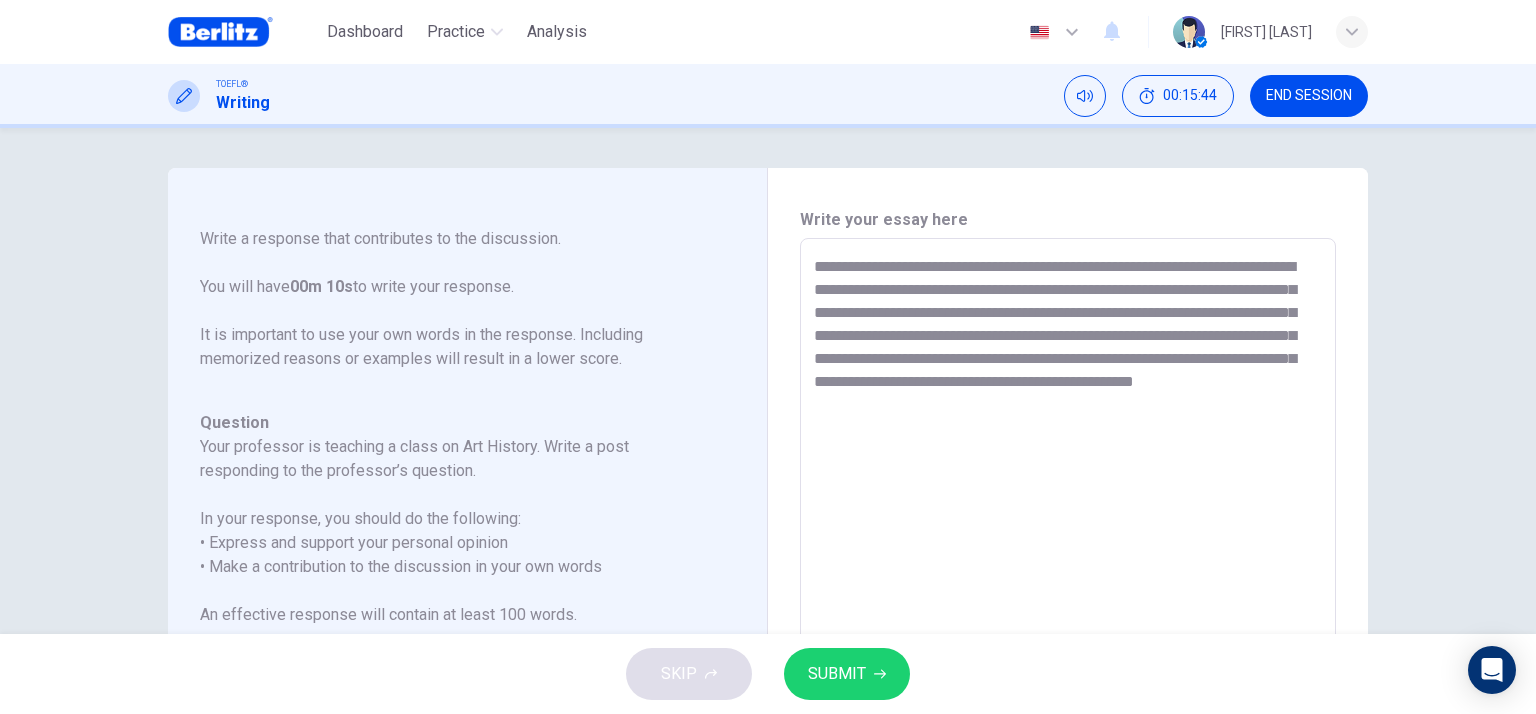 click on "**********" at bounding box center [1068, 572] 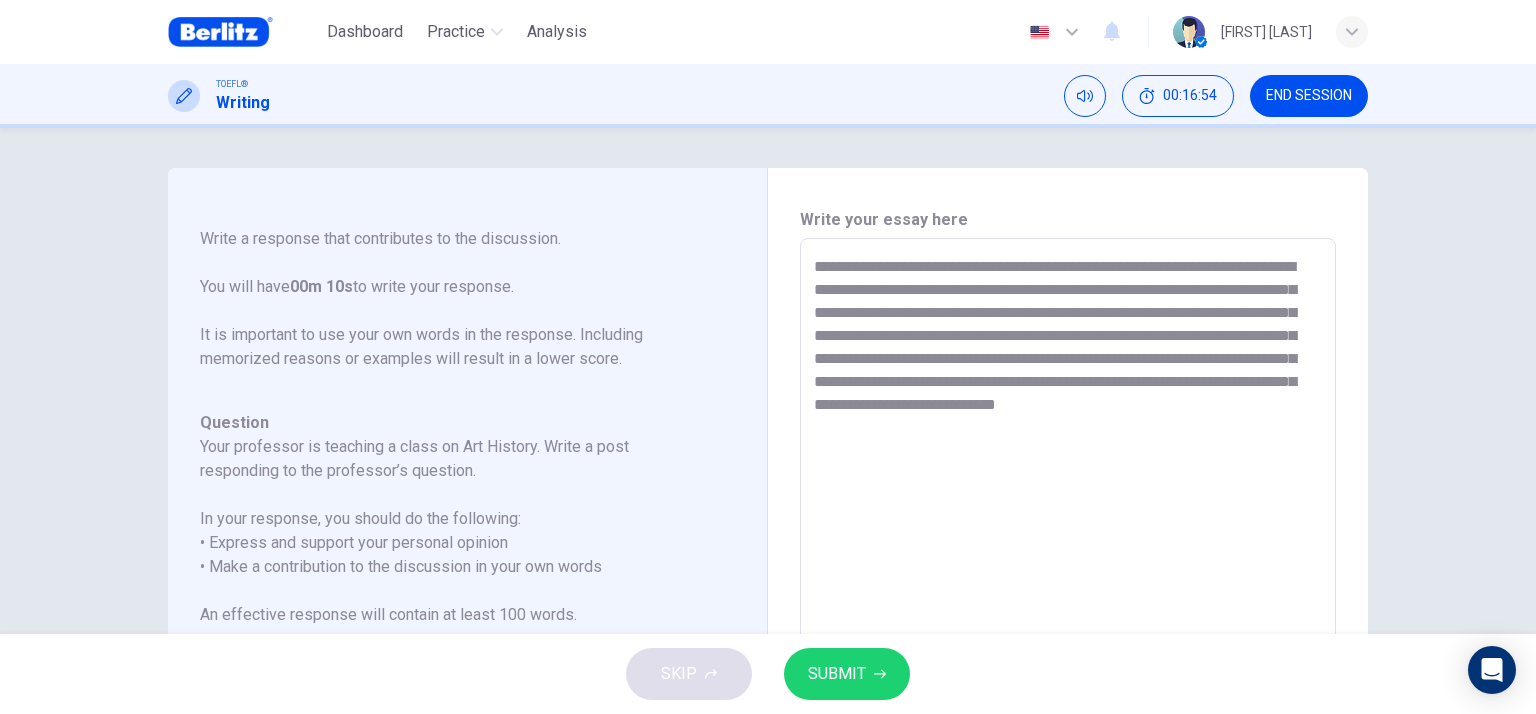 click on "**********" at bounding box center (1068, 572) 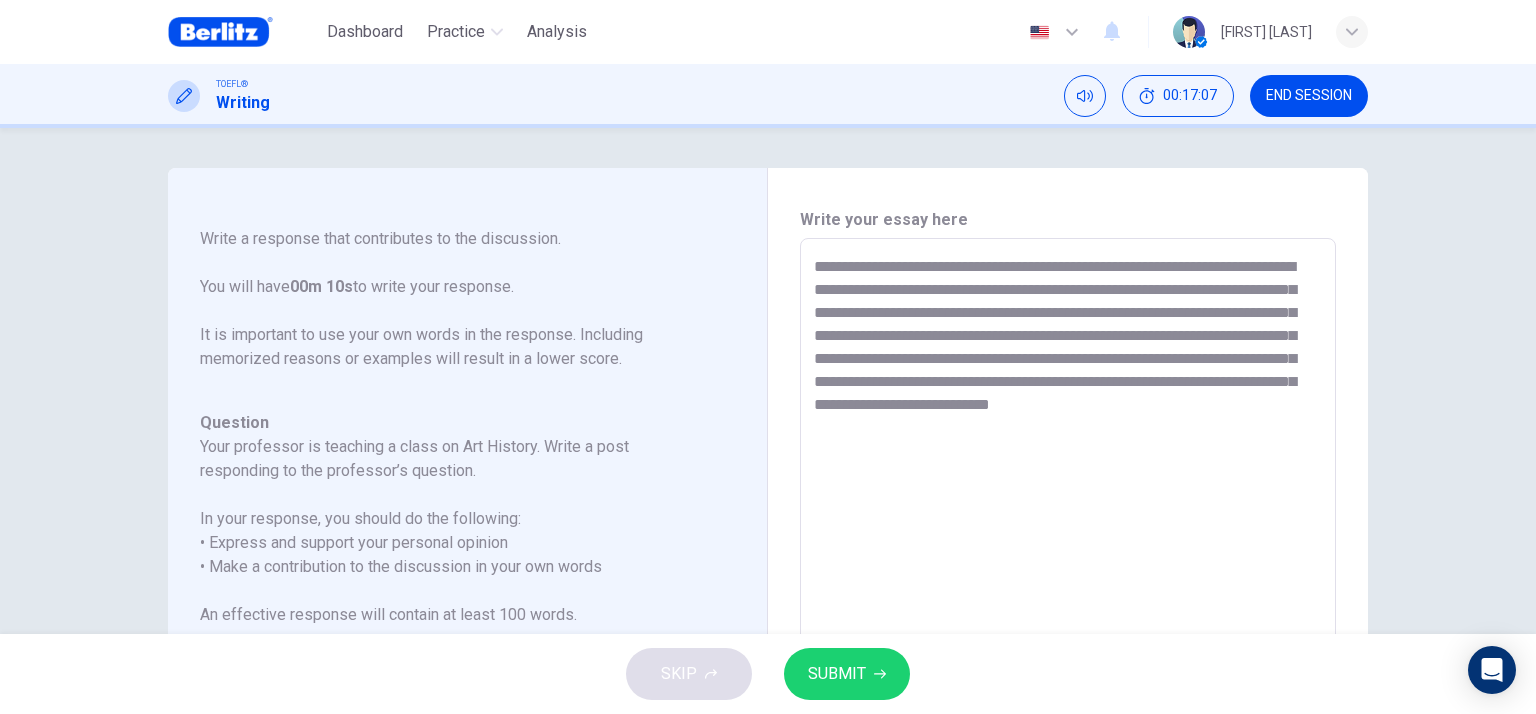 click on "**********" at bounding box center (1068, 572) 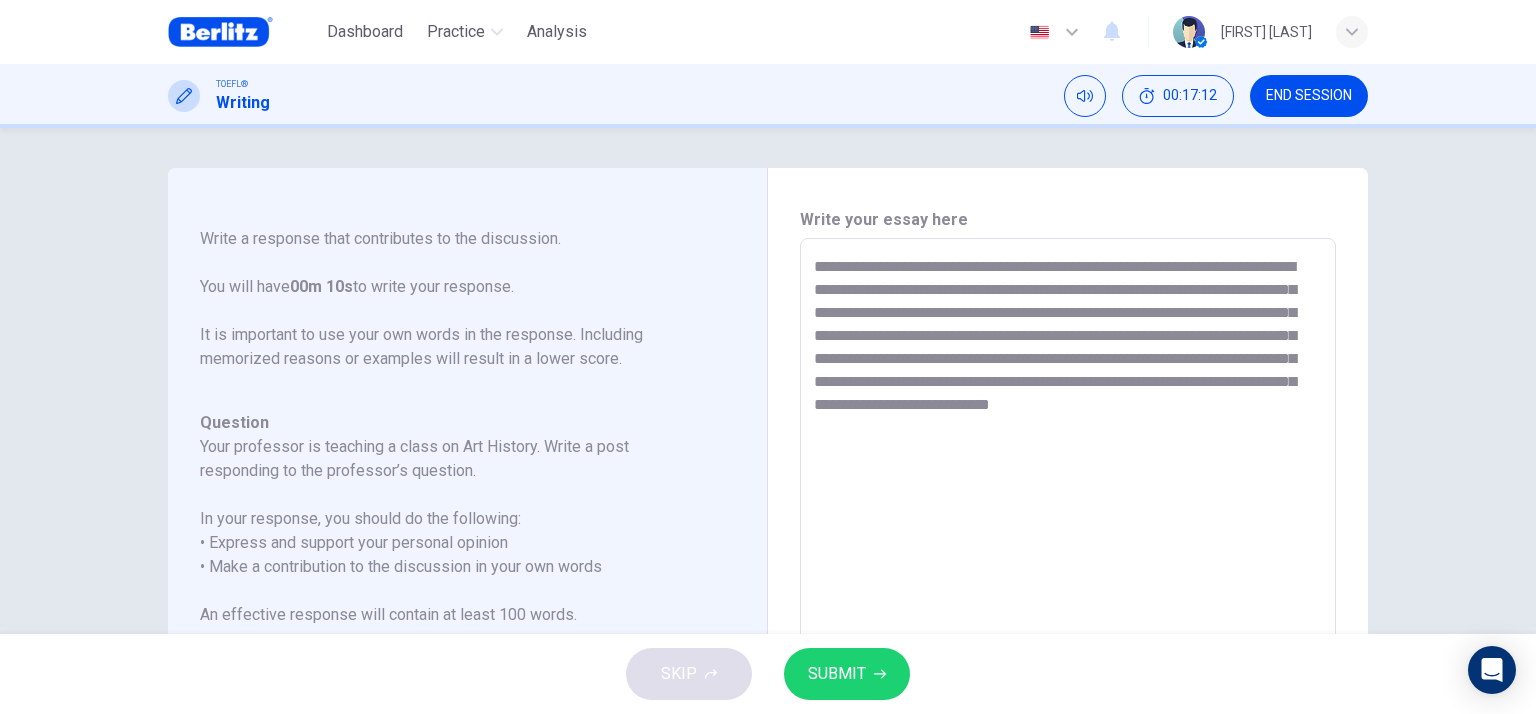 click on "**********" at bounding box center (1068, 572) 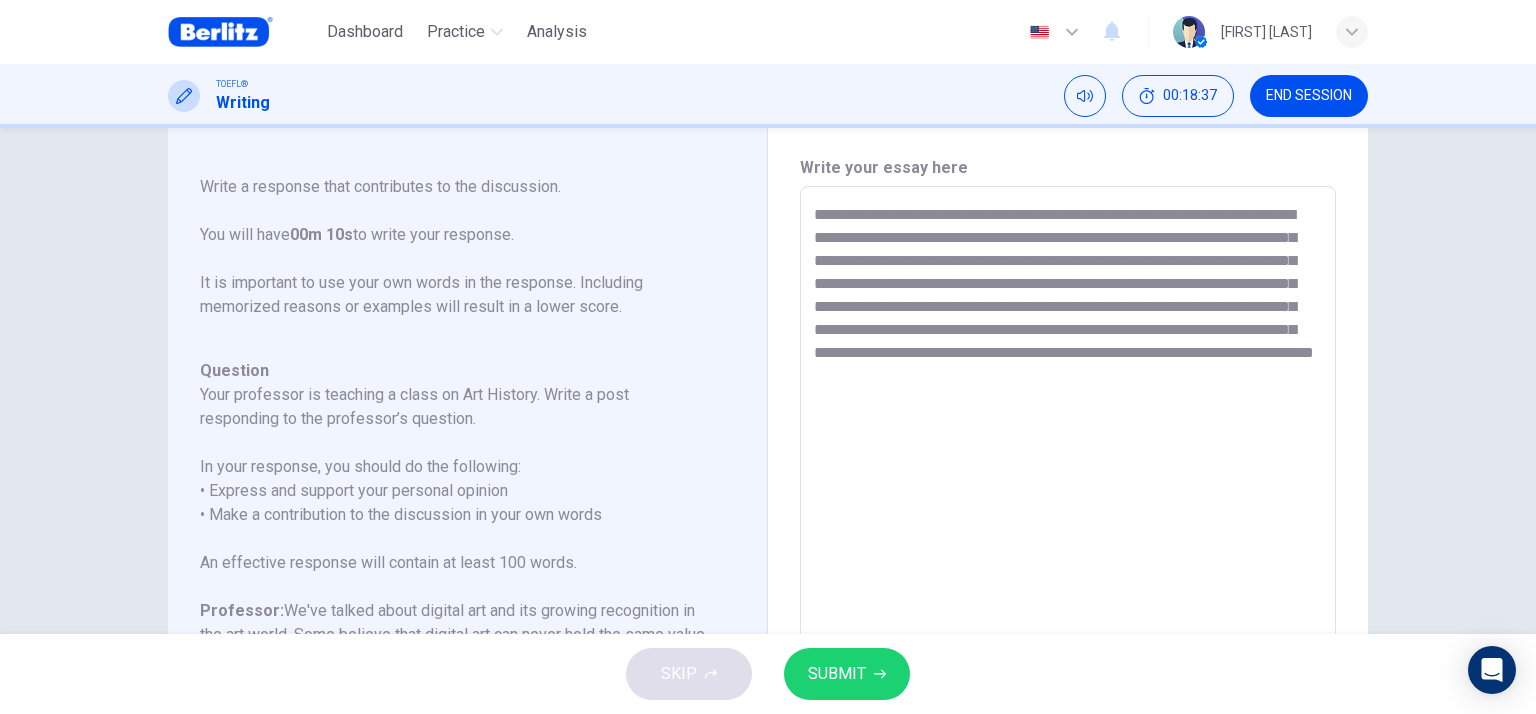 scroll, scrollTop: 100, scrollLeft: 0, axis: vertical 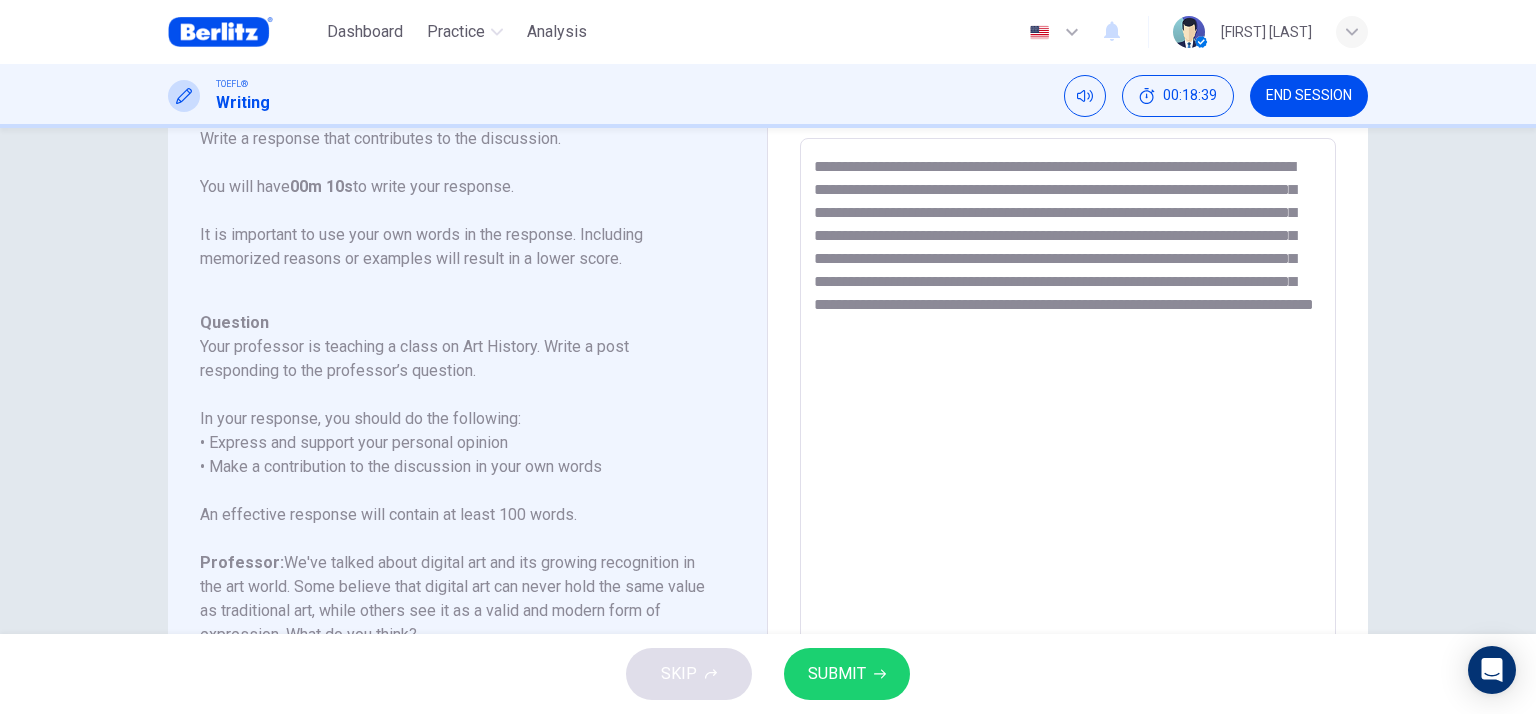 click on "**********" at bounding box center (1068, 472) 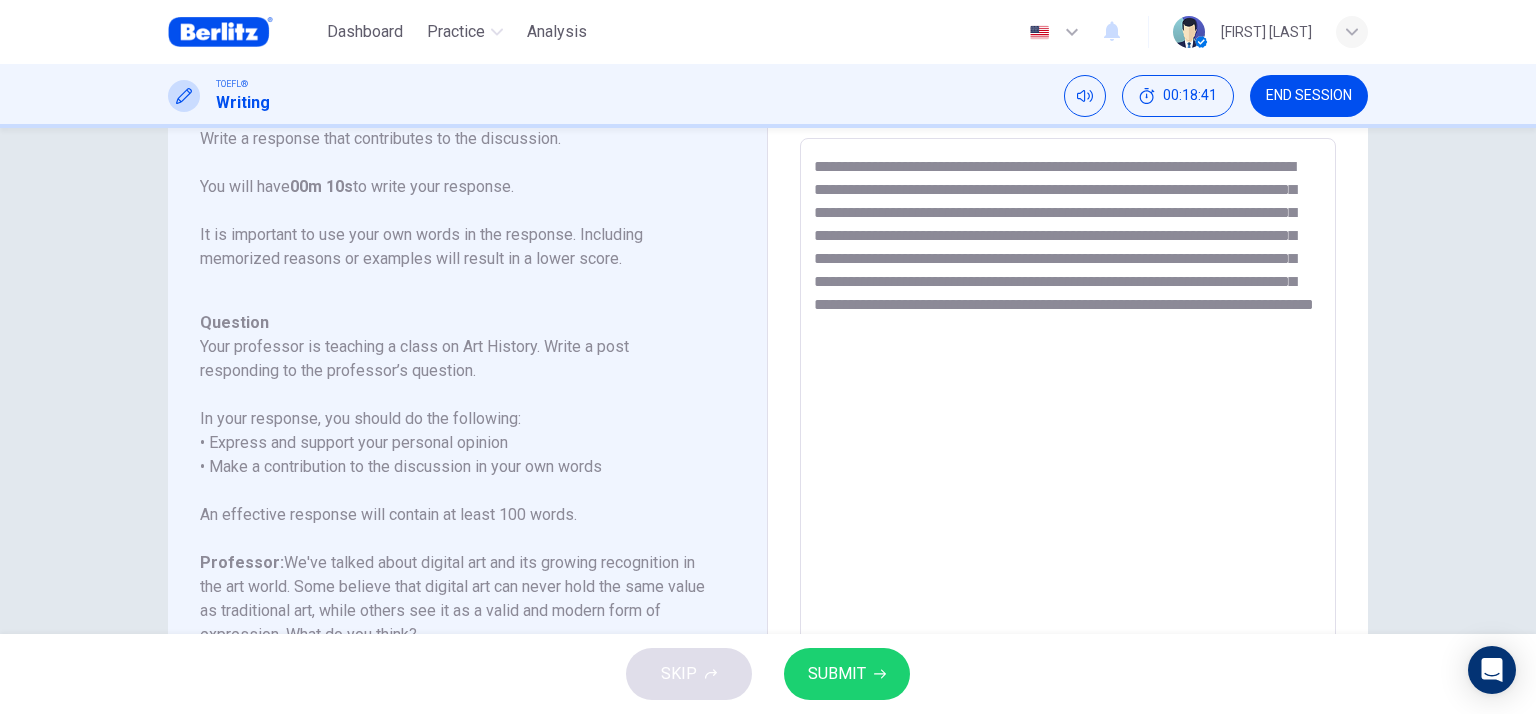 scroll, scrollTop: 200, scrollLeft: 0, axis: vertical 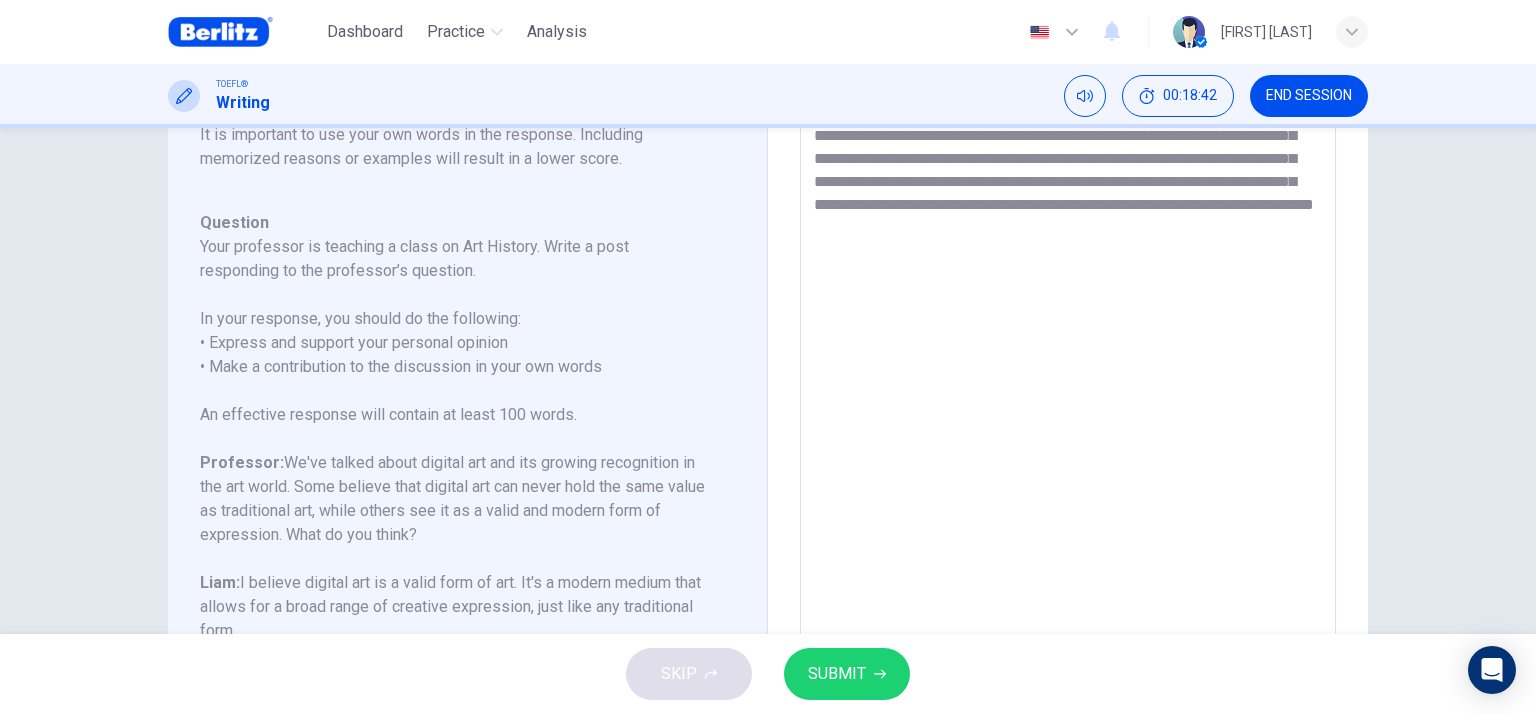 click on "**********" at bounding box center (1068, 372) 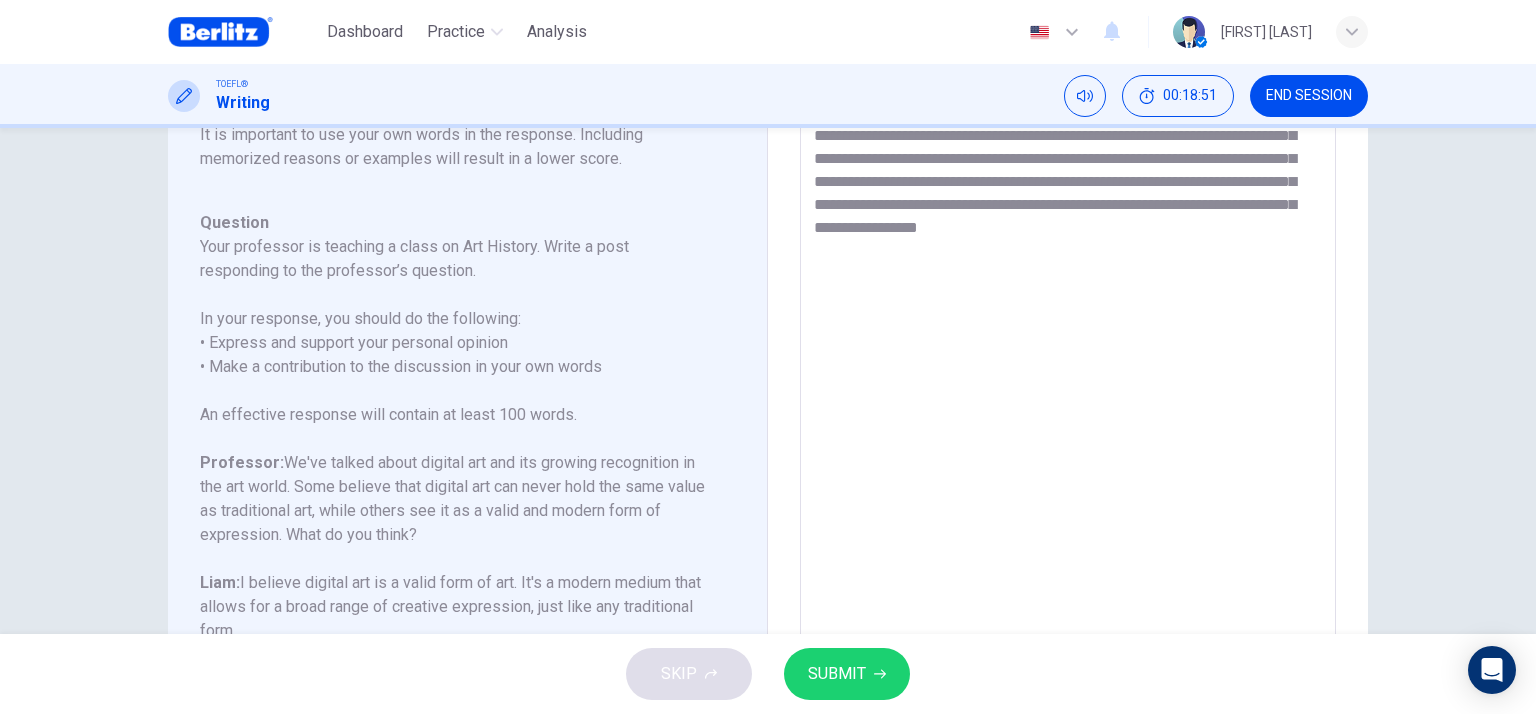 click on "**********" at bounding box center (1068, 372) 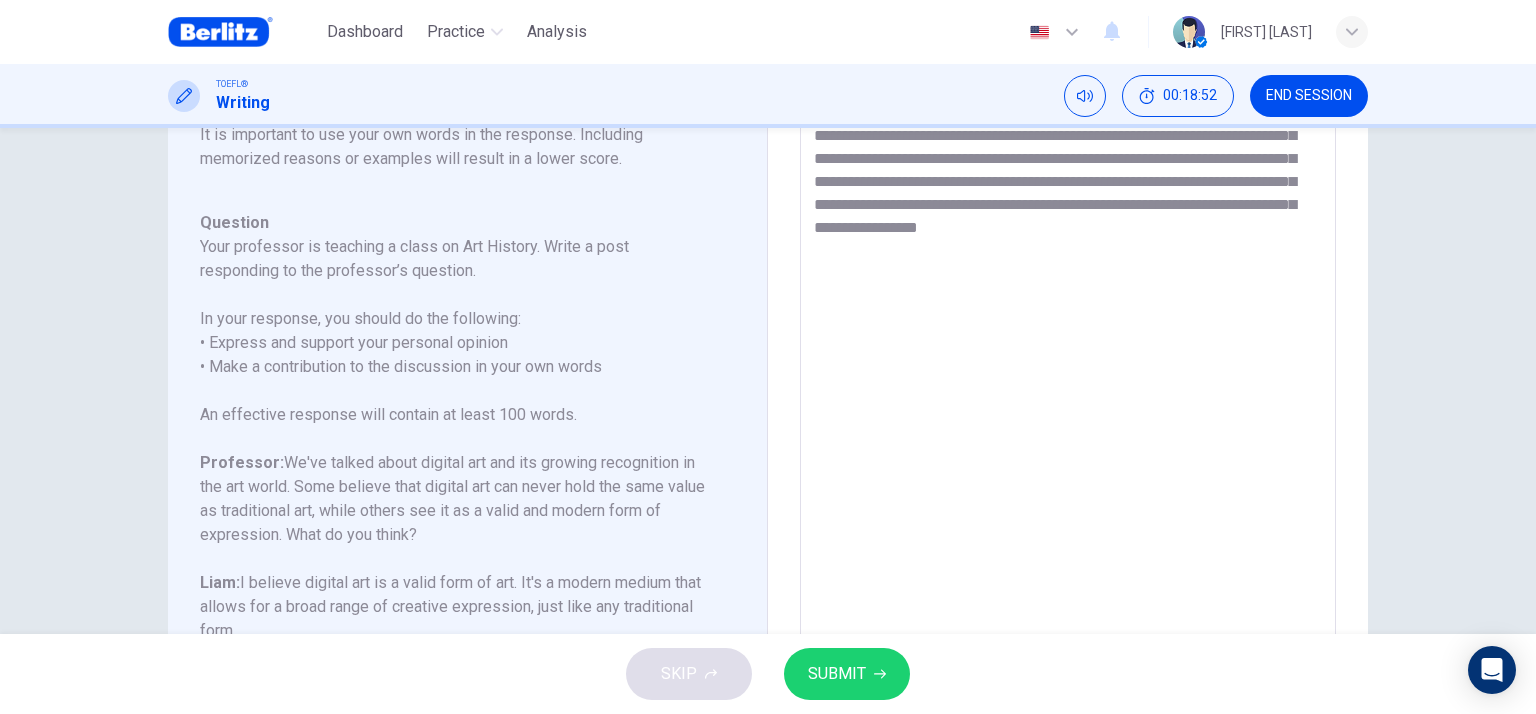 click on "**********" at bounding box center [1068, 372] 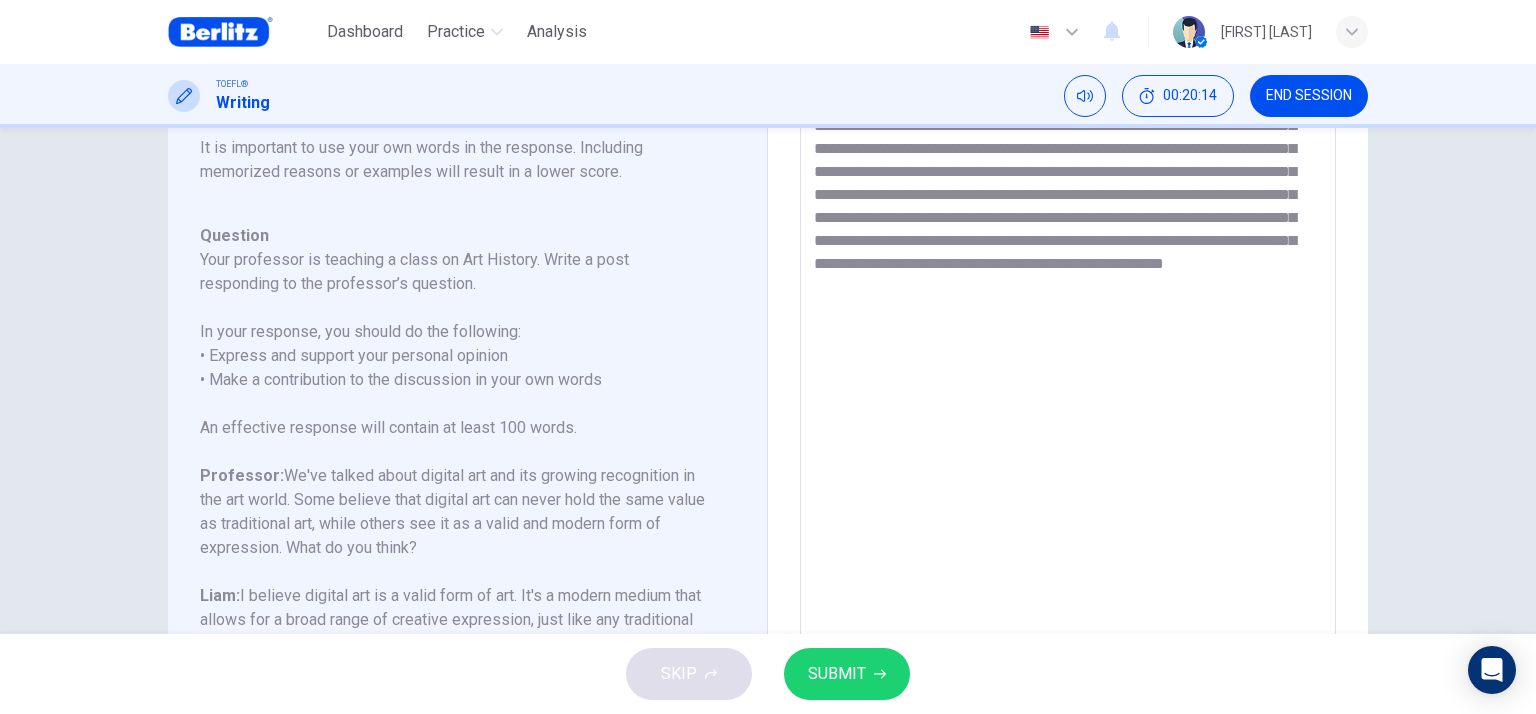 scroll, scrollTop: 384, scrollLeft: 0, axis: vertical 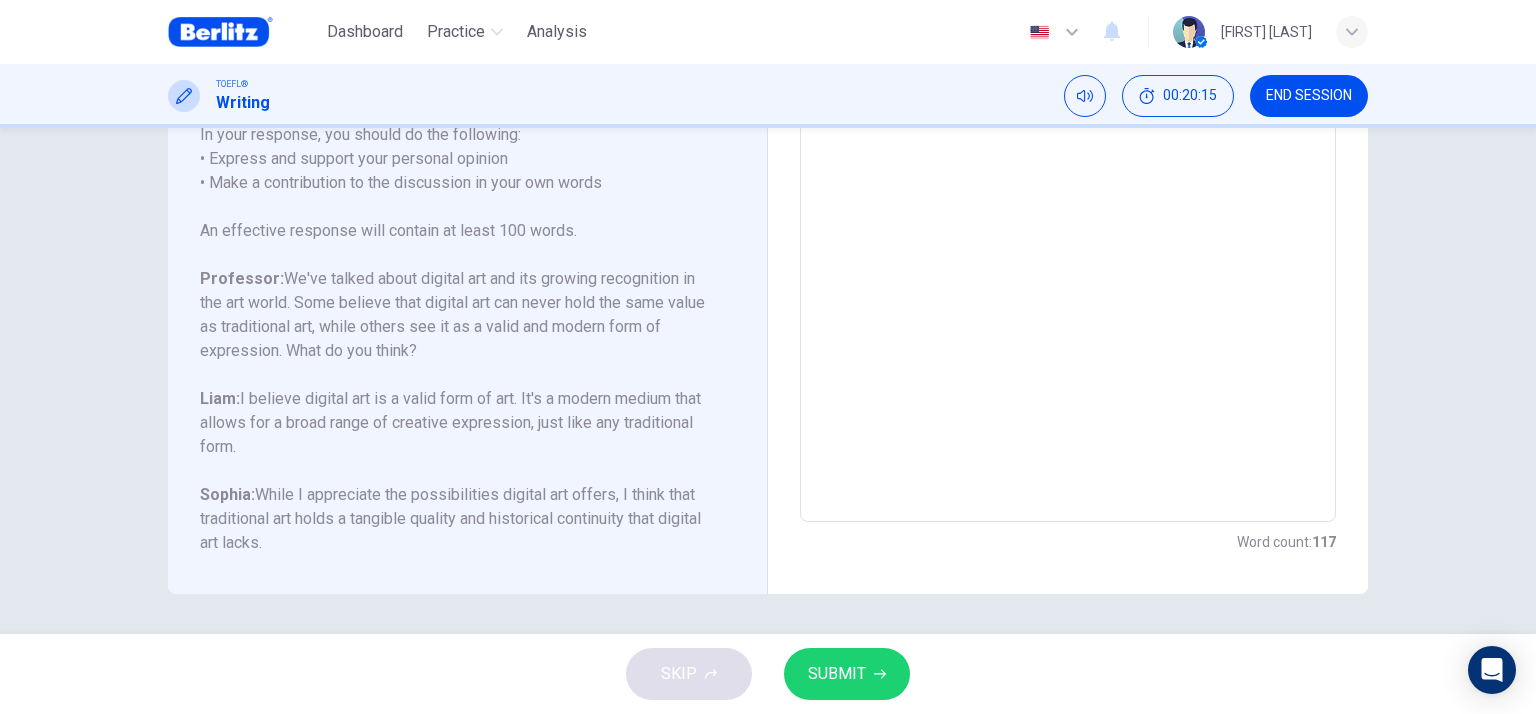 type on "**********" 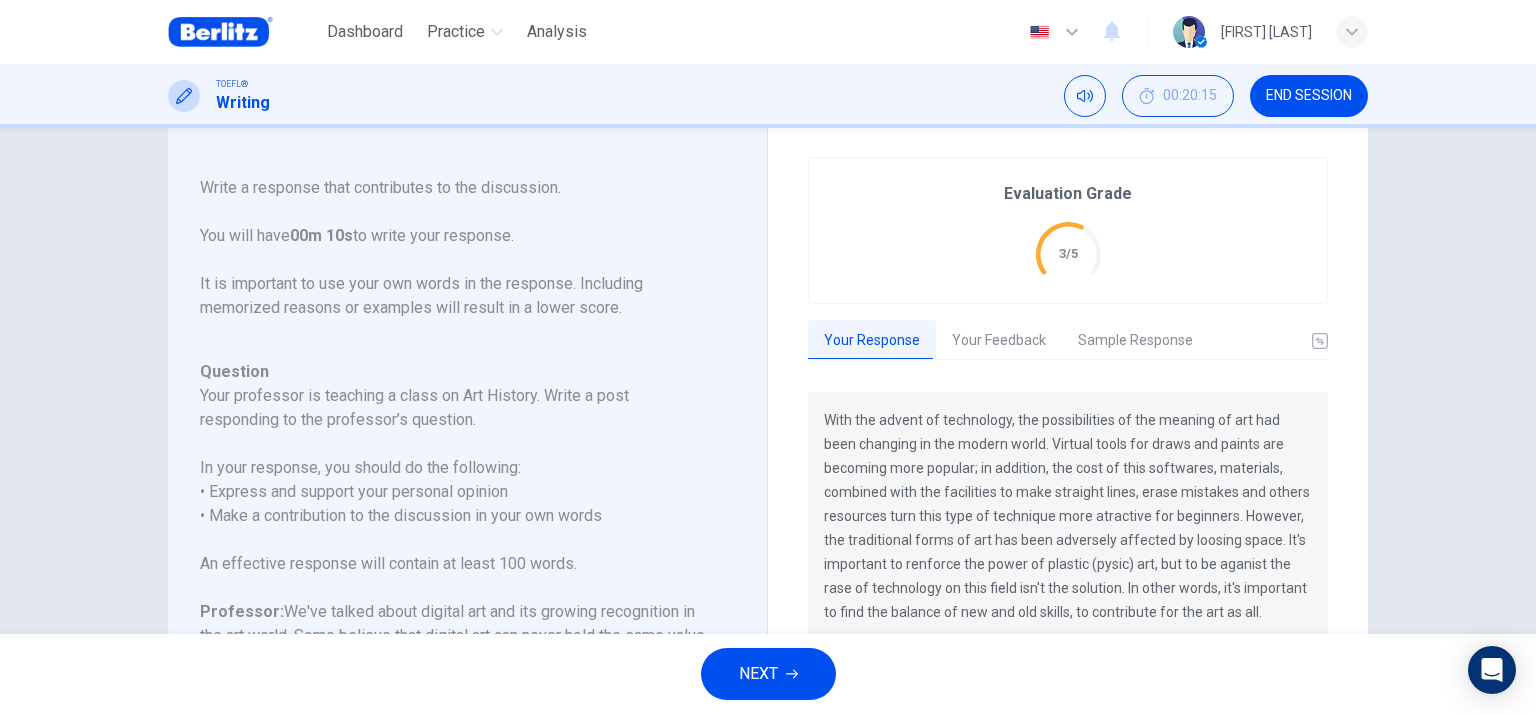scroll, scrollTop: 100, scrollLeft: 0, axis: vertical 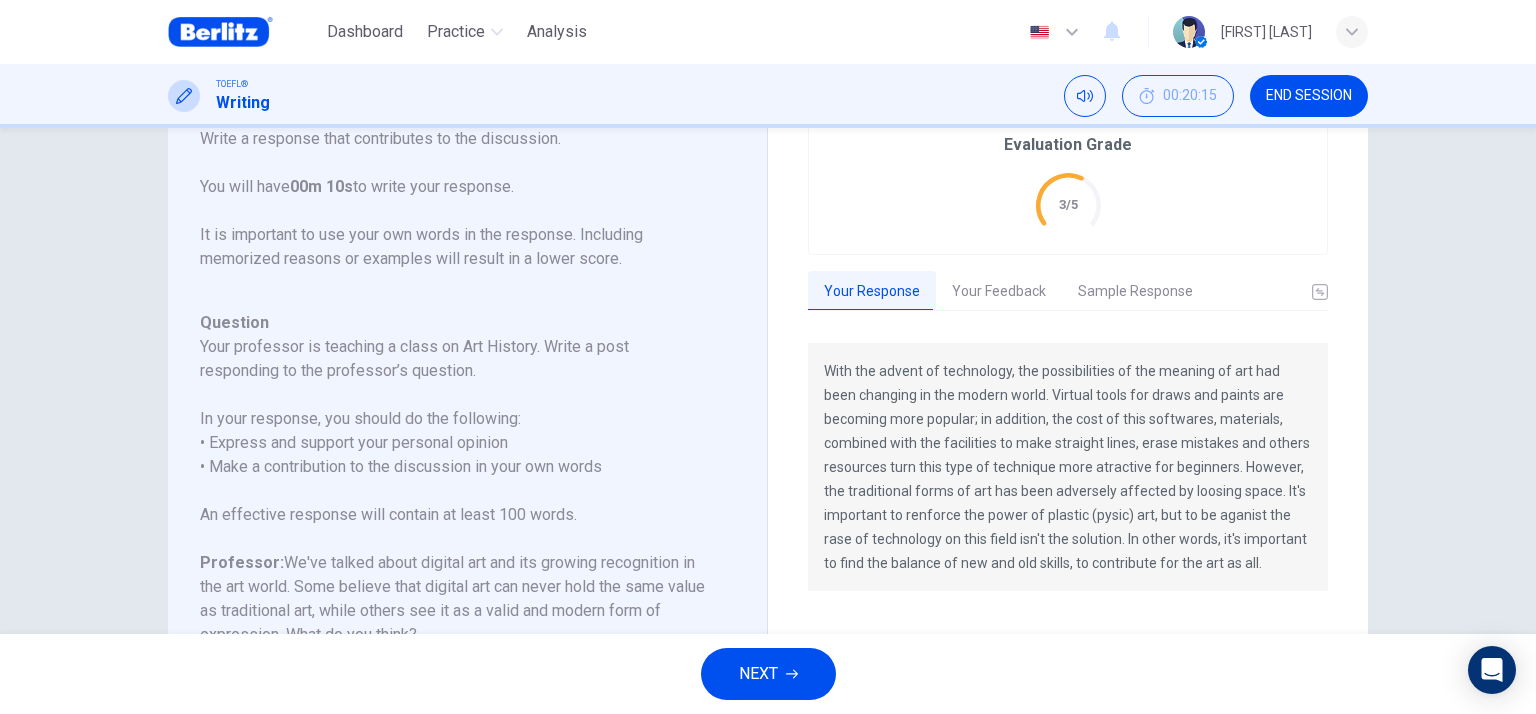click on "Your Feedback" at bounding box center [999, 292] 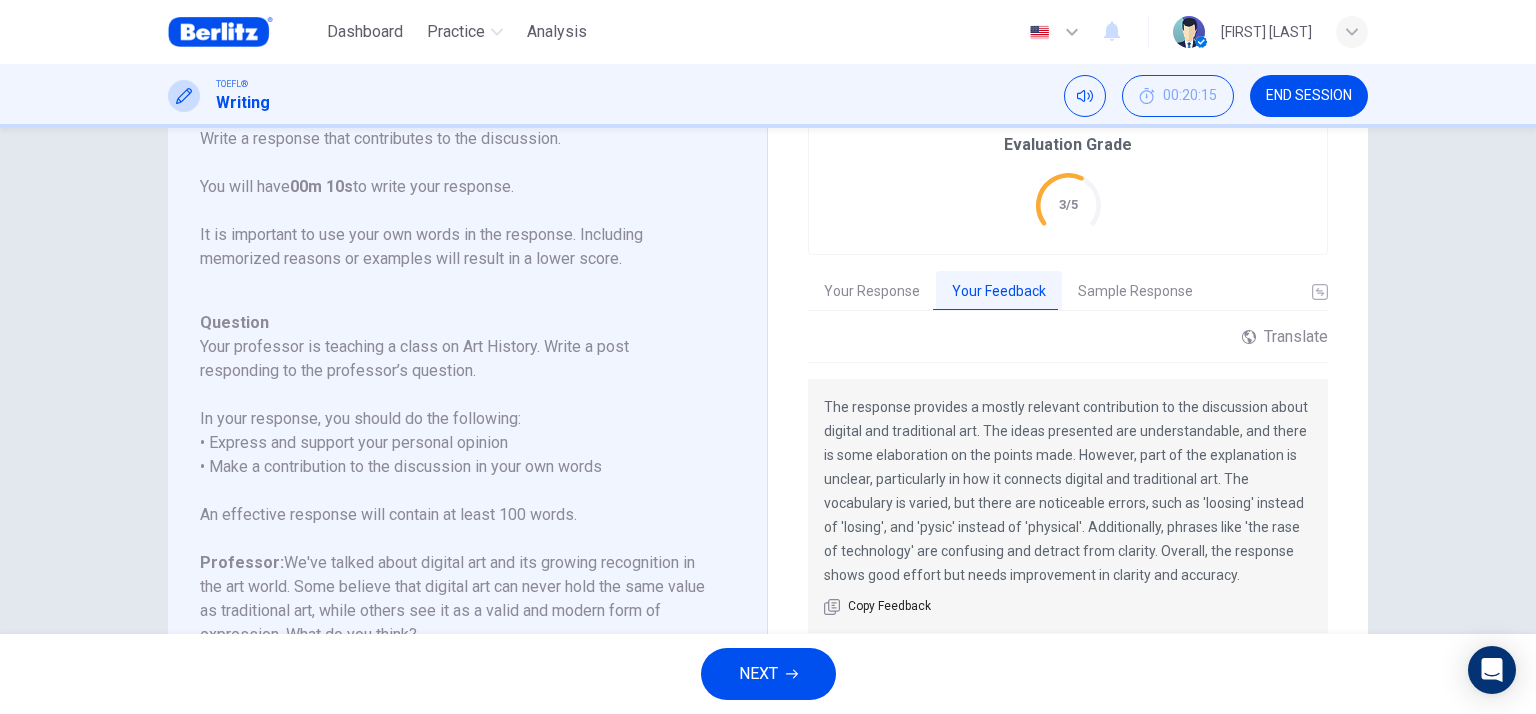 drag, startPoint x: 1070, startPoint y: 526, endPoint x: 1018, endPoint y: 525, distance: 52.009613 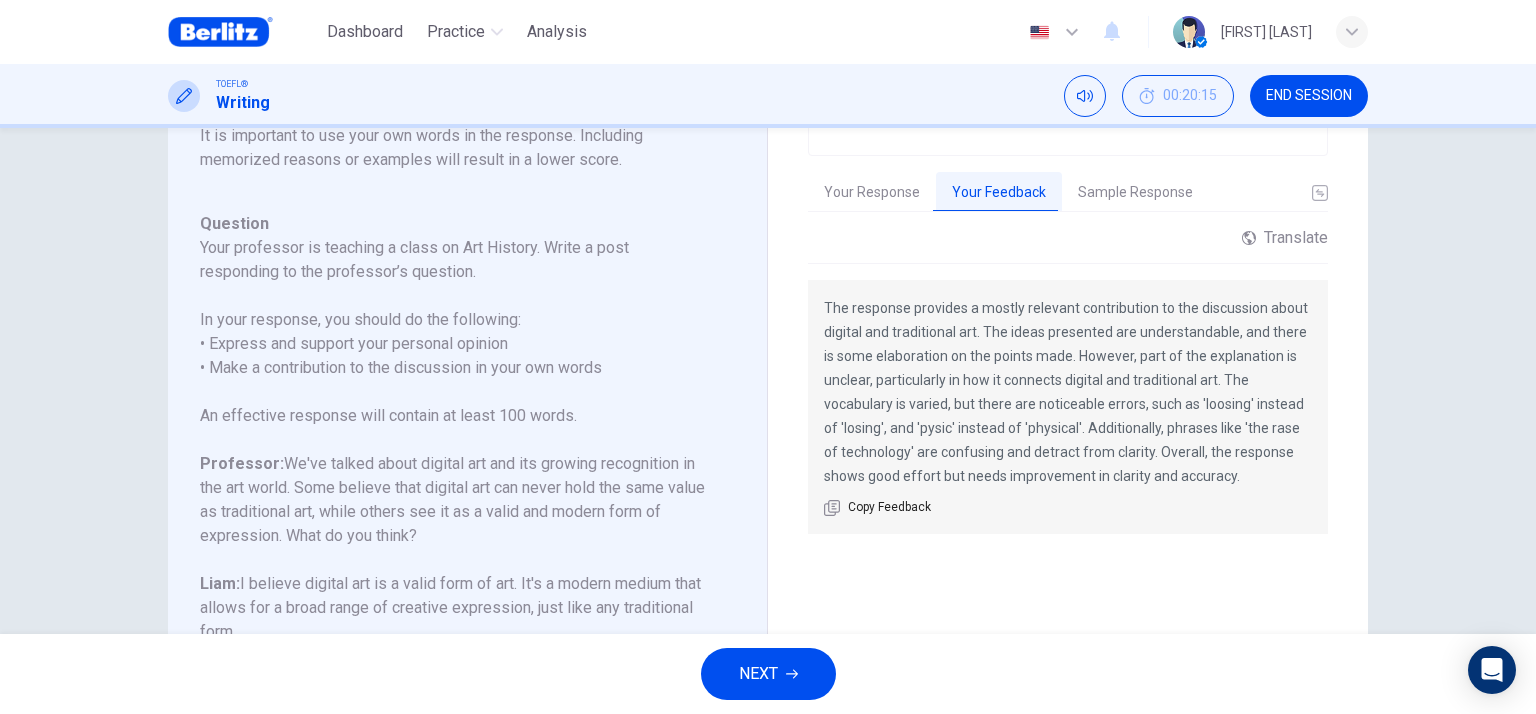 scroll, scrollTop: 200, scrollLeft: 0, axis: vertical 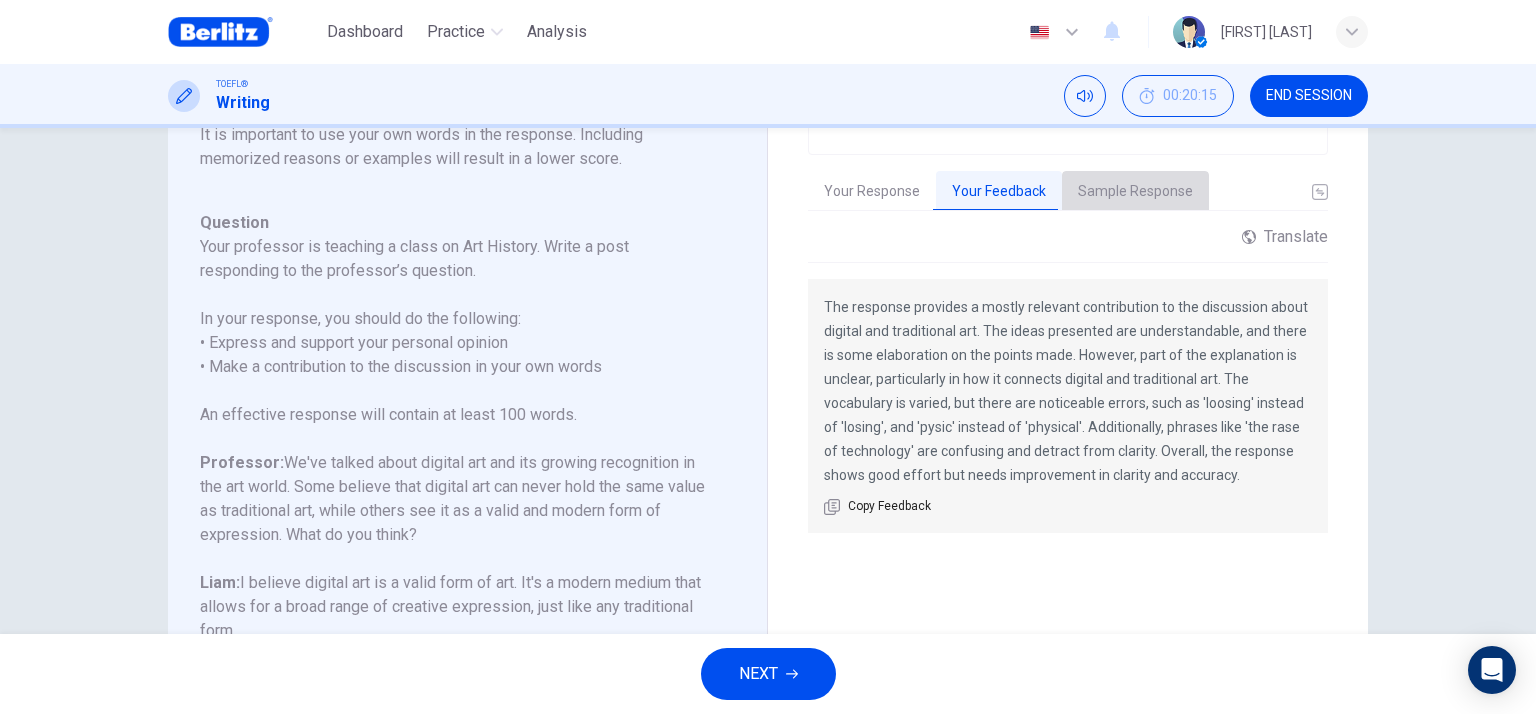 click on "Sample Response" at bounding box center (1135, 192) 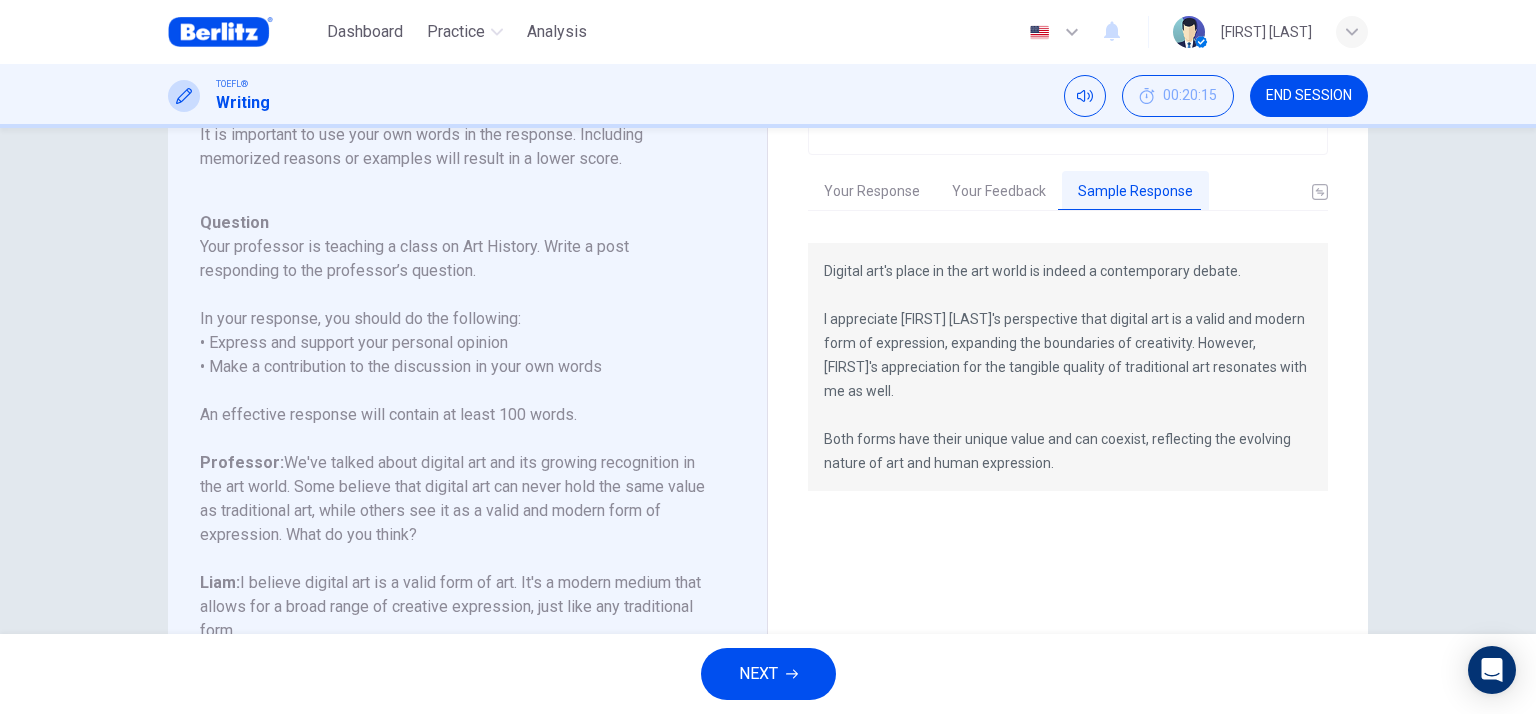 drag, startPoint x: 1091, startPoint y: 437, endPoint x: 1105, endPoint y: 451, distance: 19.79899 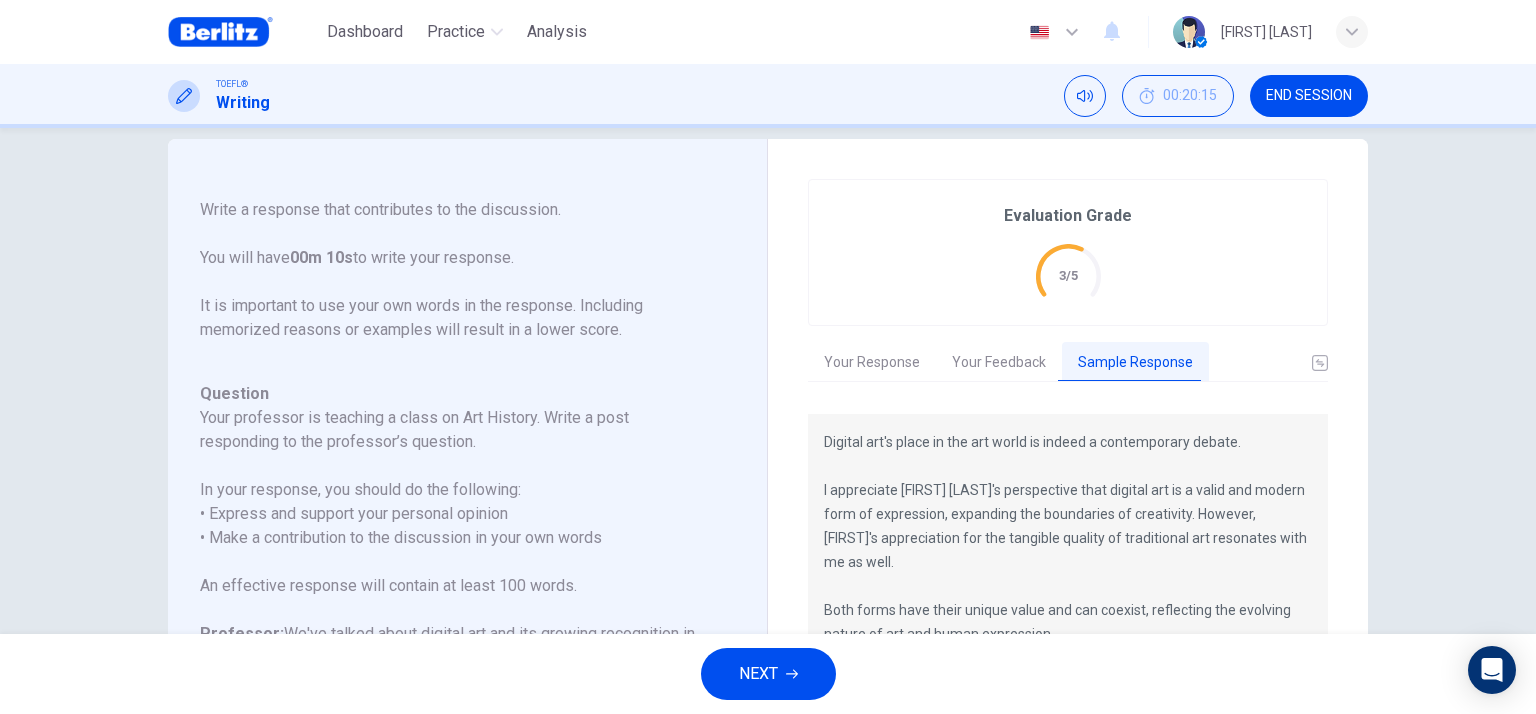 scroll, scrollTop: 0, scrollLeft: 0, axis: both 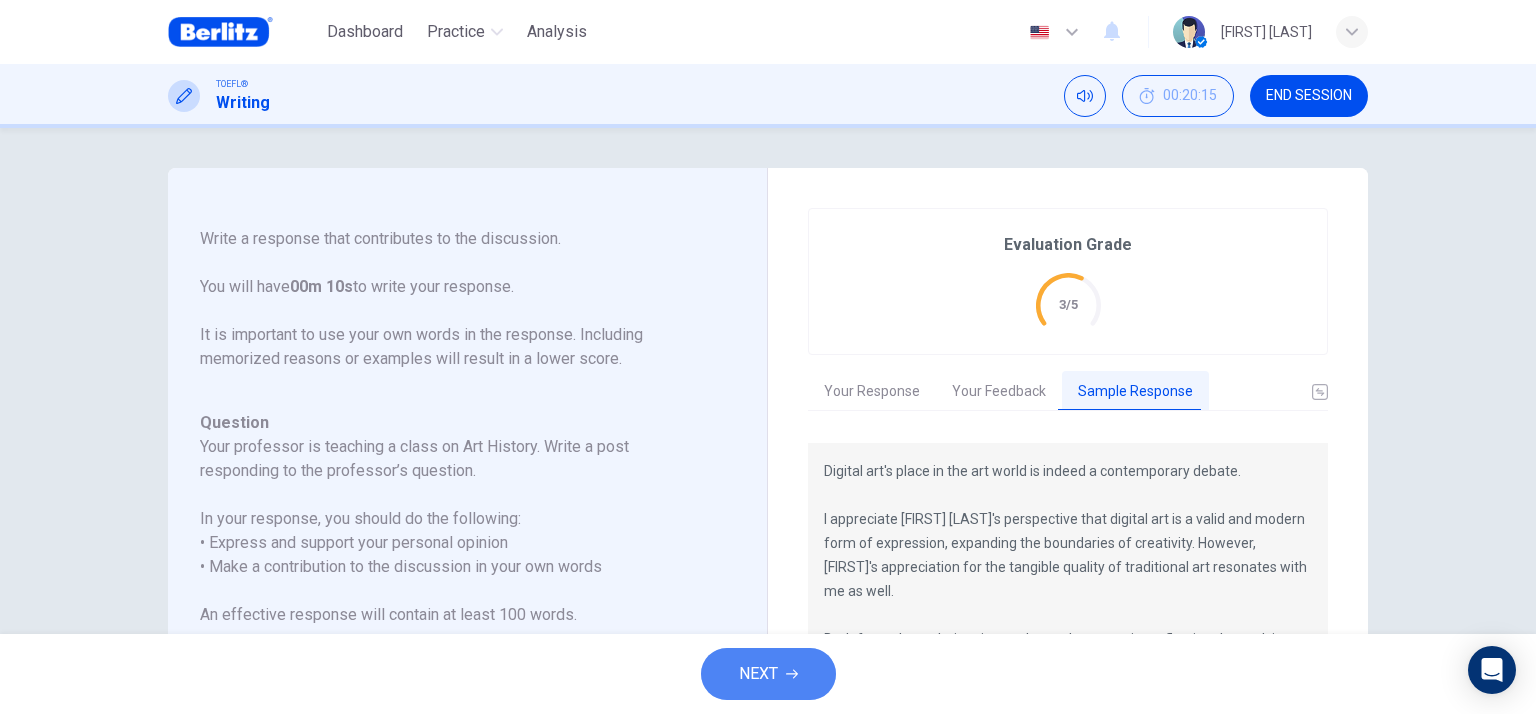 click on "NEXT" at bounding box center (768, 674) 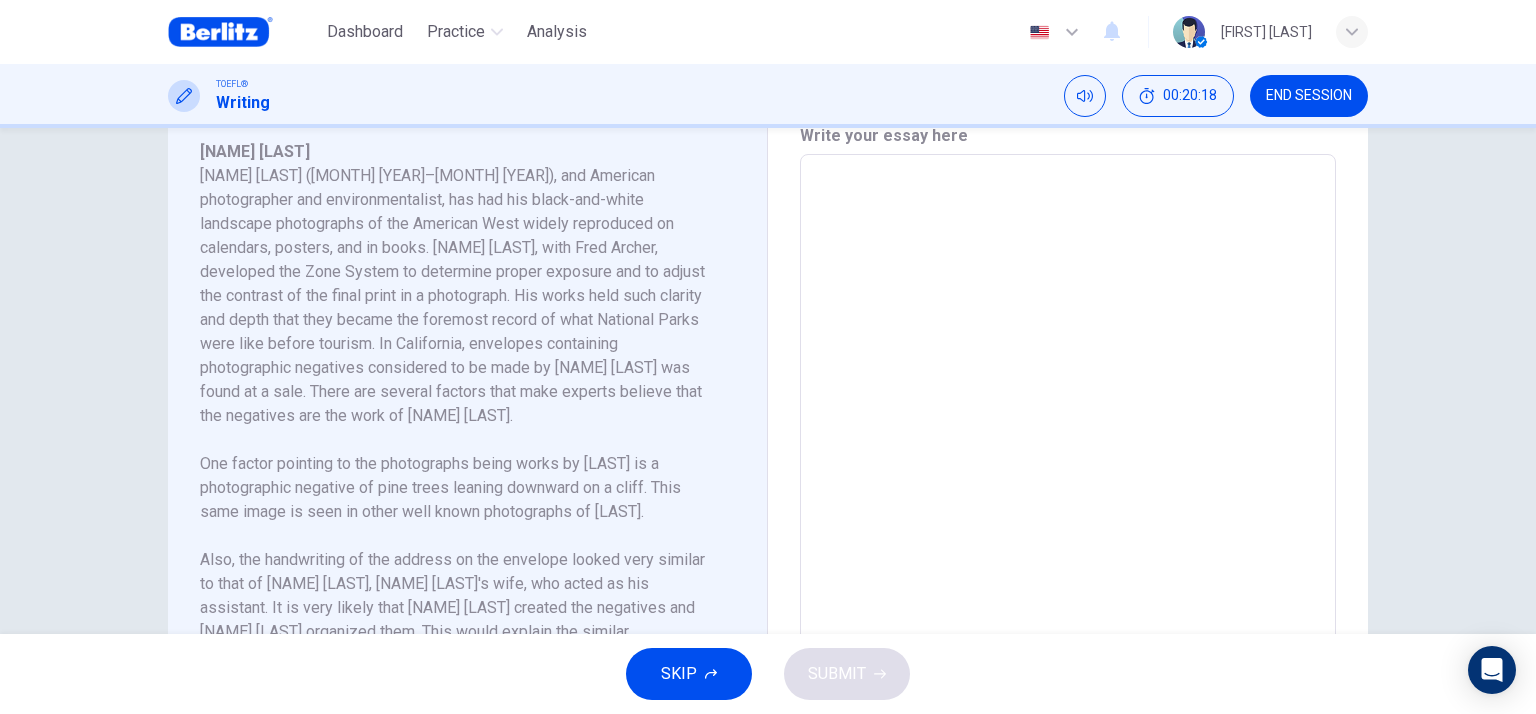 scroll, scrollTop: 500, scrollLeft: 0, axis: vertical 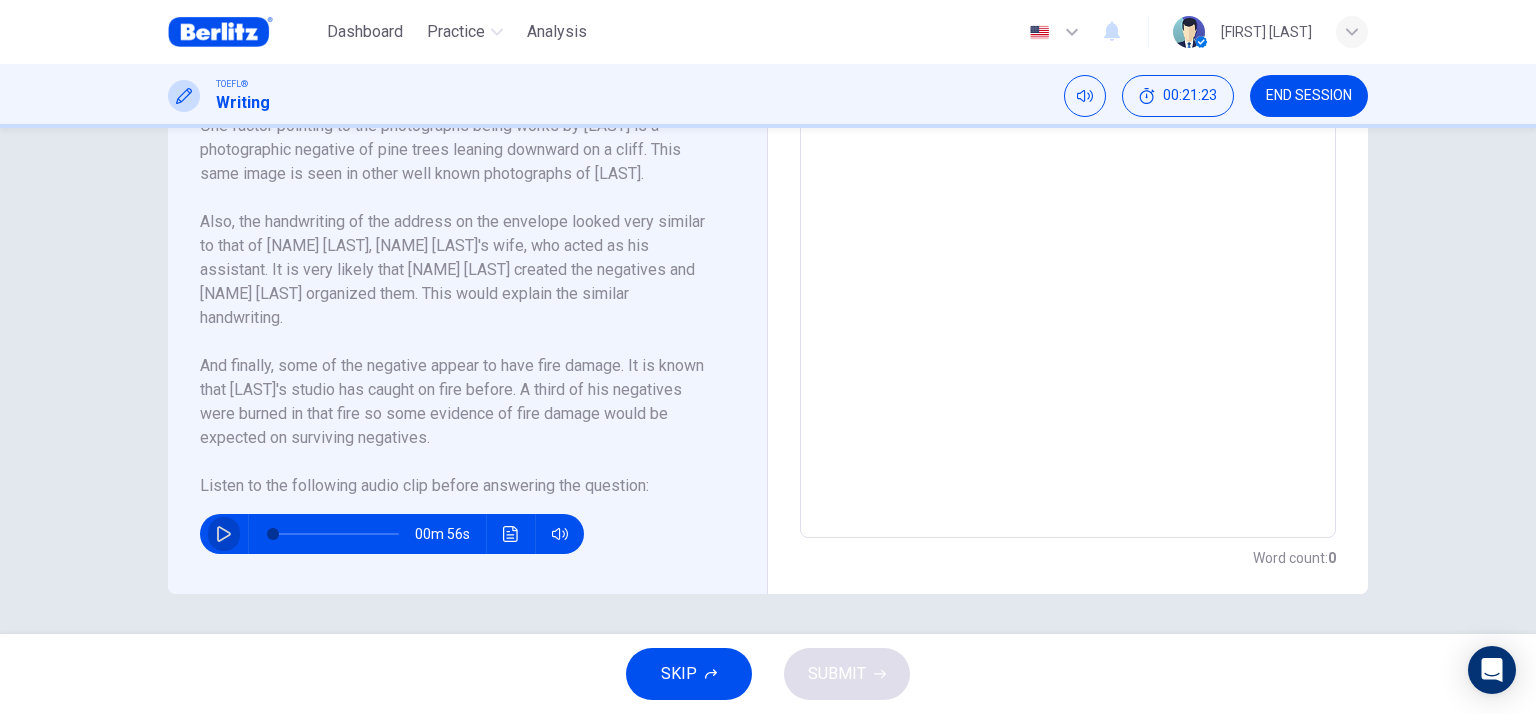 click at bounding box center [224, 534] 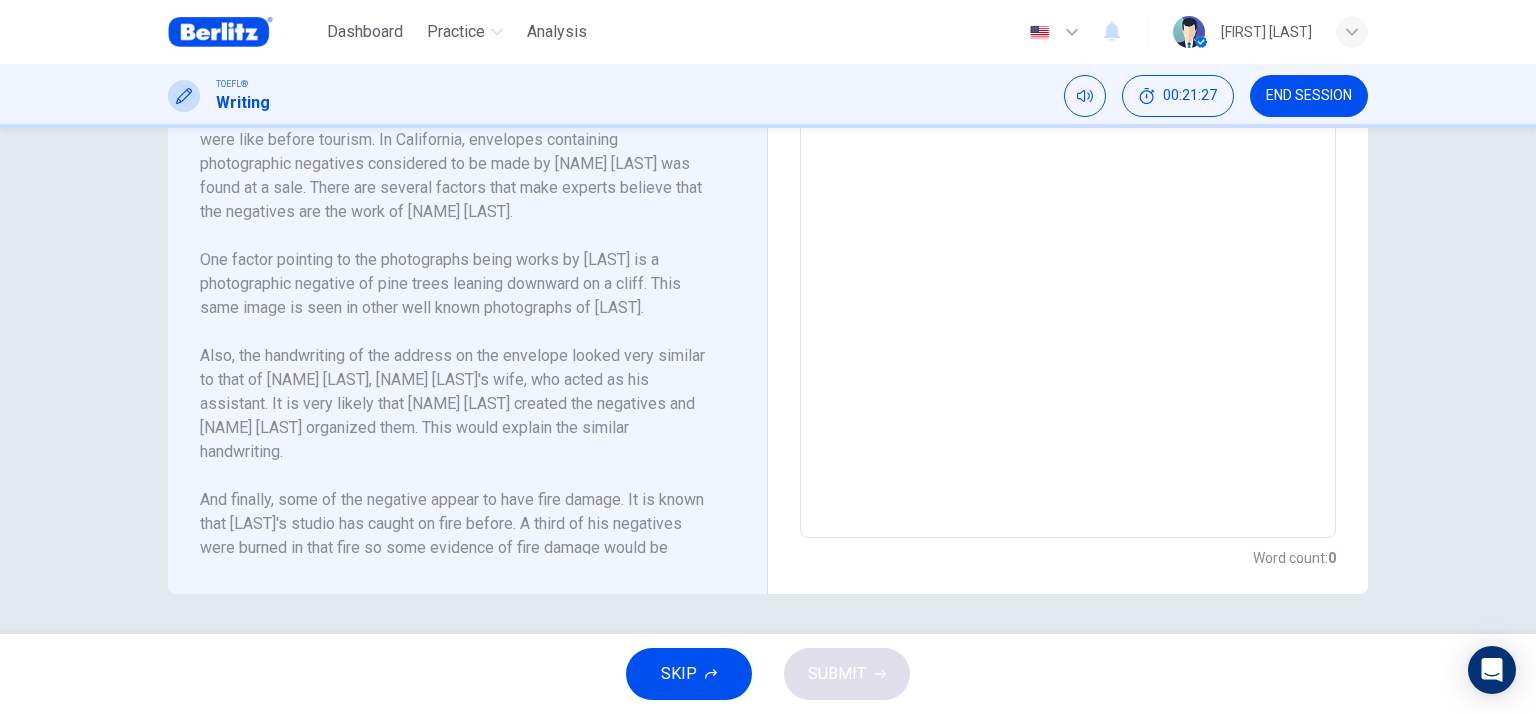 scroll, scrollTop: 0, scrollLeft: 0, axis: both 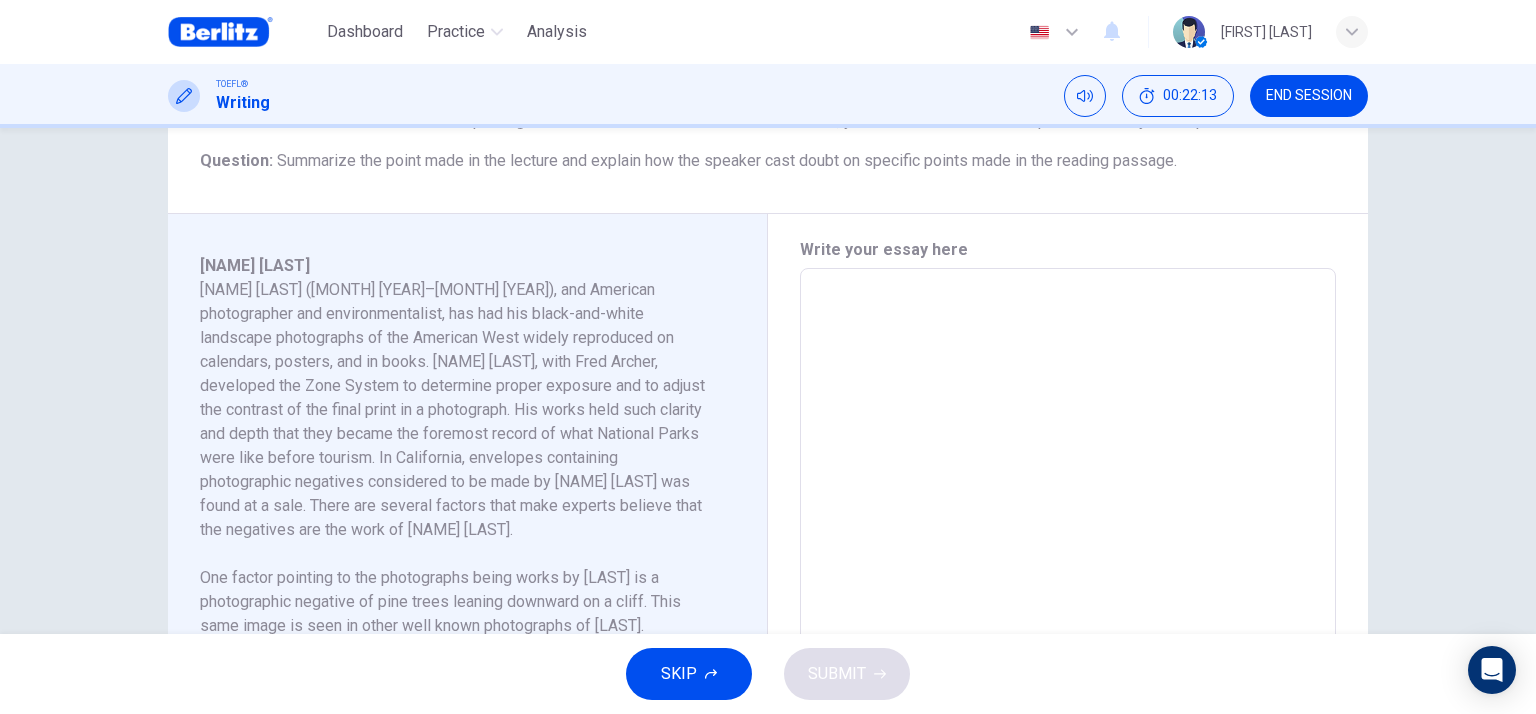 click at bounding box center [1068, 553] 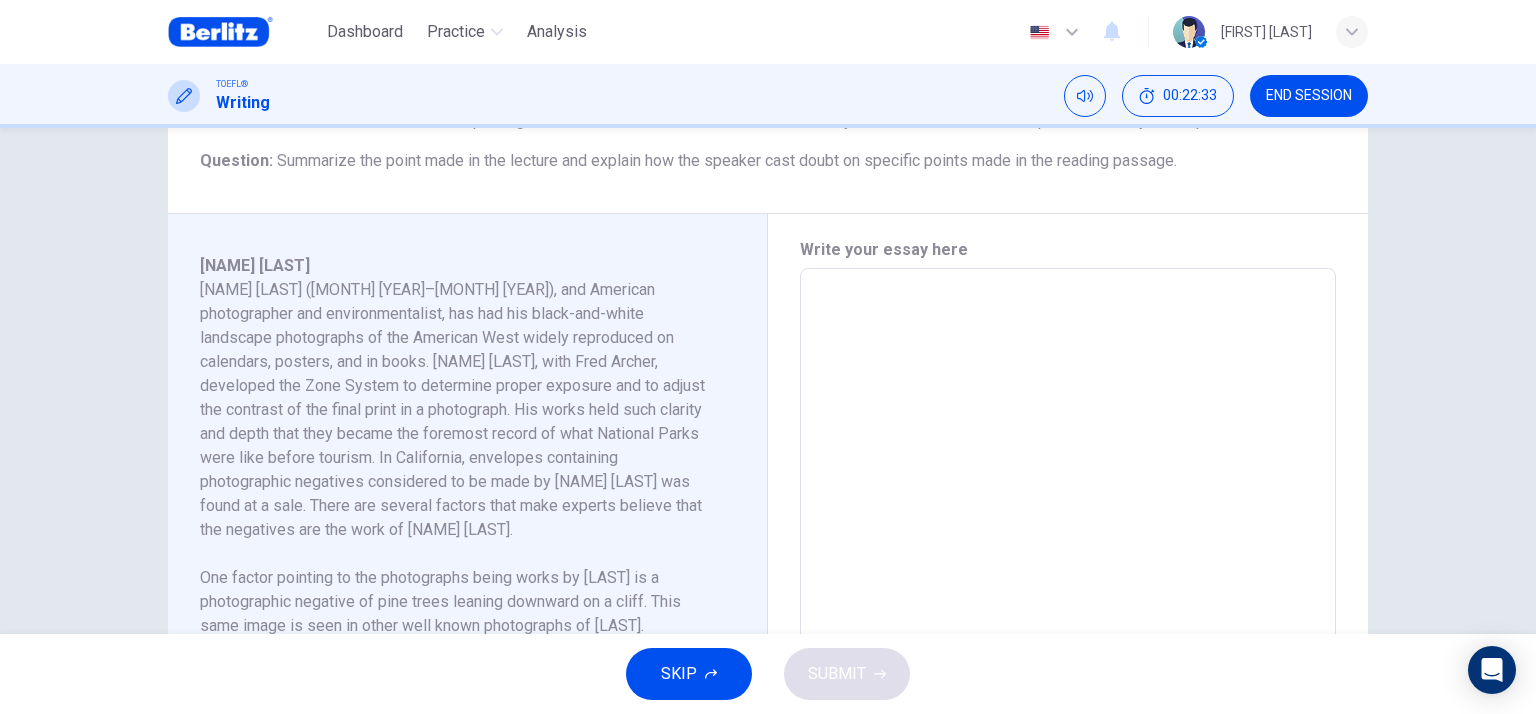 click at bounding box center (1068, 553) 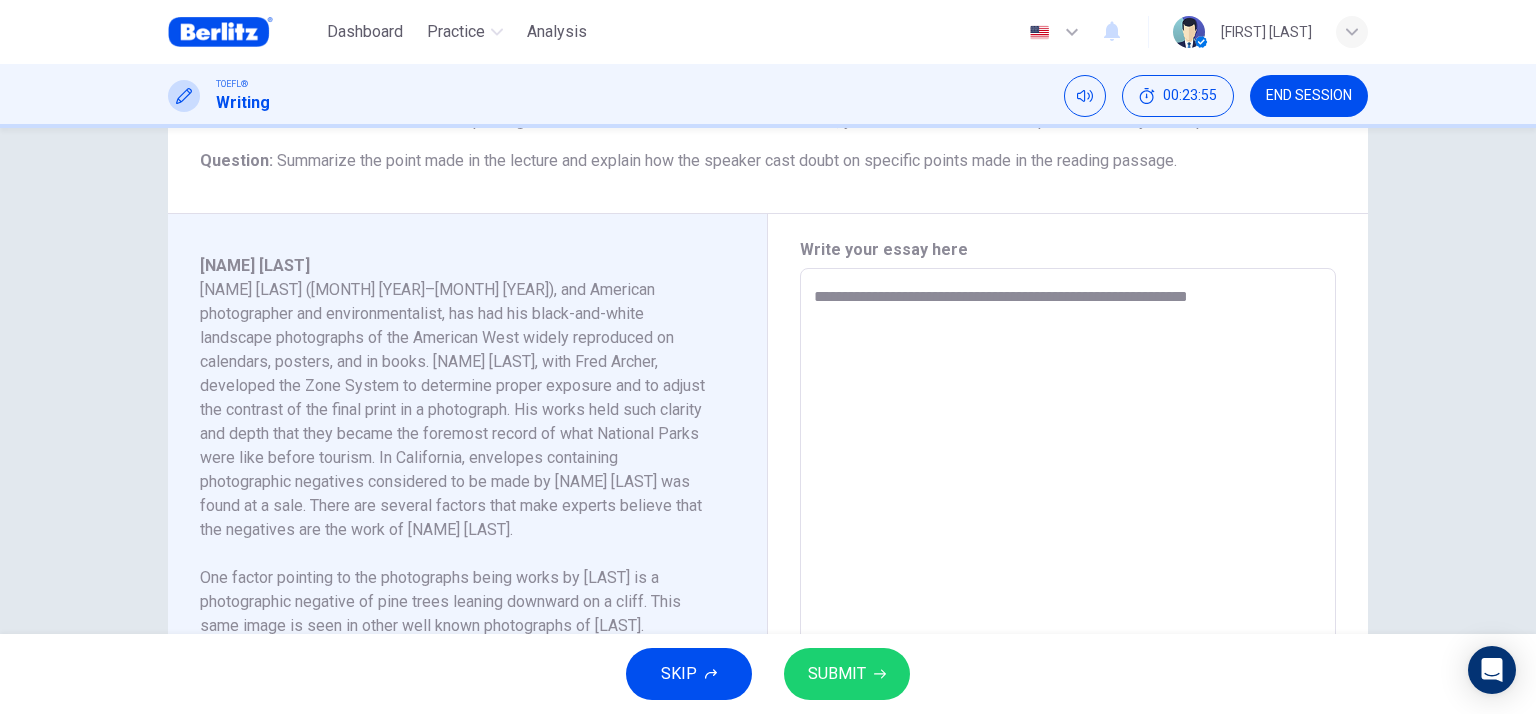 click on "**********" at bounding box center (1068, 553) 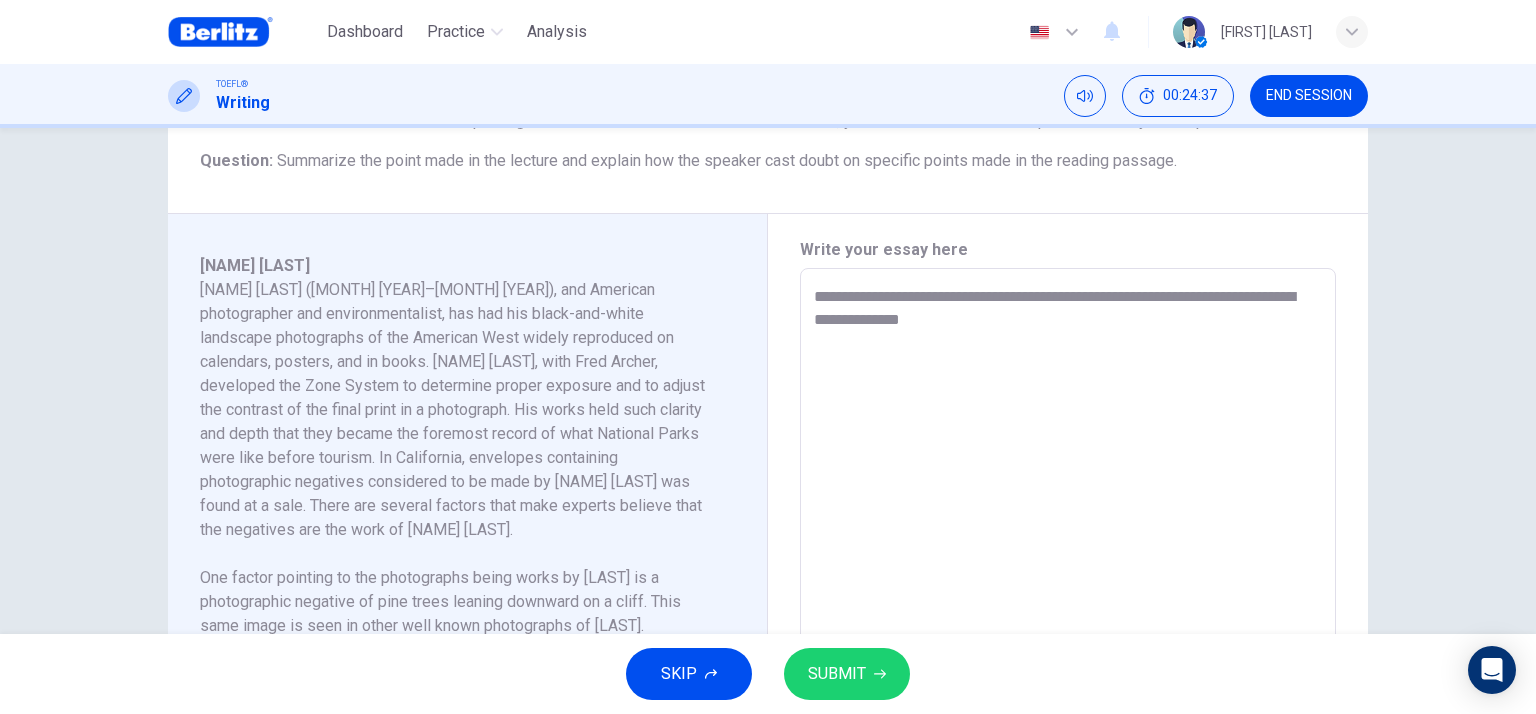drag, startPoint x: 1004, startPoint y: 331, endPoint x: 929, endPoint y: 333, distance: 75.026665 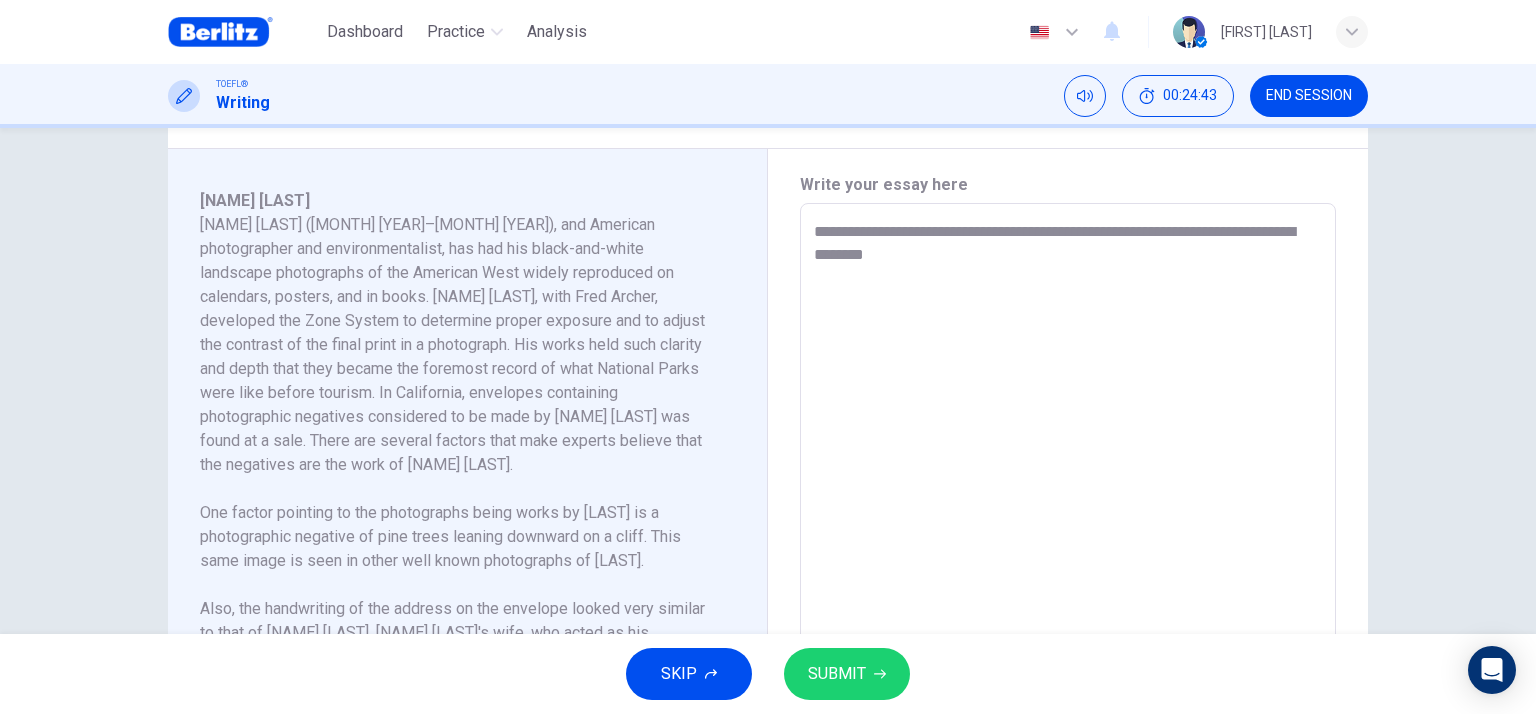 scroll, scrollTop: 439, scrollLeft: 0, axis: vertical 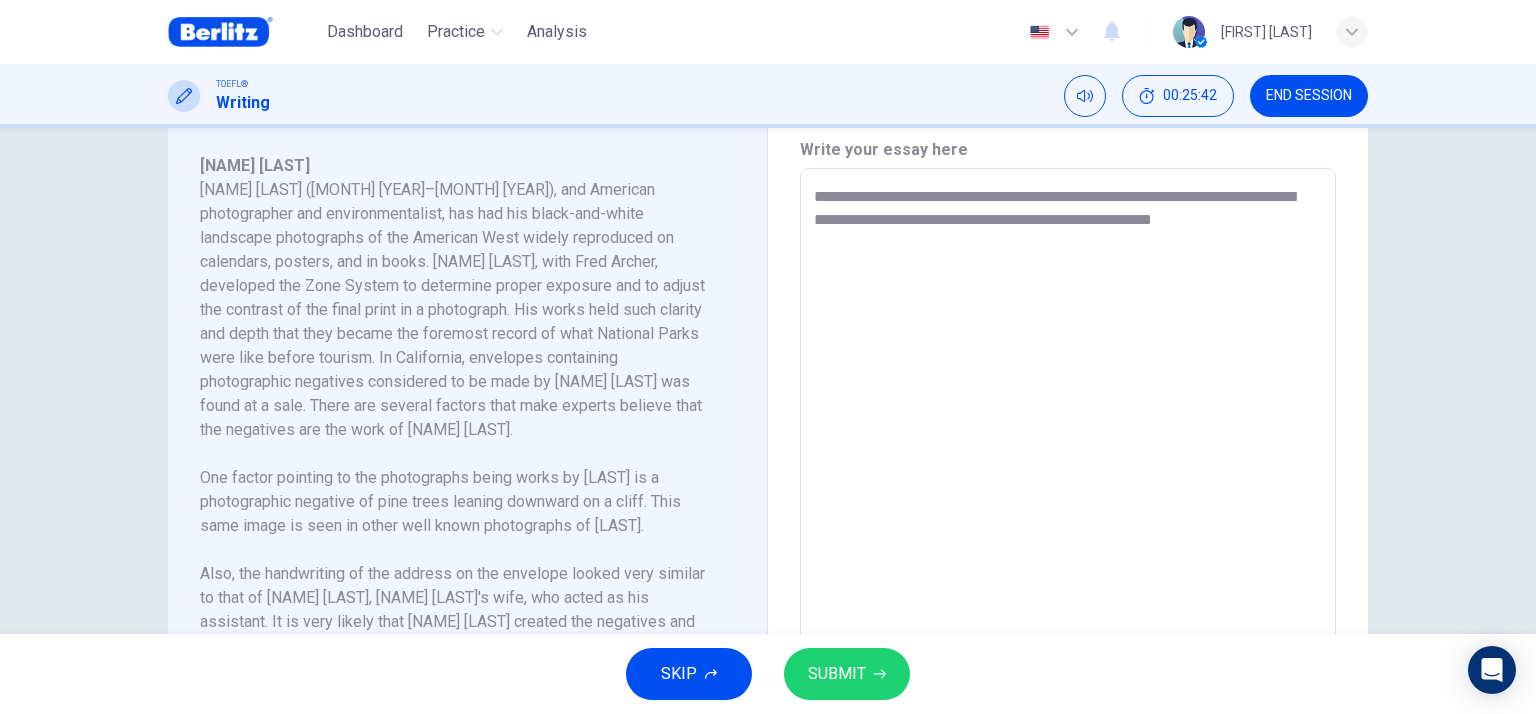 click on "**********" at bounding box center [1068, 453] 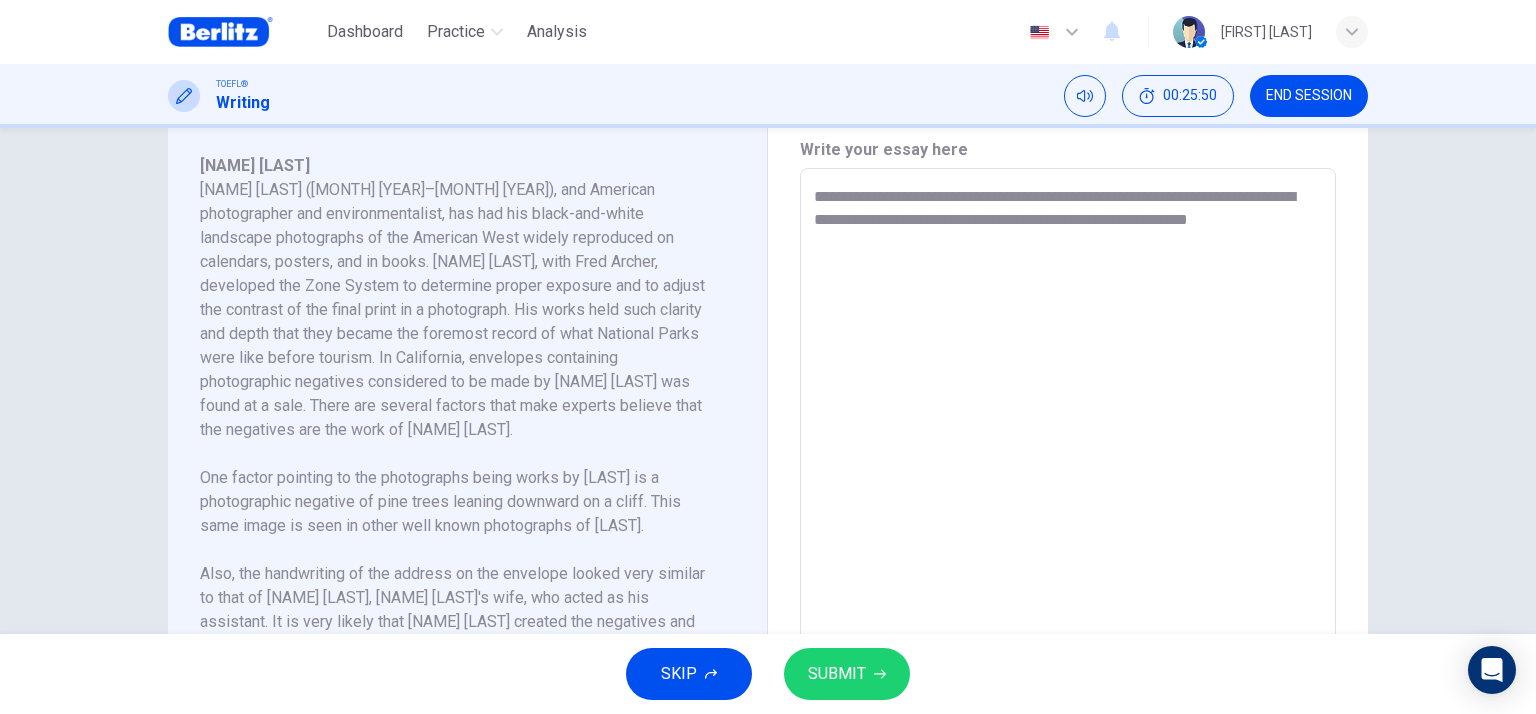 click on "**********" at bounding box center [1068, 453] 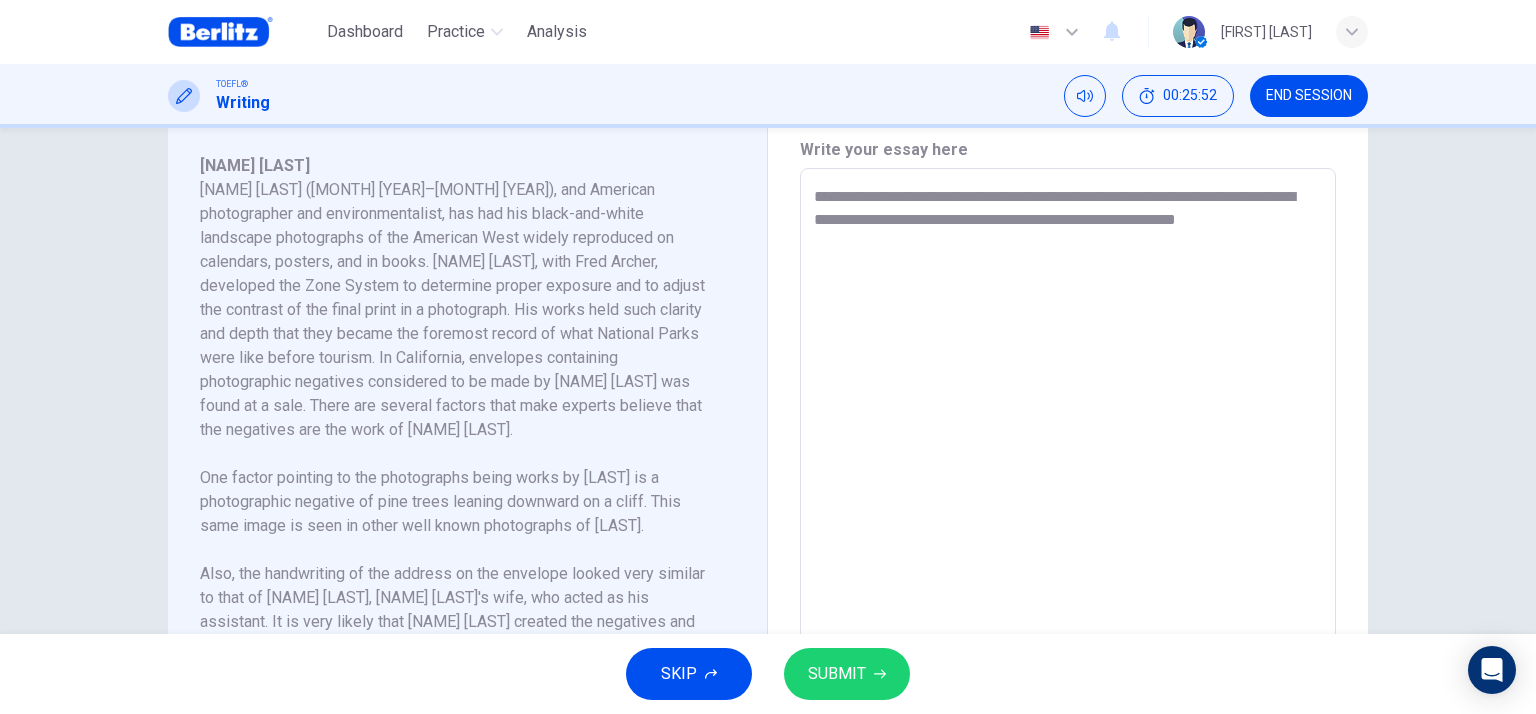 click on "**********" at bounding box center [1068, 453] 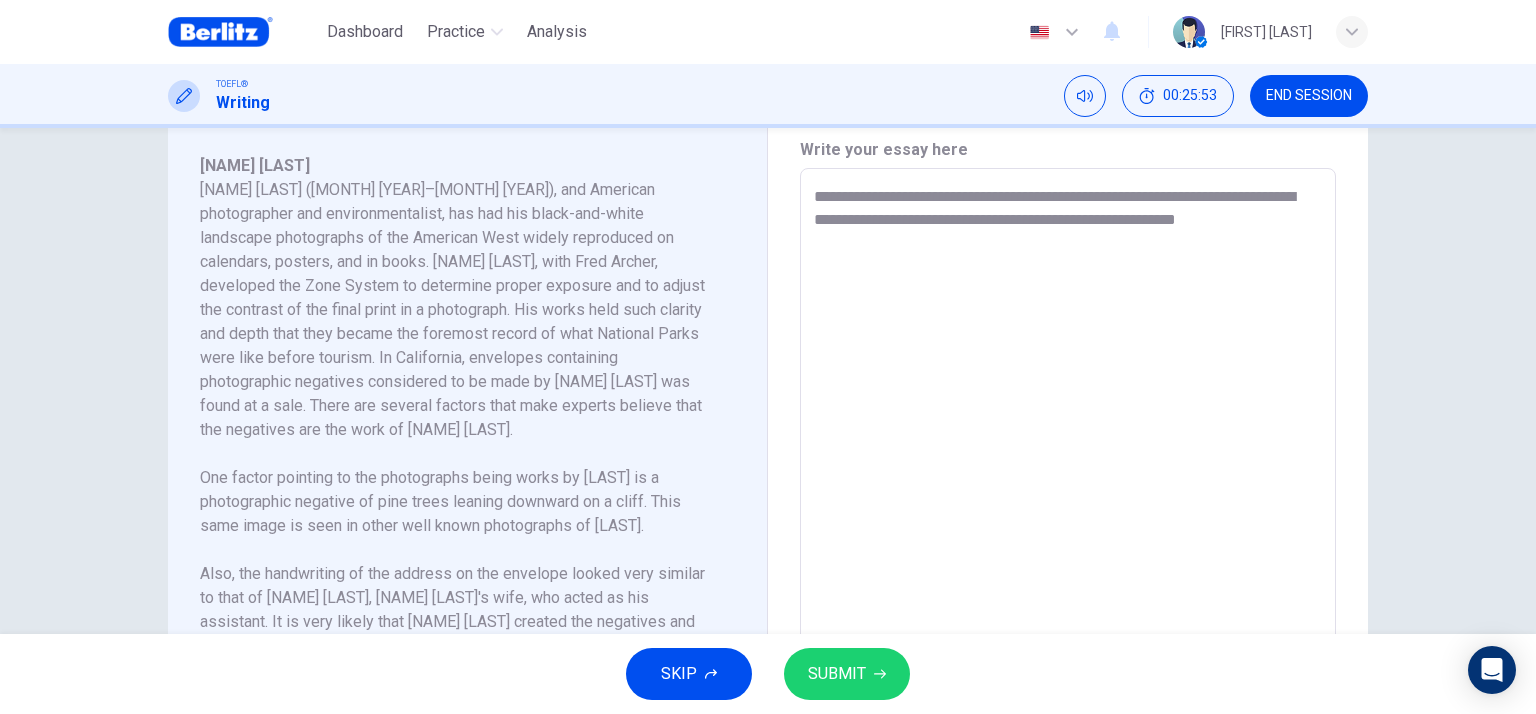 click on "**********" at bounding box center [1068, 453] 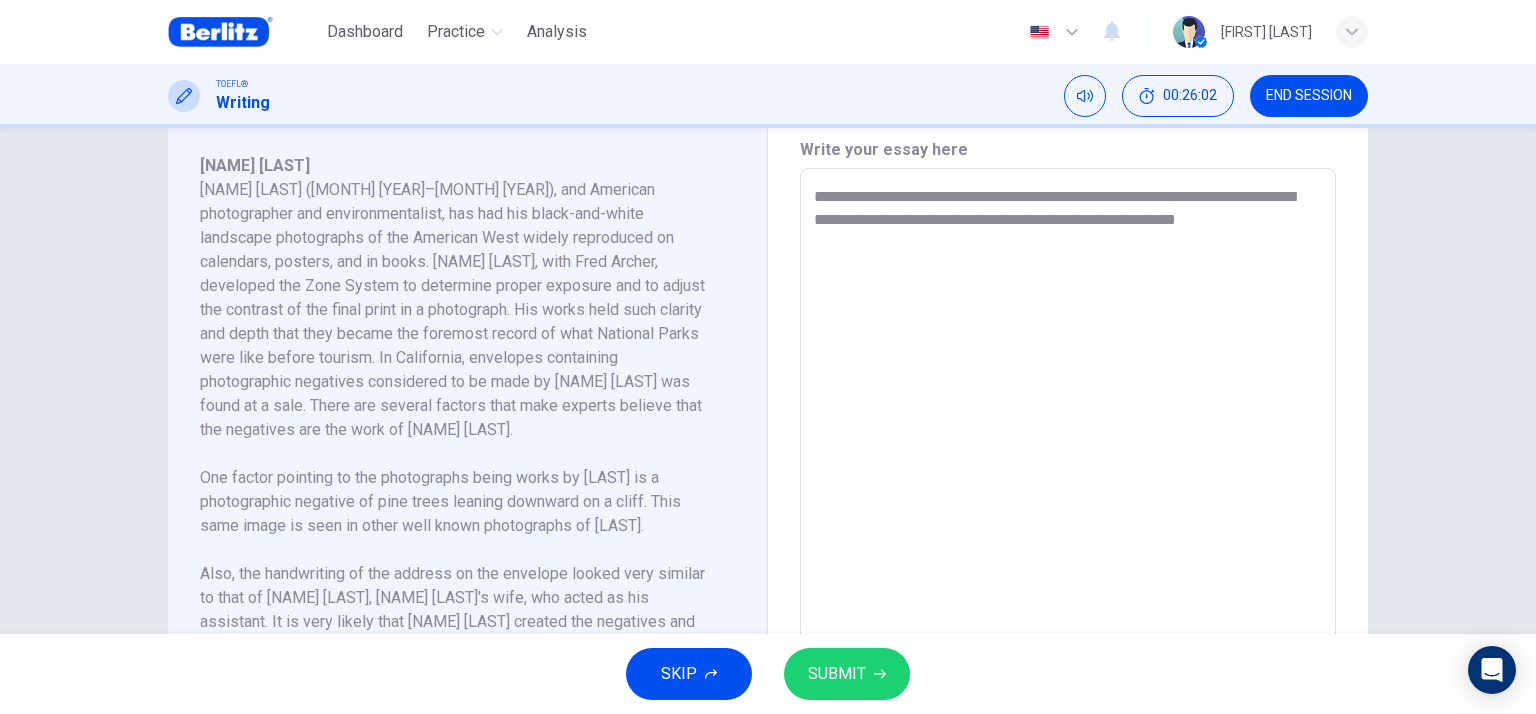 click on "**********" at bounding box center (1068, 453) 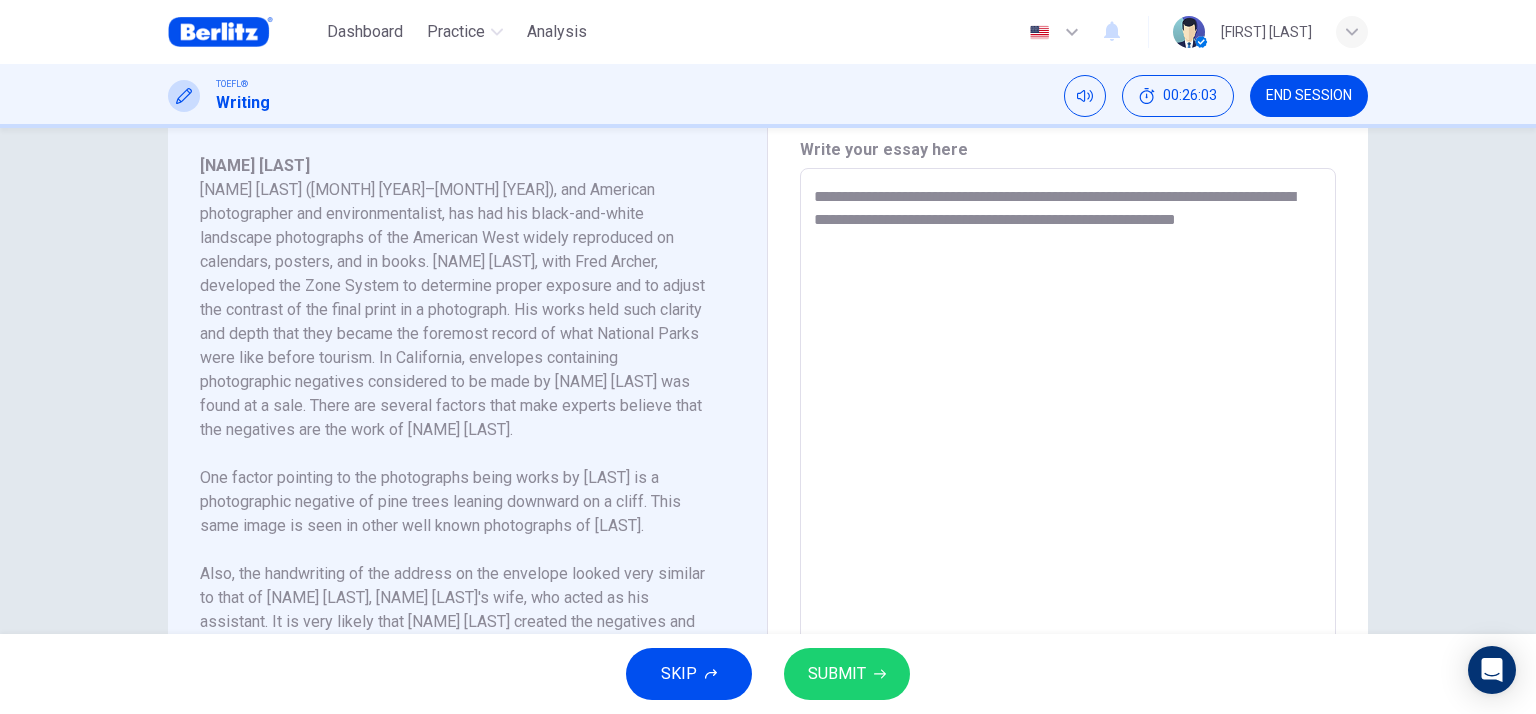 click on "**********" at bounding box center (1068, 453) 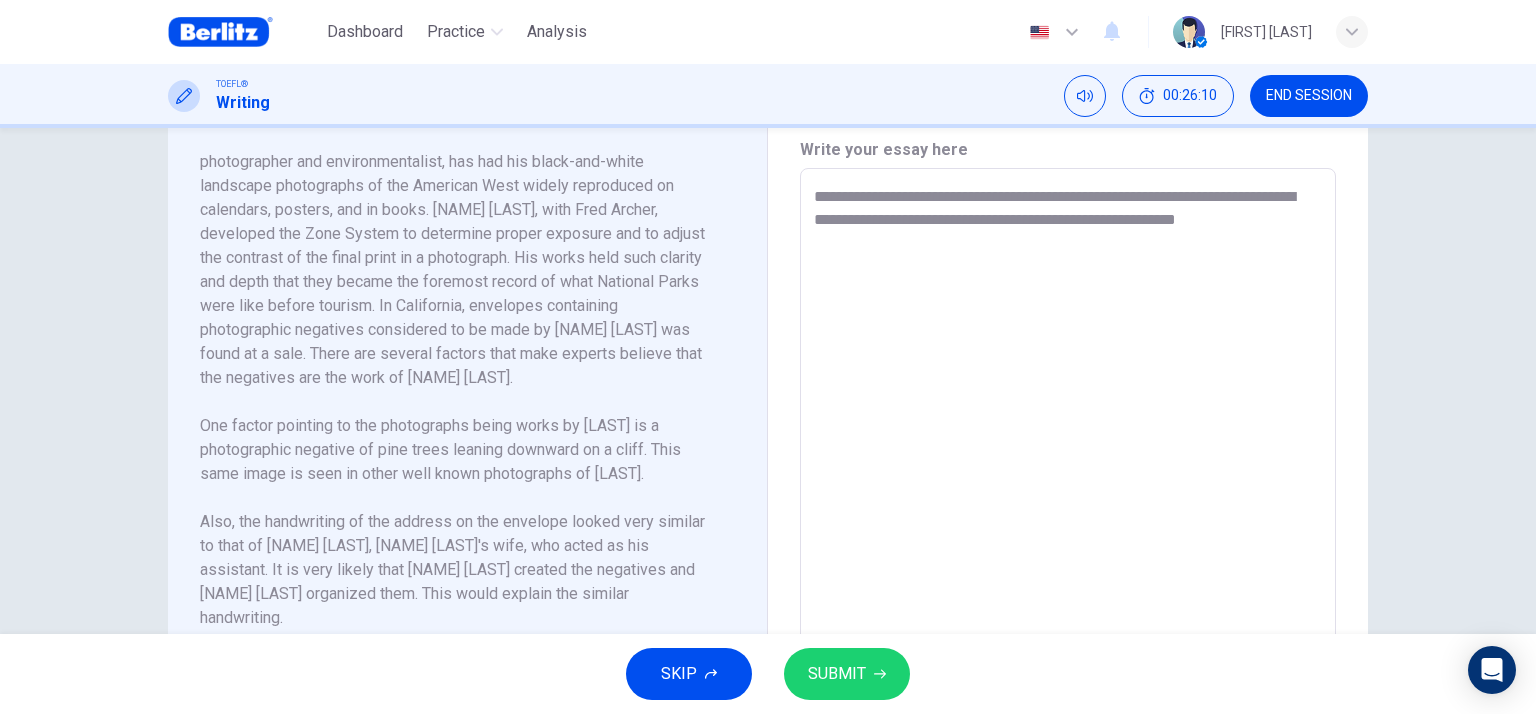scroll, scrollTop: 0, scrollLeft: 0, axis: both 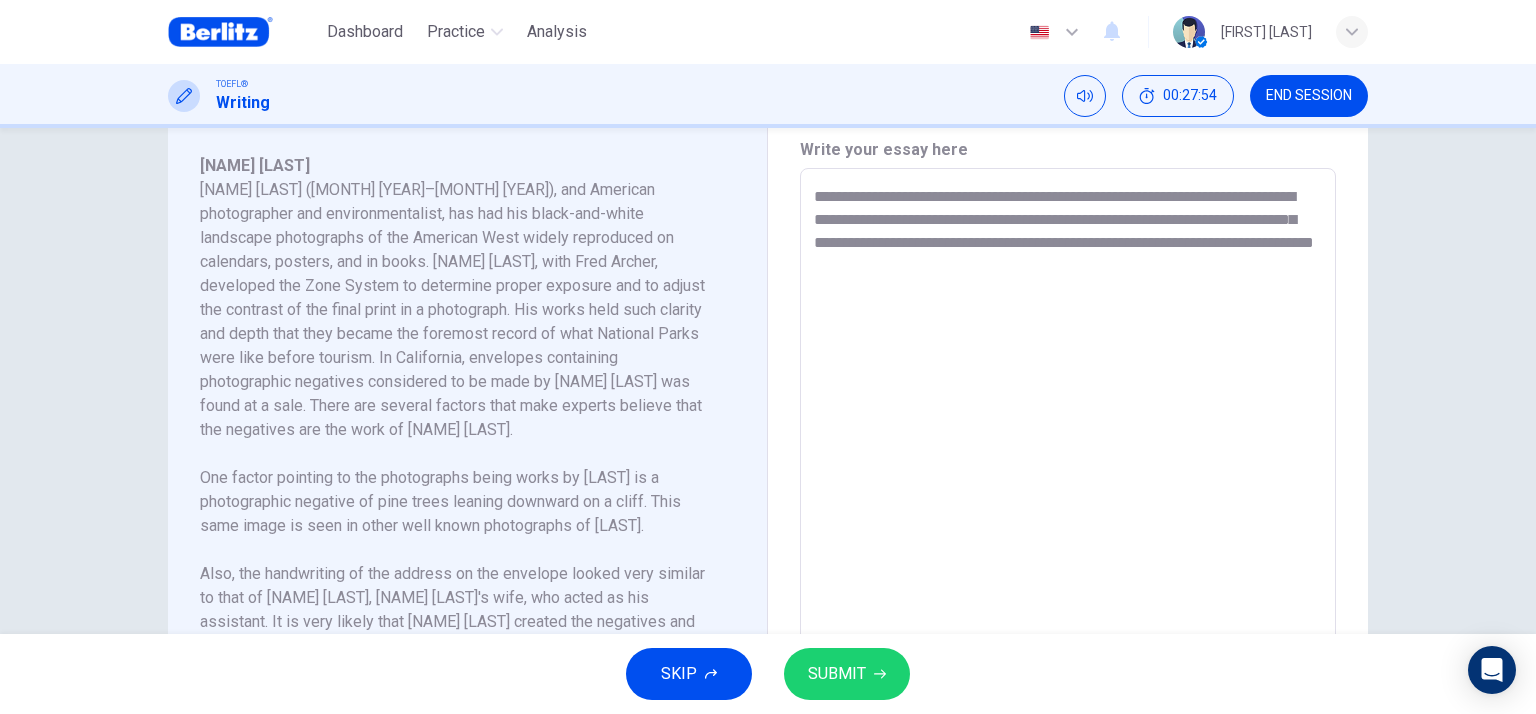 click on "**********" at bounding box center (1068, 453) 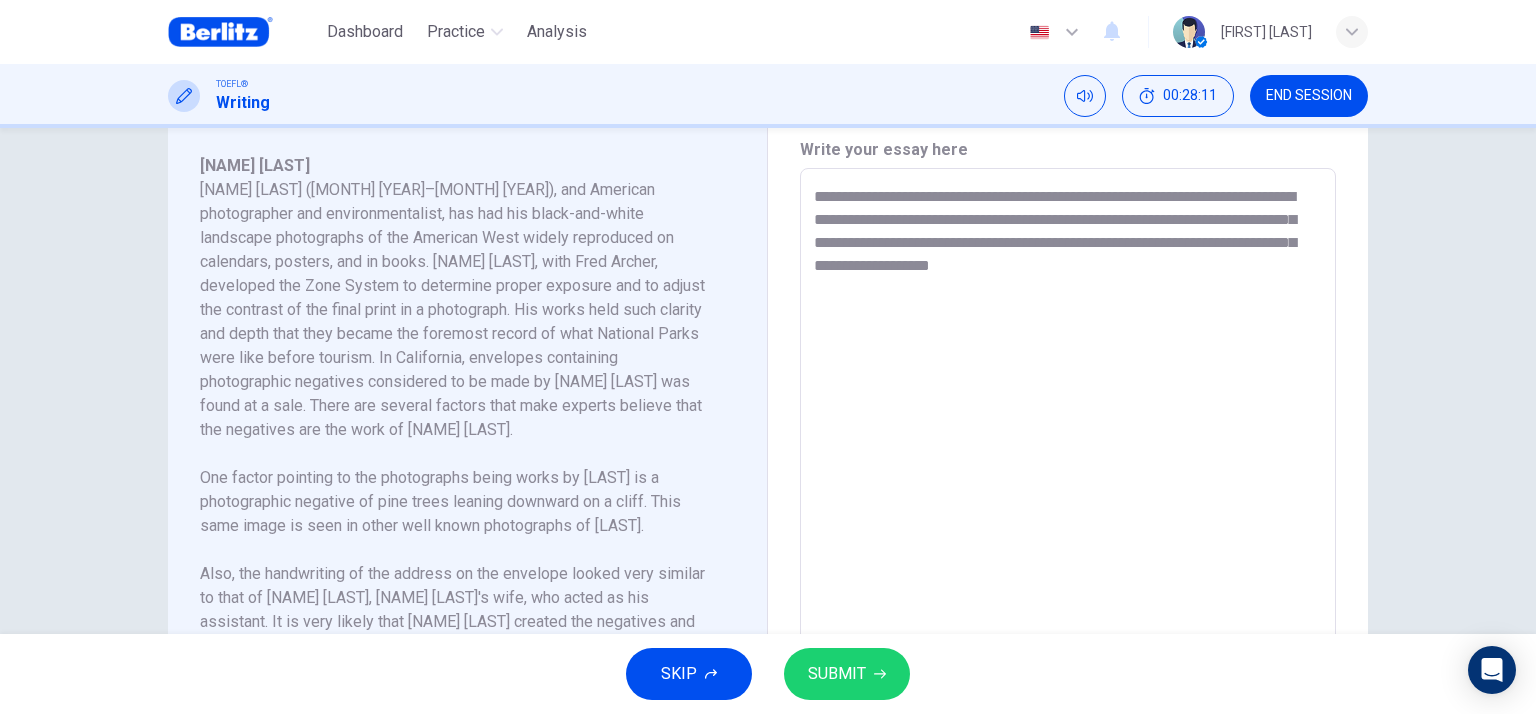click on "**********" at bounding box center [1068, 453] 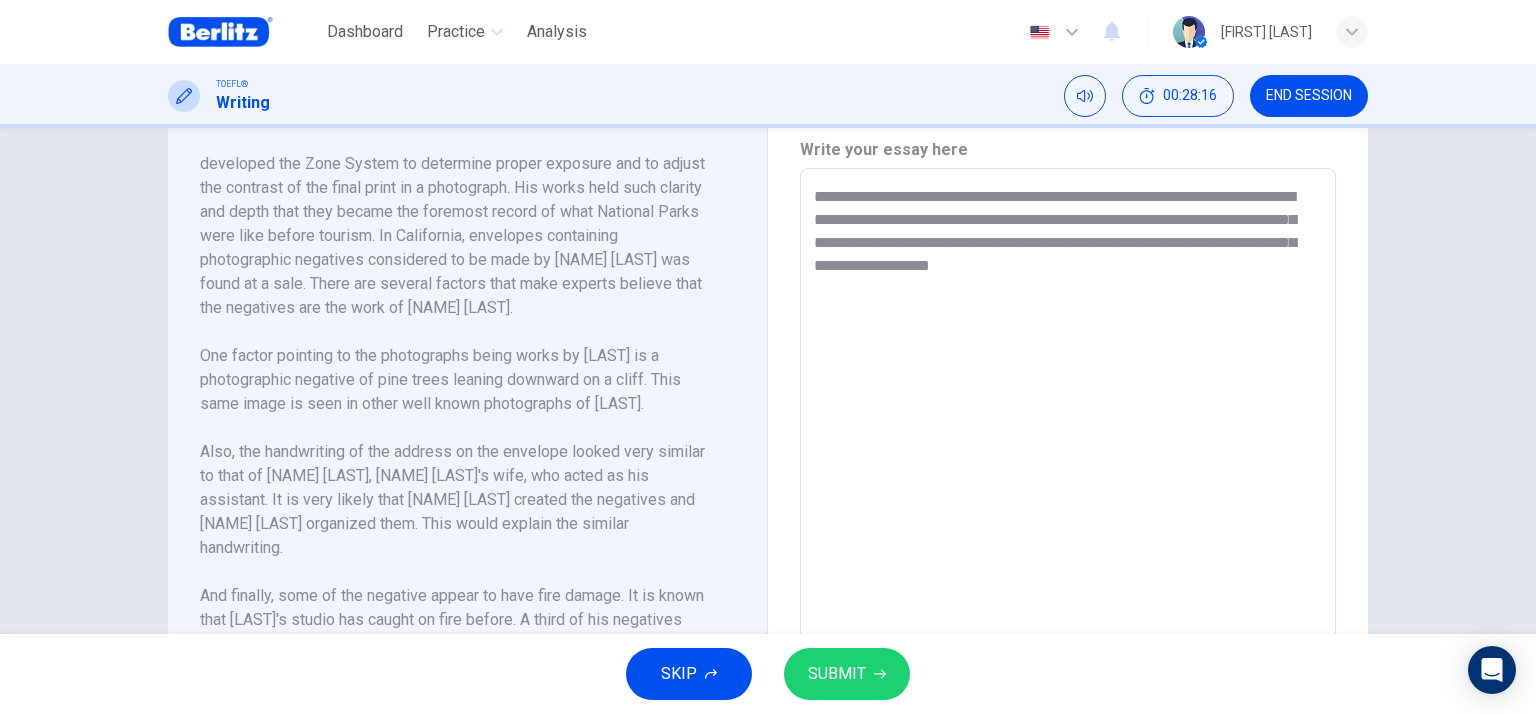 scroll, scrollTop: 152, scrollLeft: 0, axis: vertical 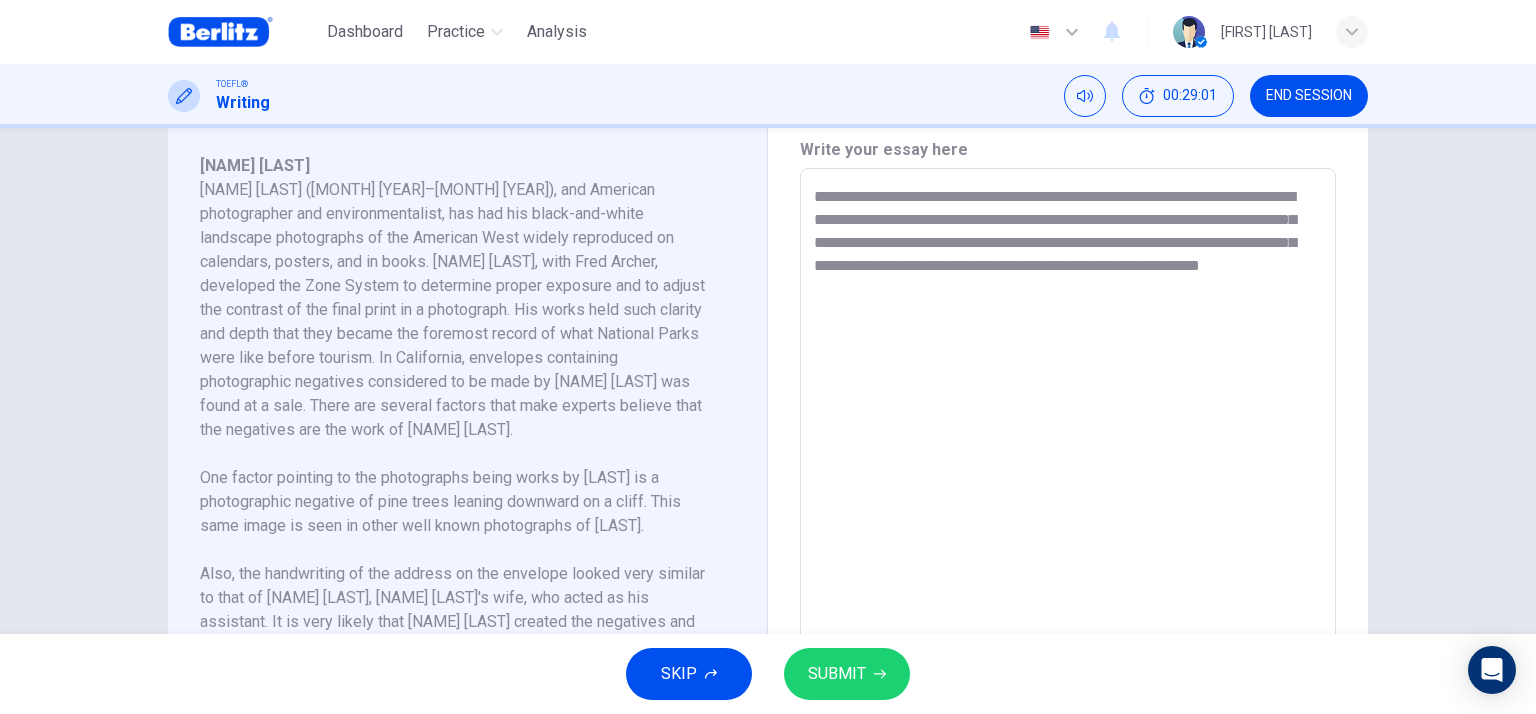 click on "**********" at bounding box center (1068, 453) 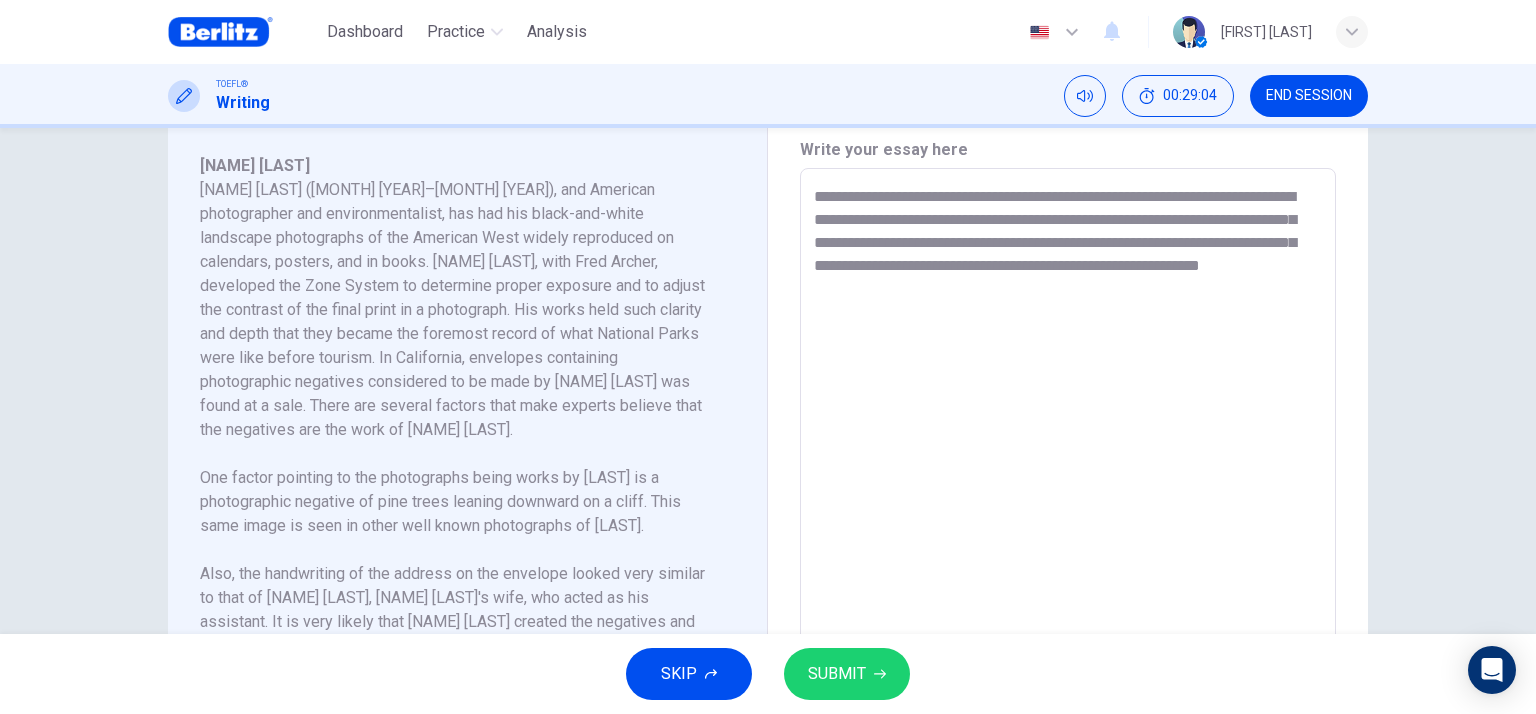 click on "**********" at bounding box center (1068, 453) 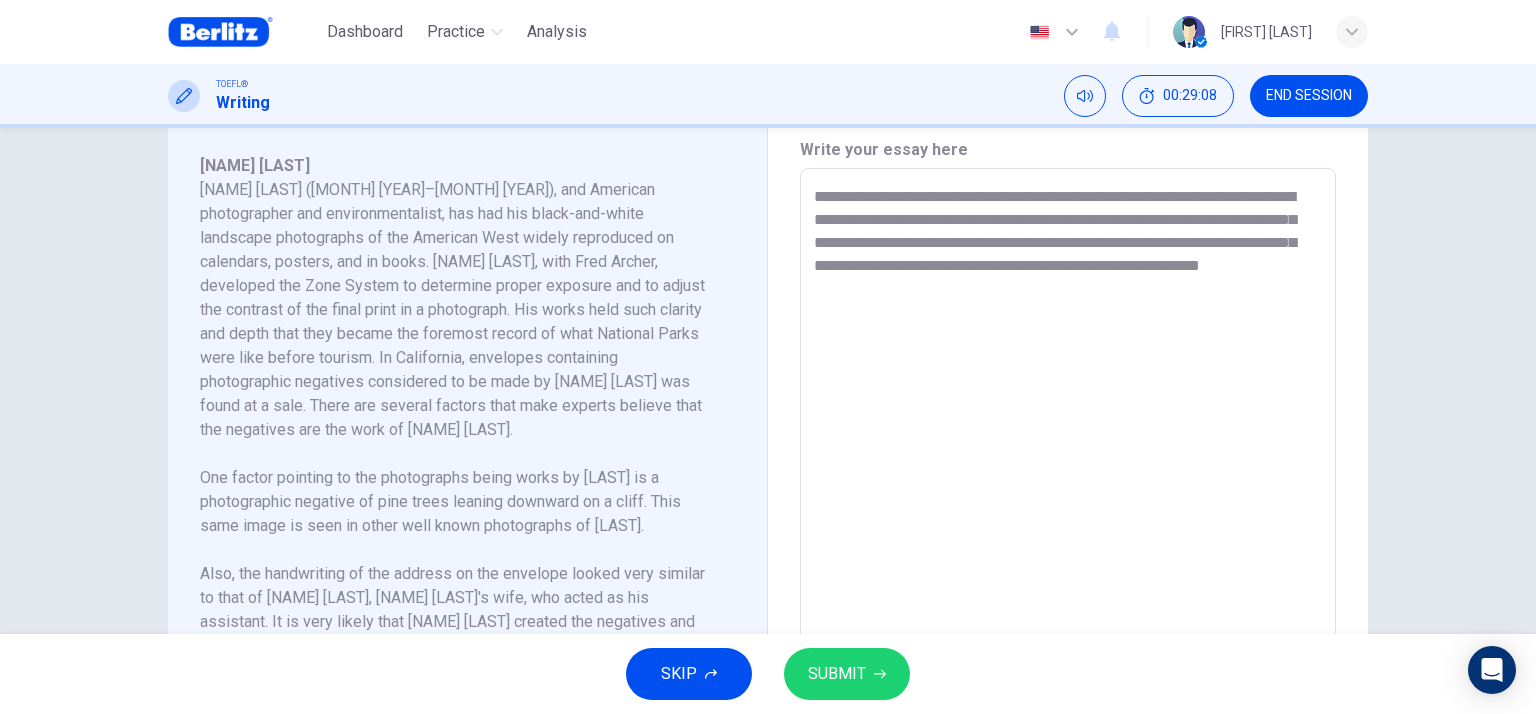click on "**********" at bounding box center (1068, 453) 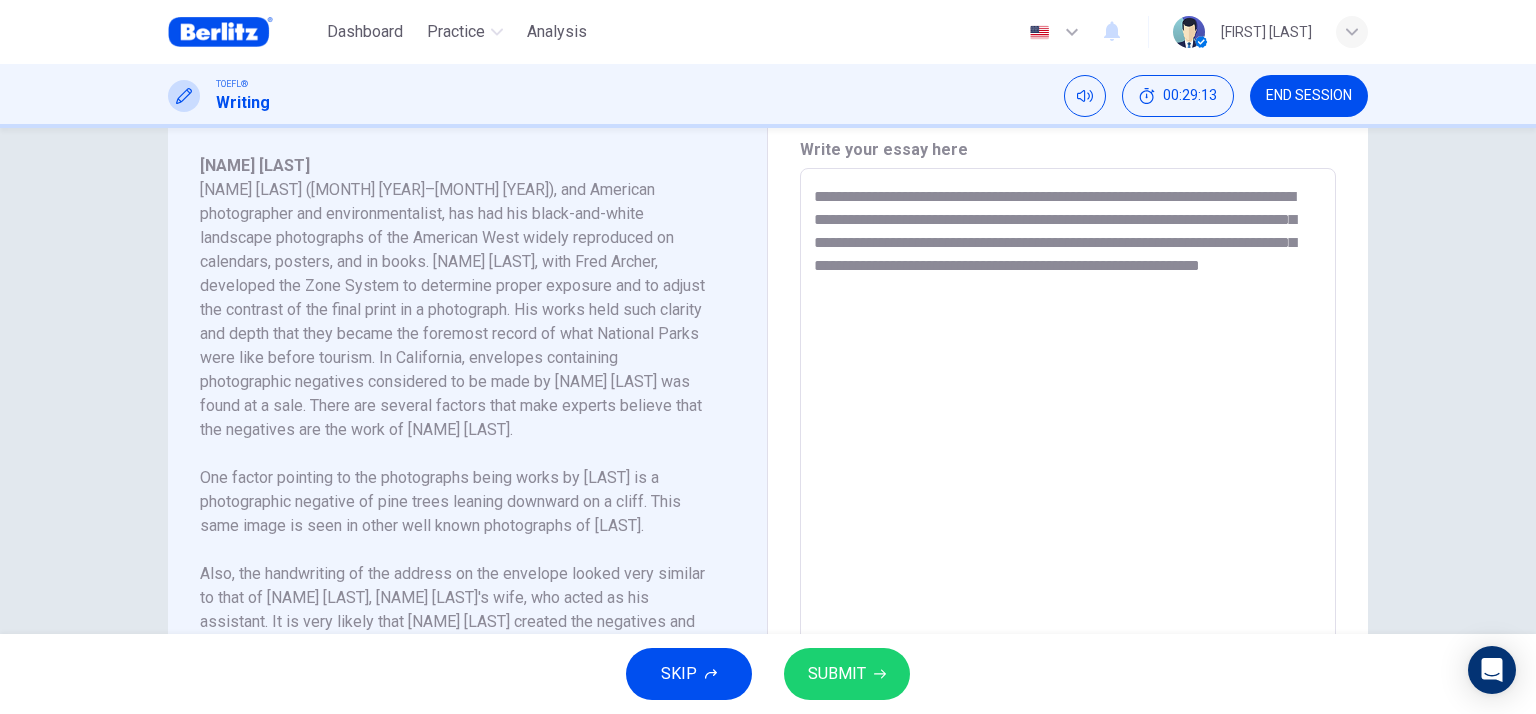 scroll, scrollTop: 100, scrollLeft: 0, axis: vertical 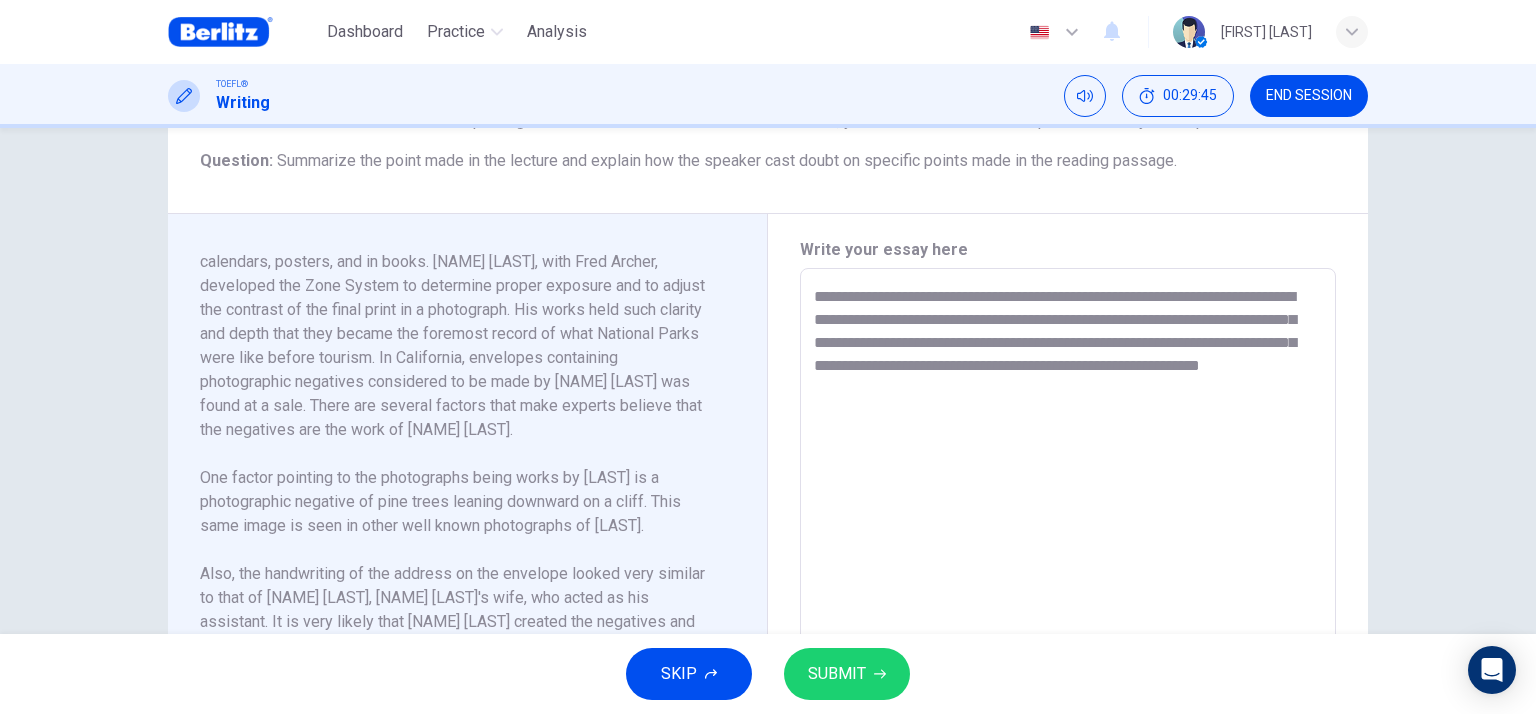 click on "**********" at bounding box center (1068, 553) 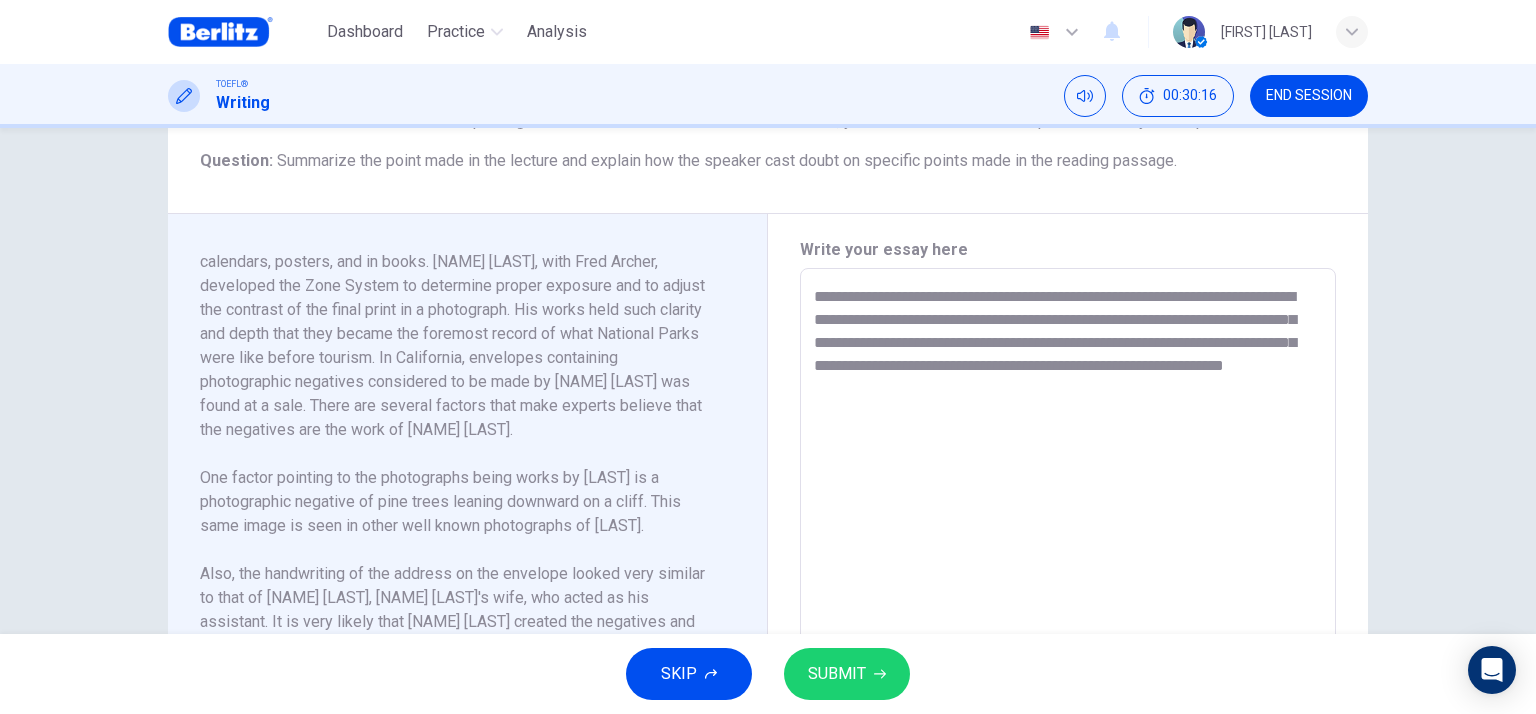 click on "**********" at bounding box center [1068, 553] 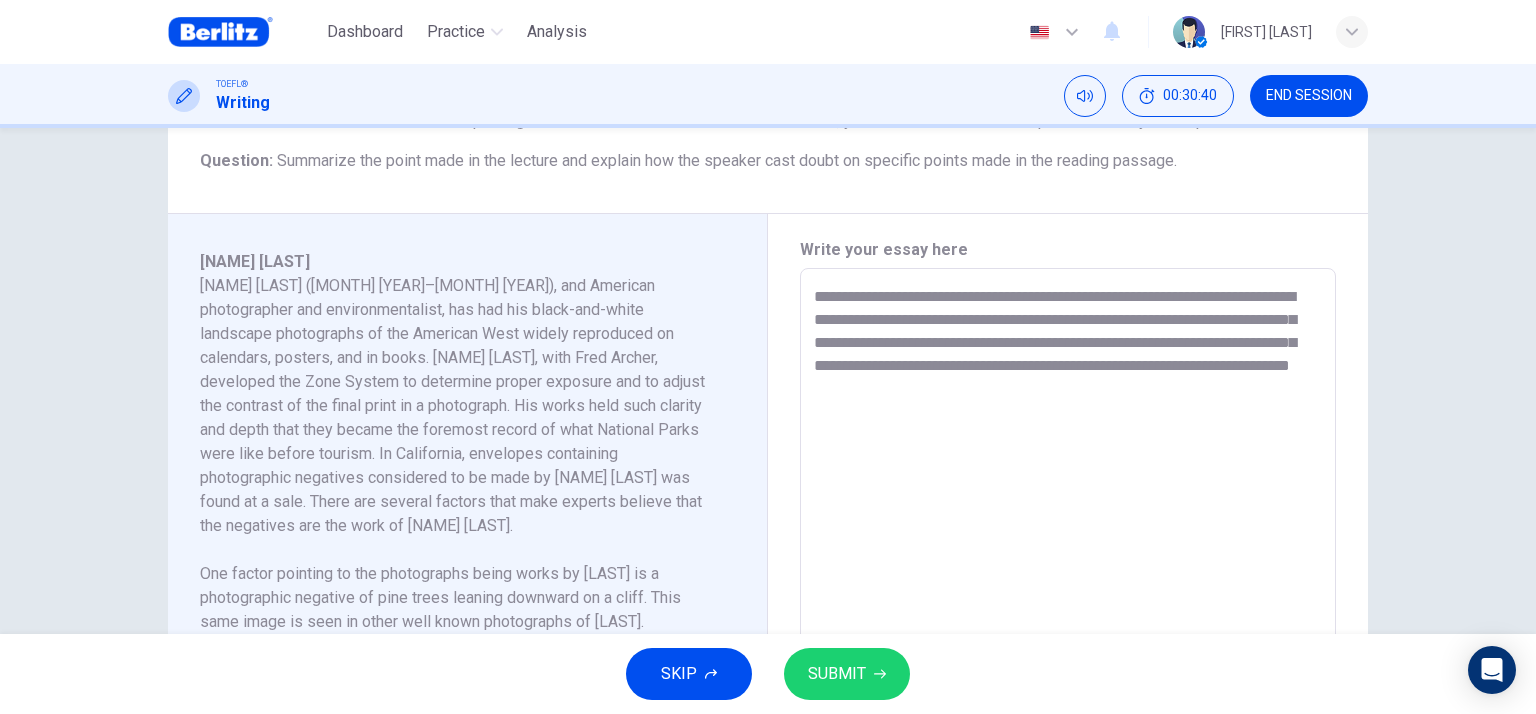 scroll, scrollTop: 0, scrollLeft: 0, axis: both 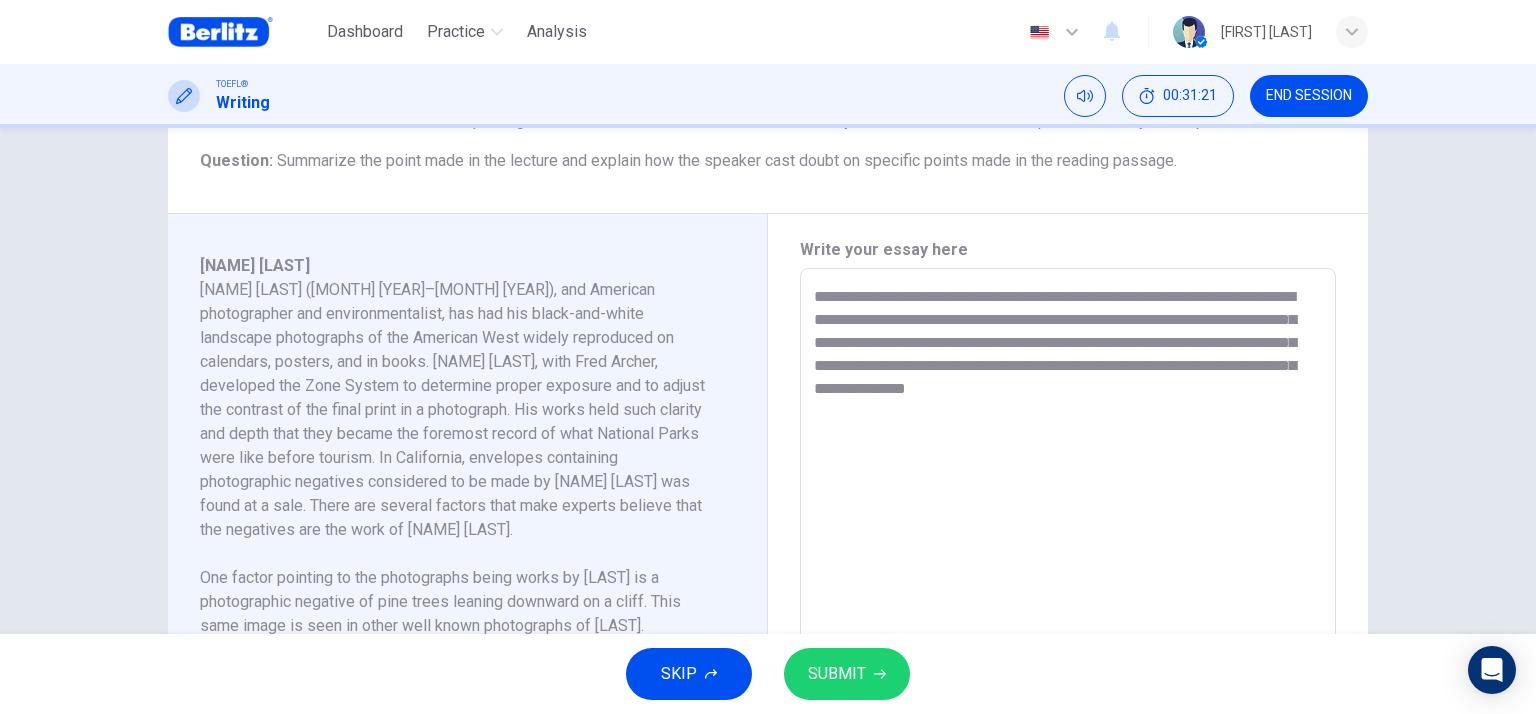 click on "**********" at bounding box center (1068, 553) 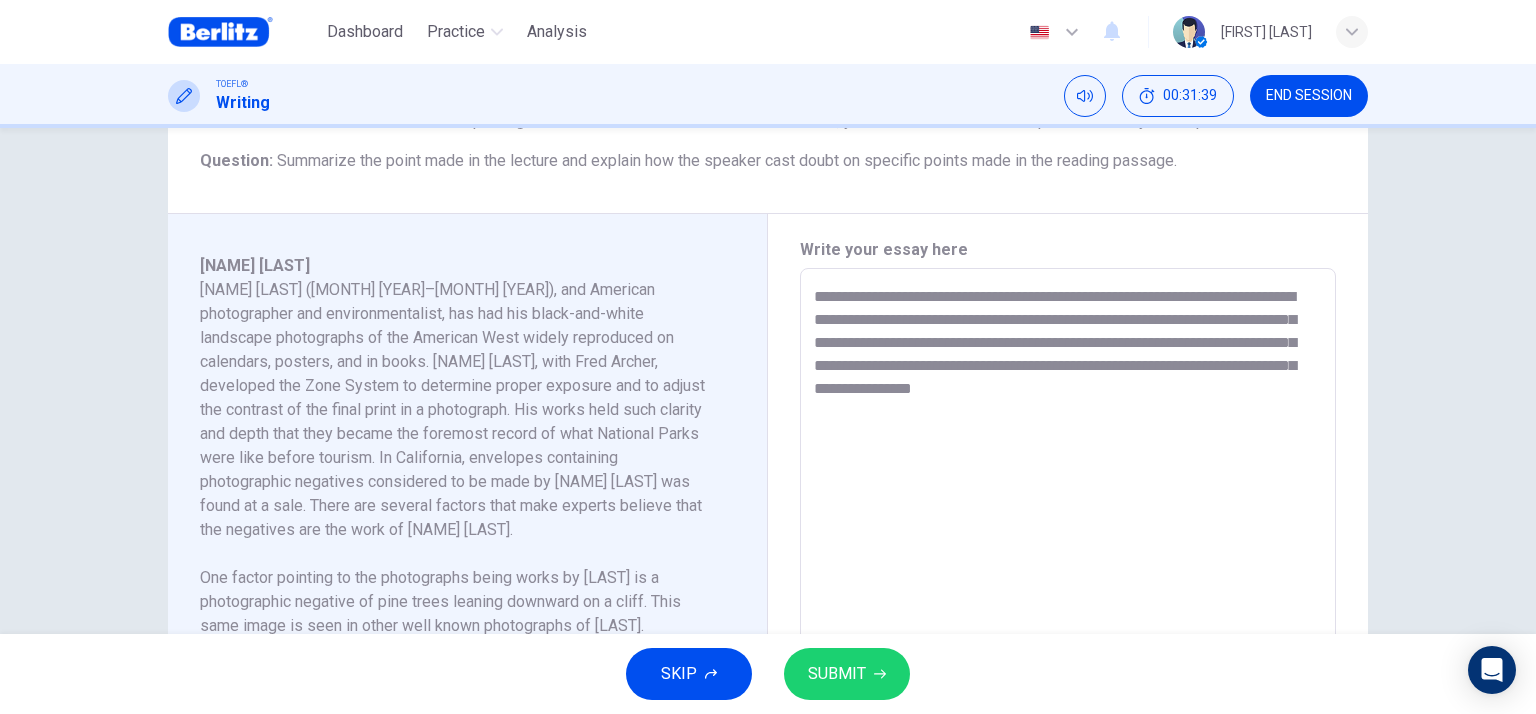 click on "**********" at bounding box center (1068, 553) 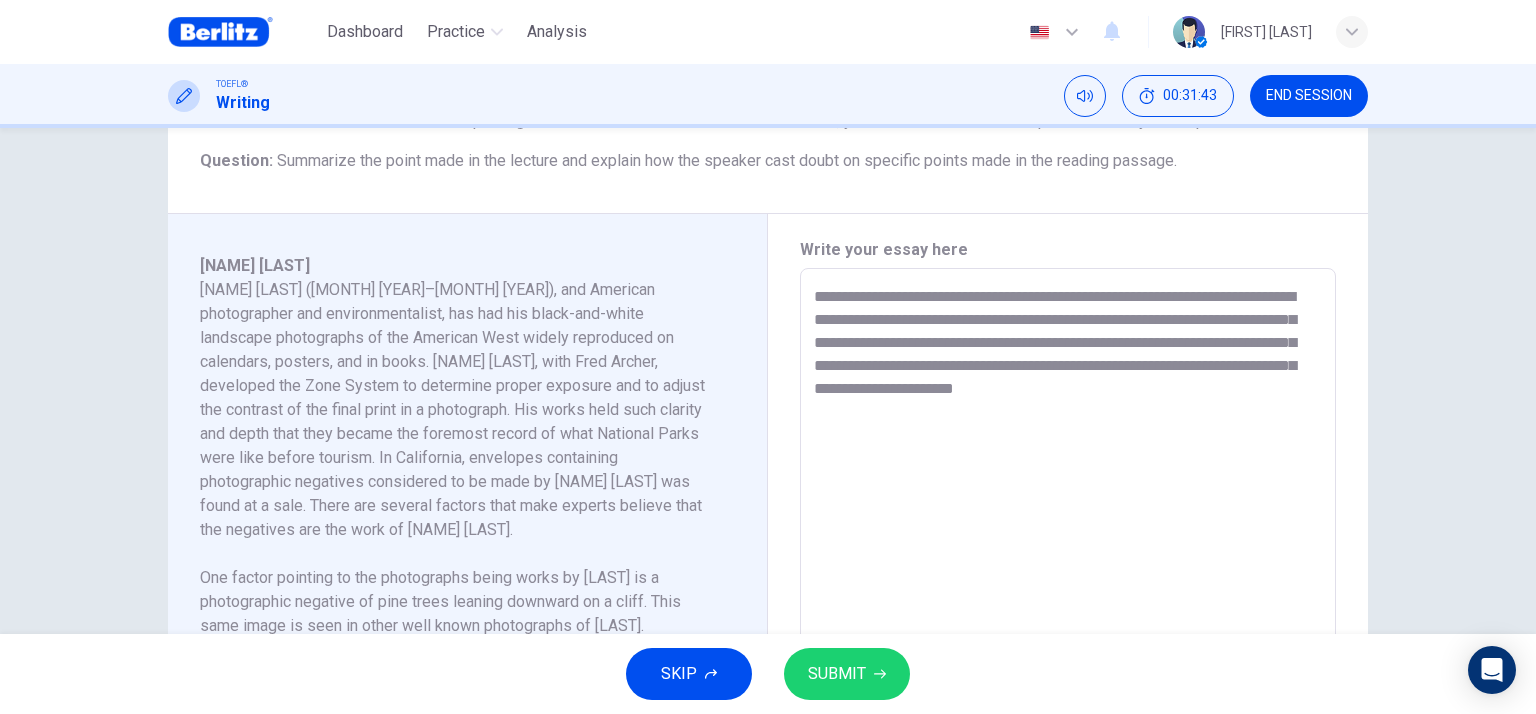 scroll, scrollTop: 439, scrollLeft: 0, axis: vertical 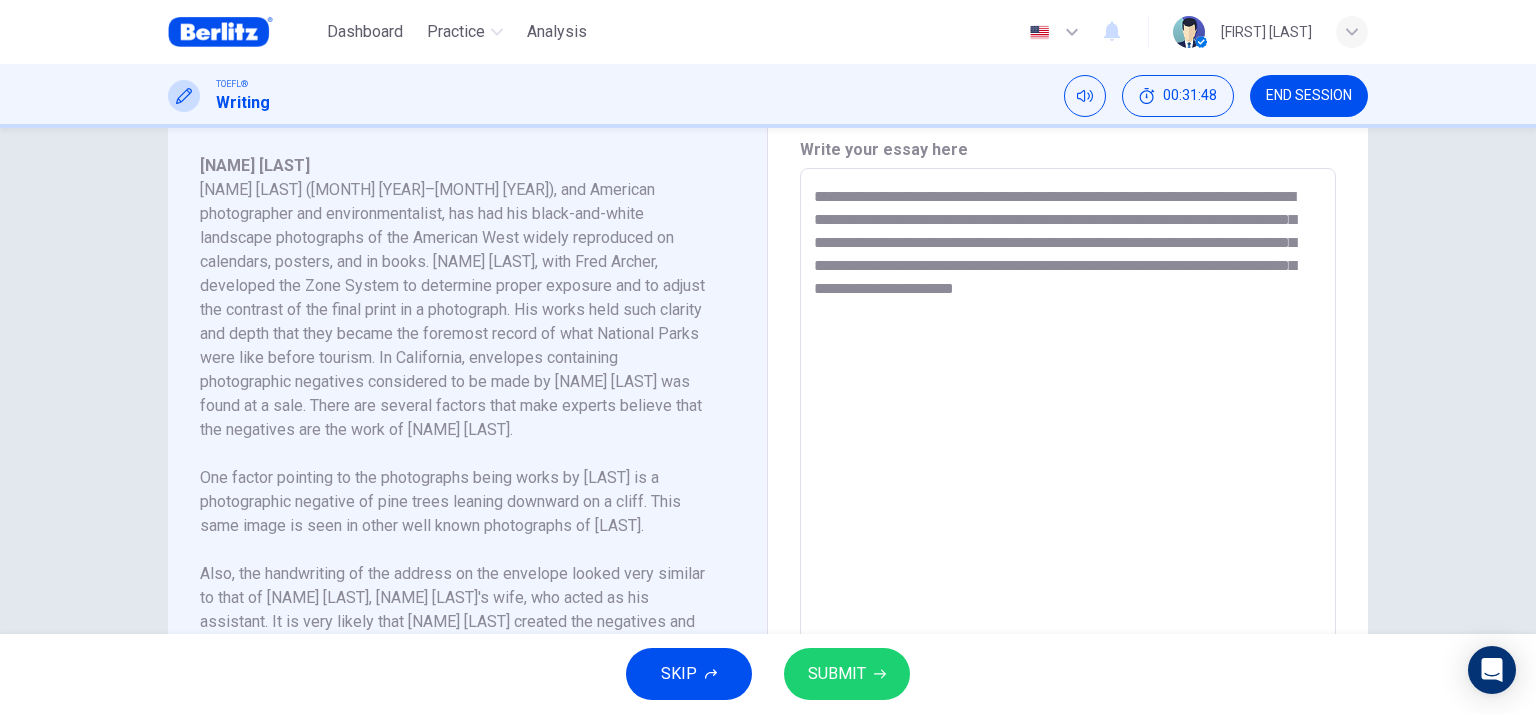 click on "**********" at bounding box center [1068, 453] 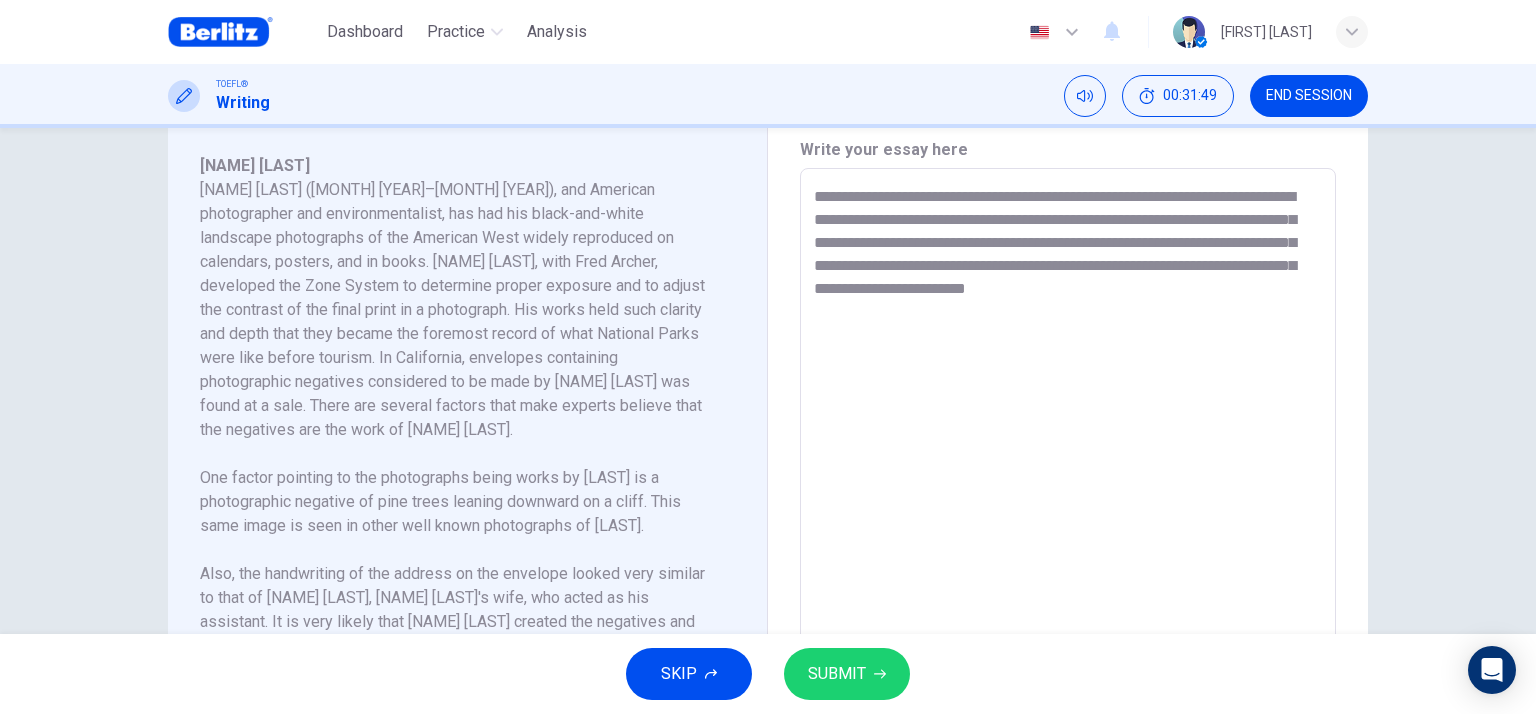 click on "**********" at bounding box center (1068, 453) 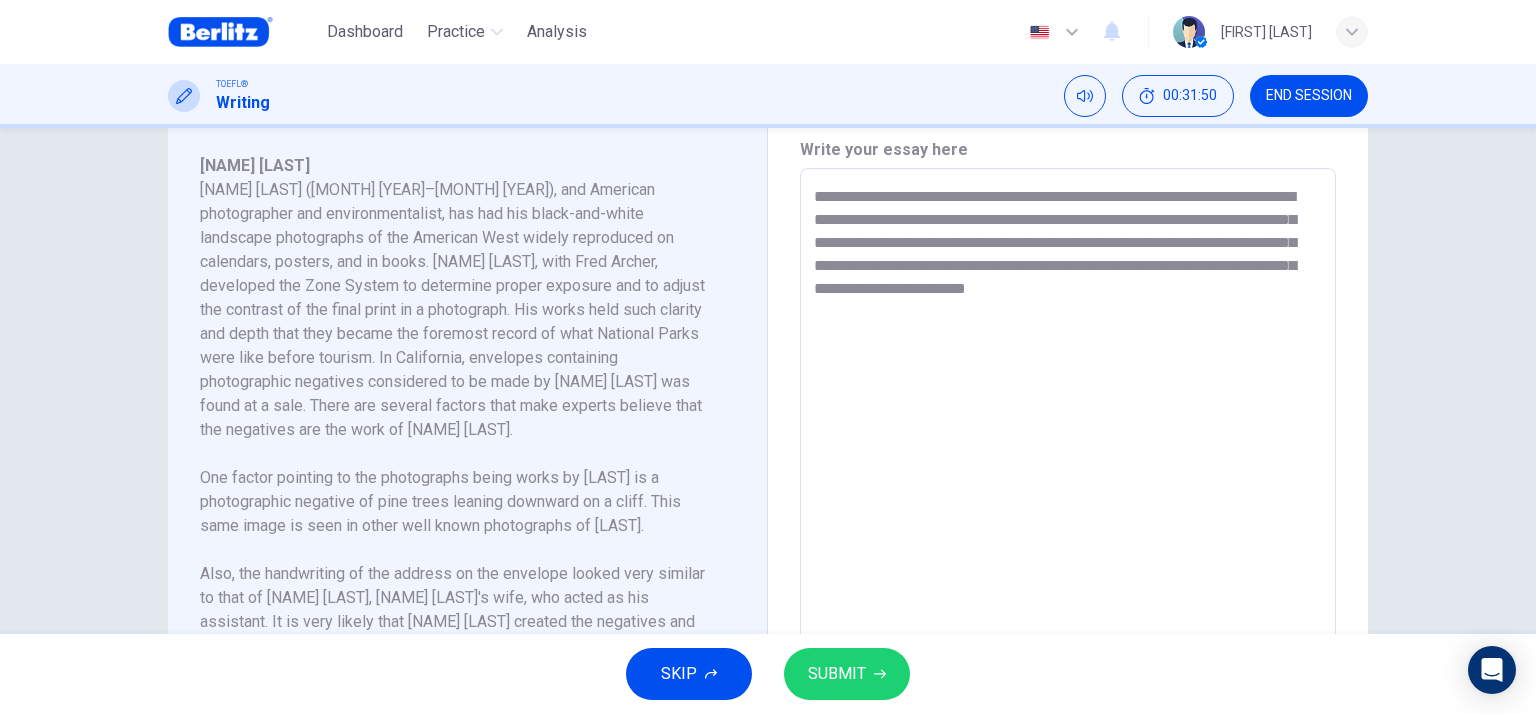 click on "**********" at bounding box center [1068, 453] 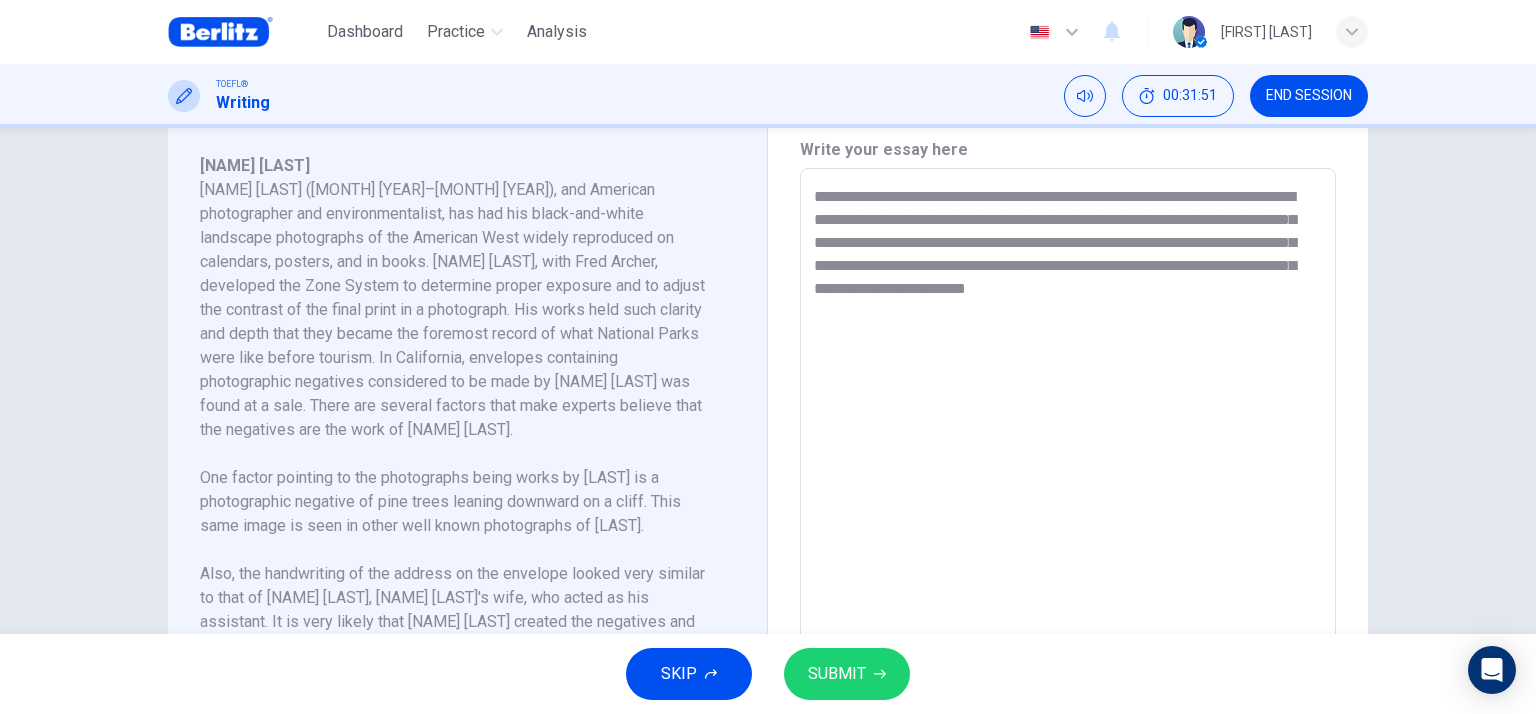 click on "**********" at bounding box center (1068, 453) 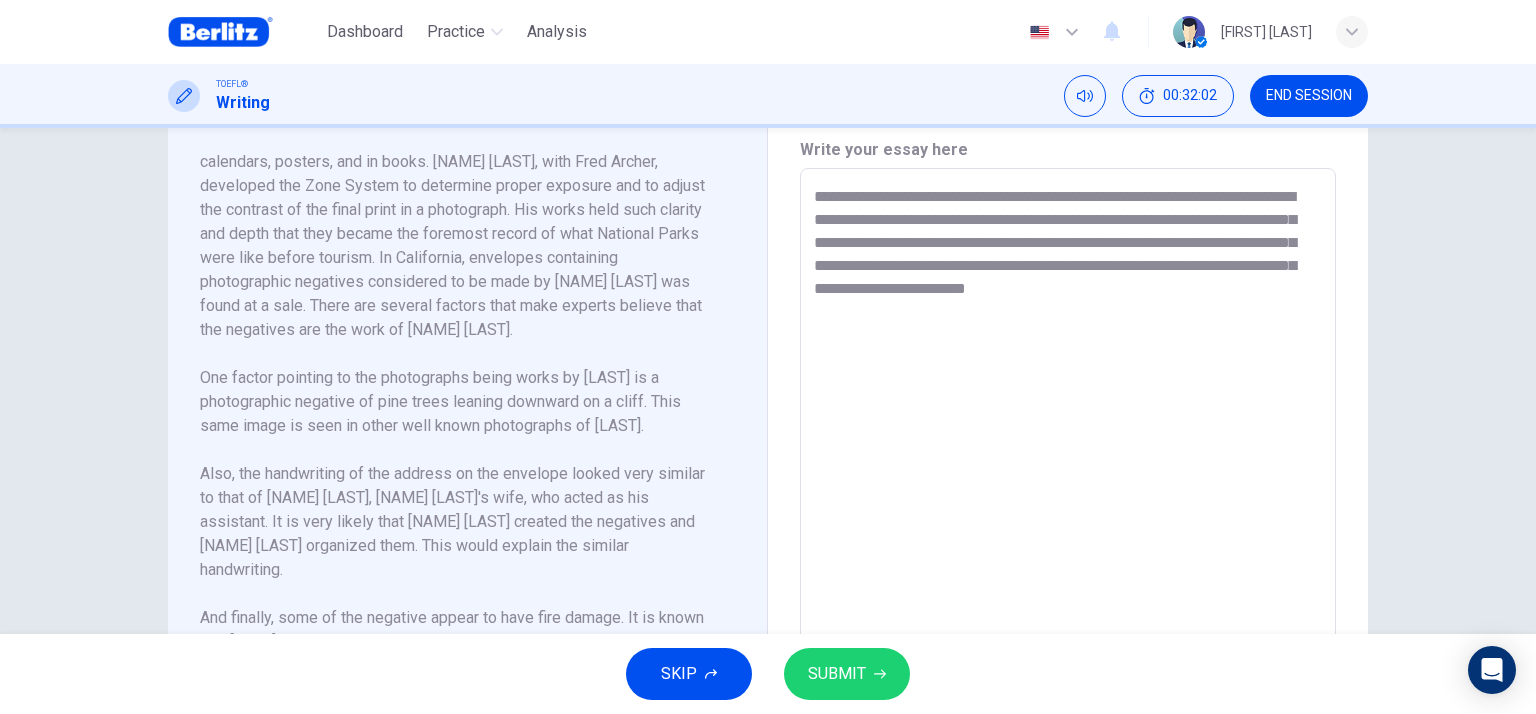 scroll, scrollTop: 152, scrollLeft: 0, axis: vertical 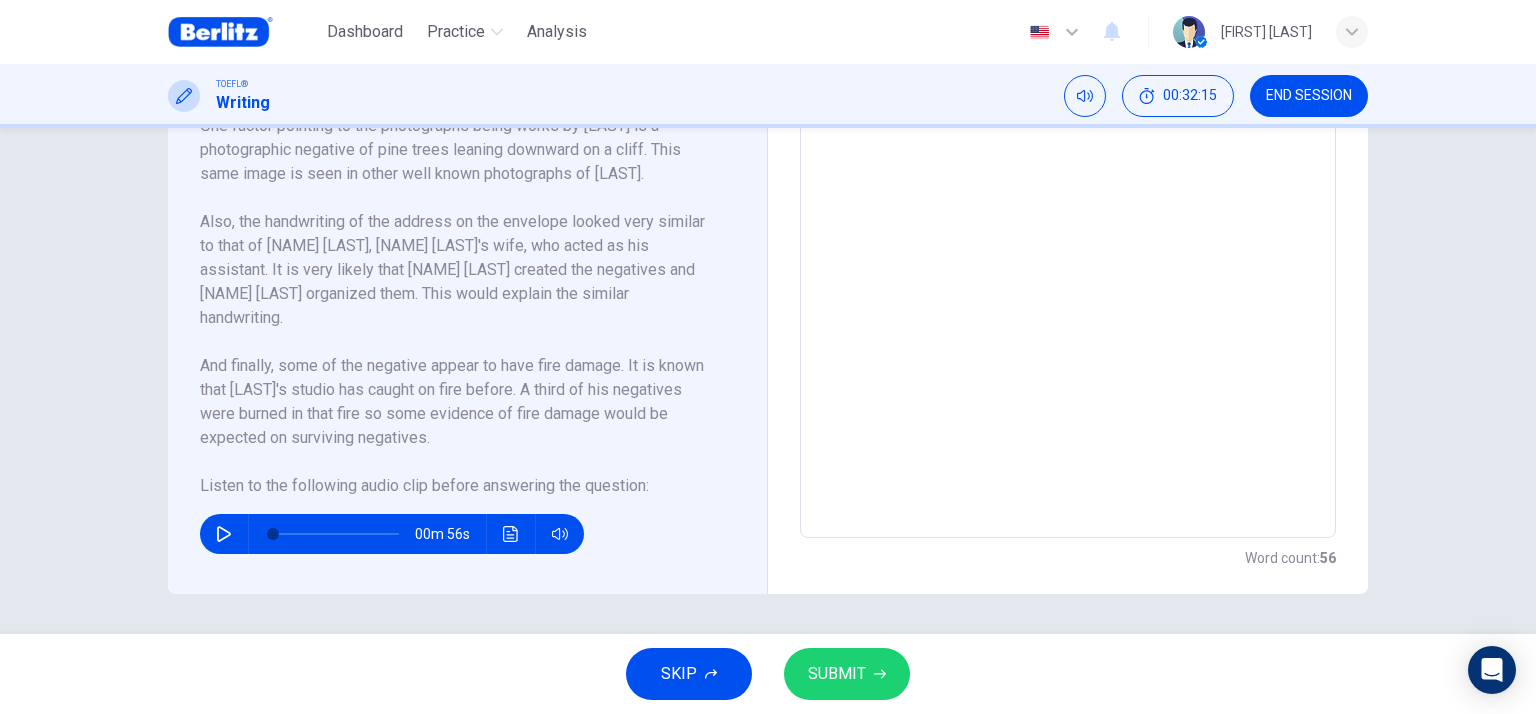 click on "00m 56s" at bounding box center [392, 534] 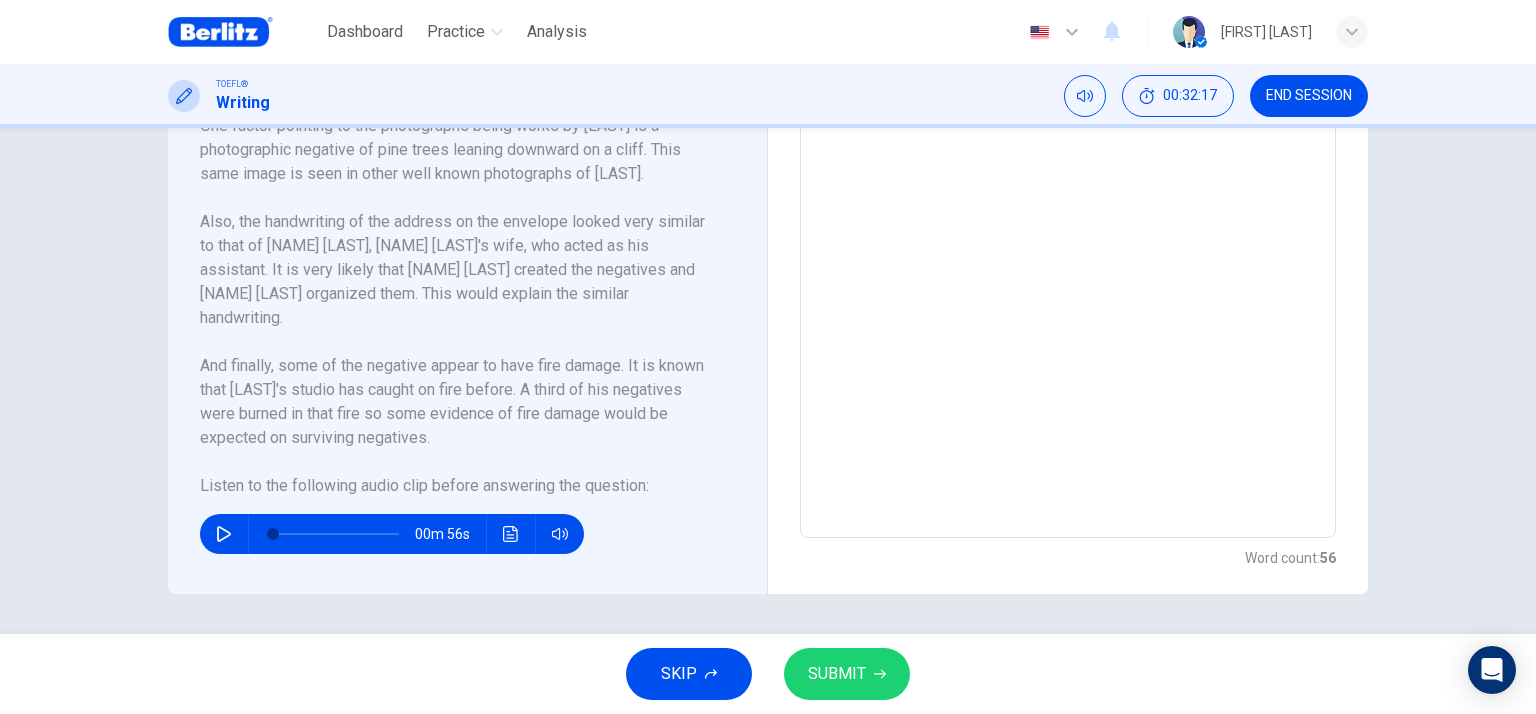 click at bounding box center (224, 534) 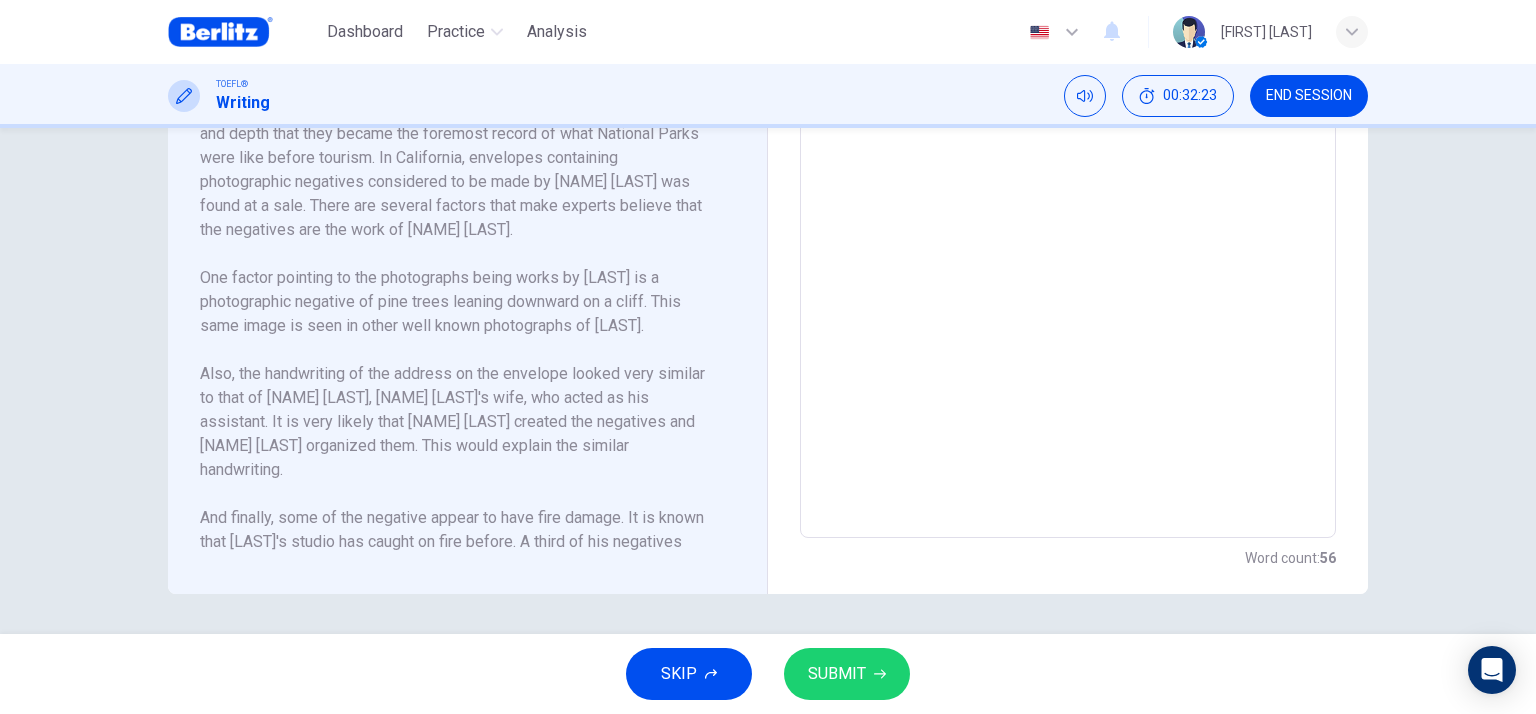 scroll, scrollTop: 0, scrollLeft: 0, axis: both 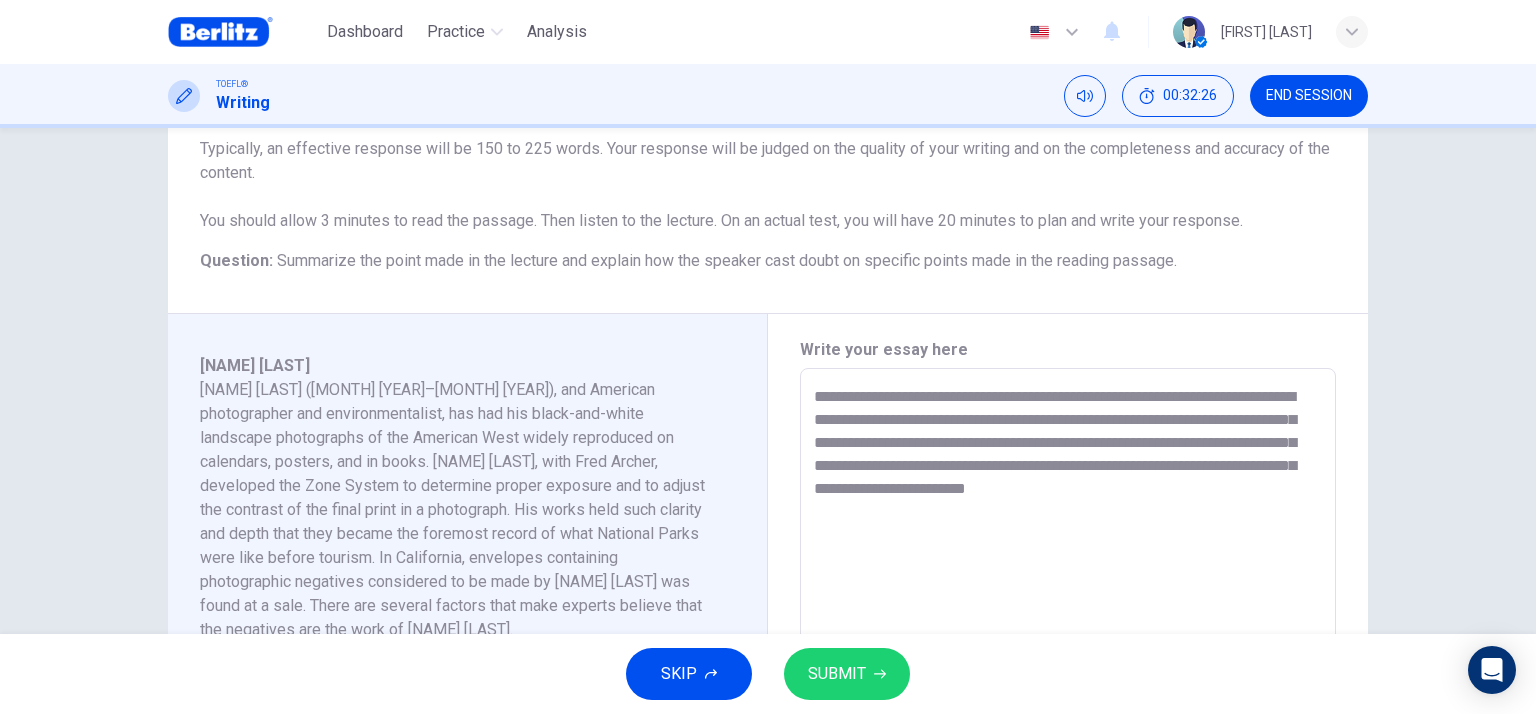 click on "**********" at bounding box center [1068, 653] 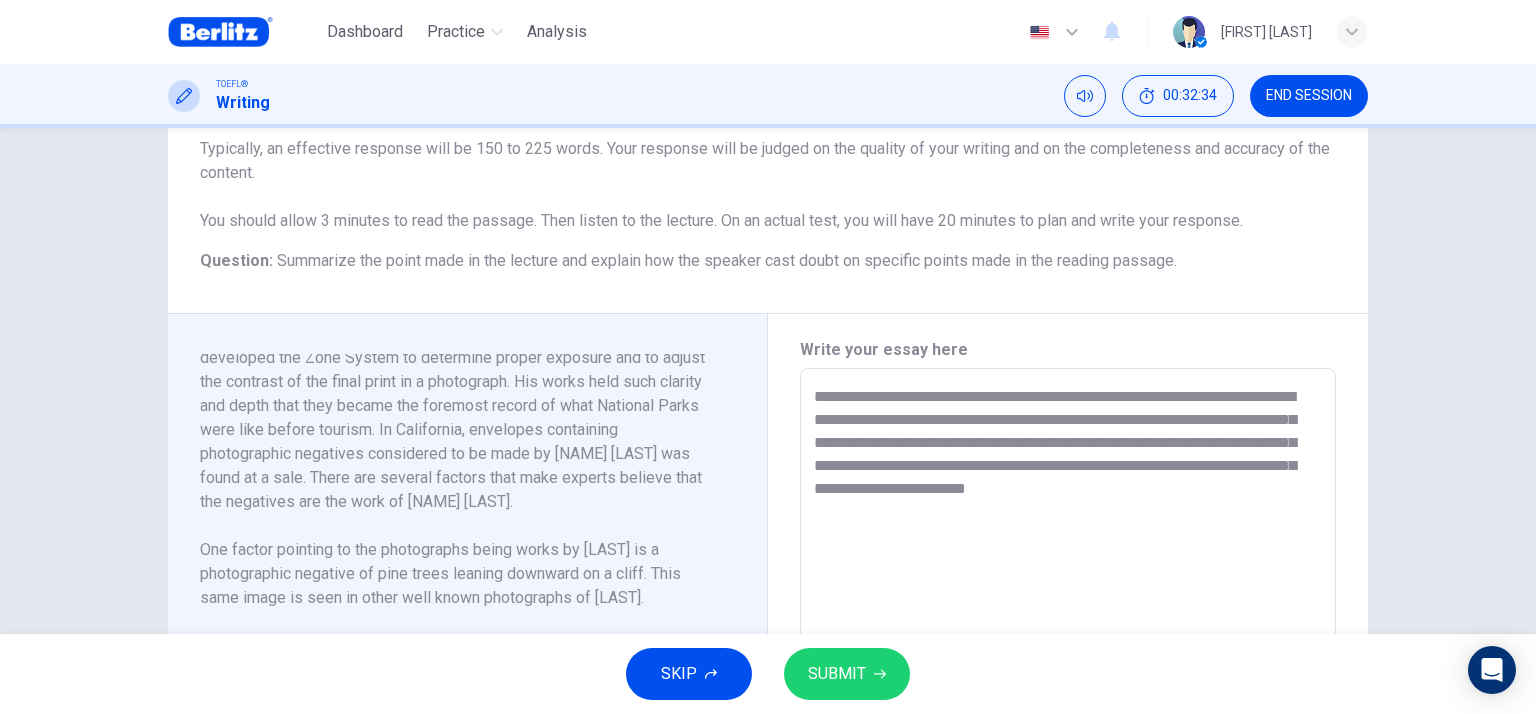 scroll, scrollTop: 152, scrollLeft: 0, axis: vertical 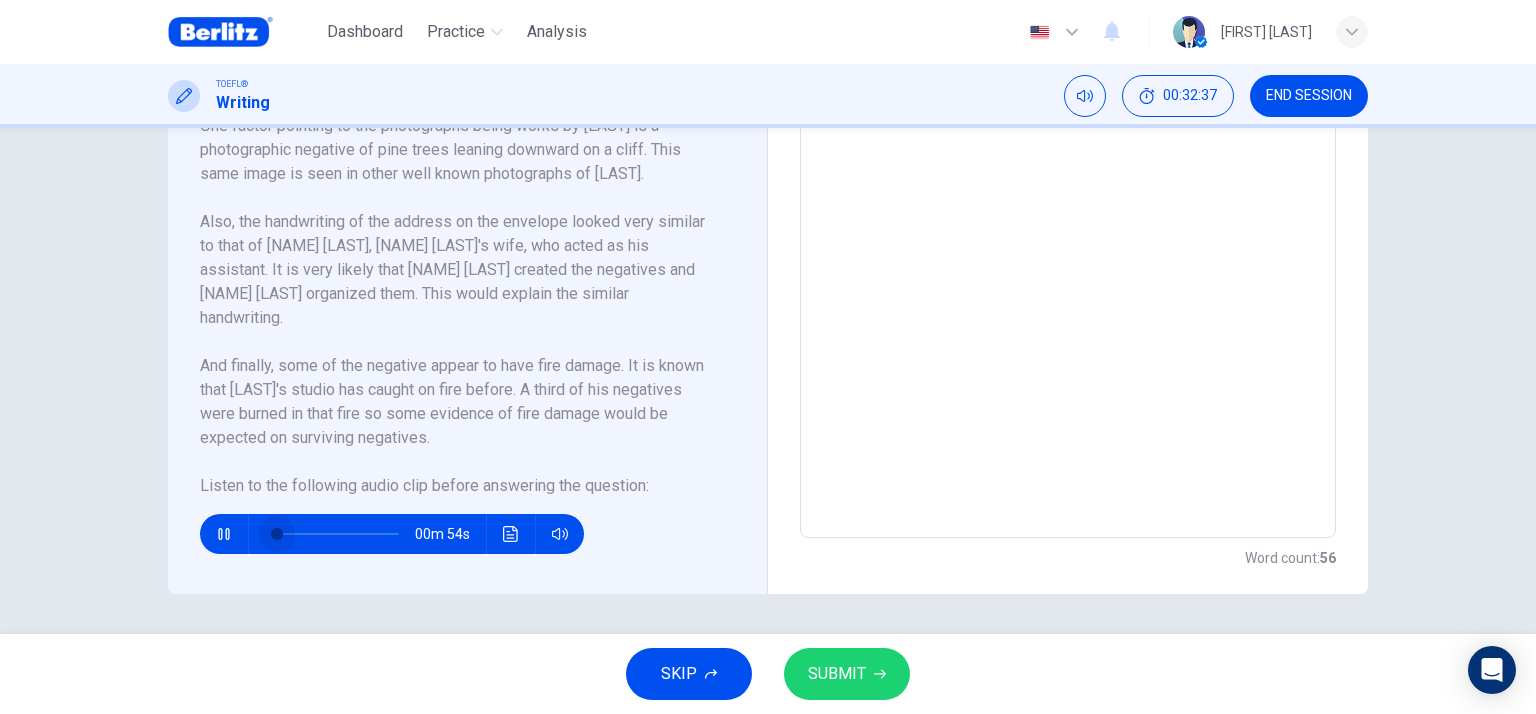 drag, startPoint x: 288, startPoint y: 535, endPoint x: 236, endPoint y: 538, distance: 52.086468 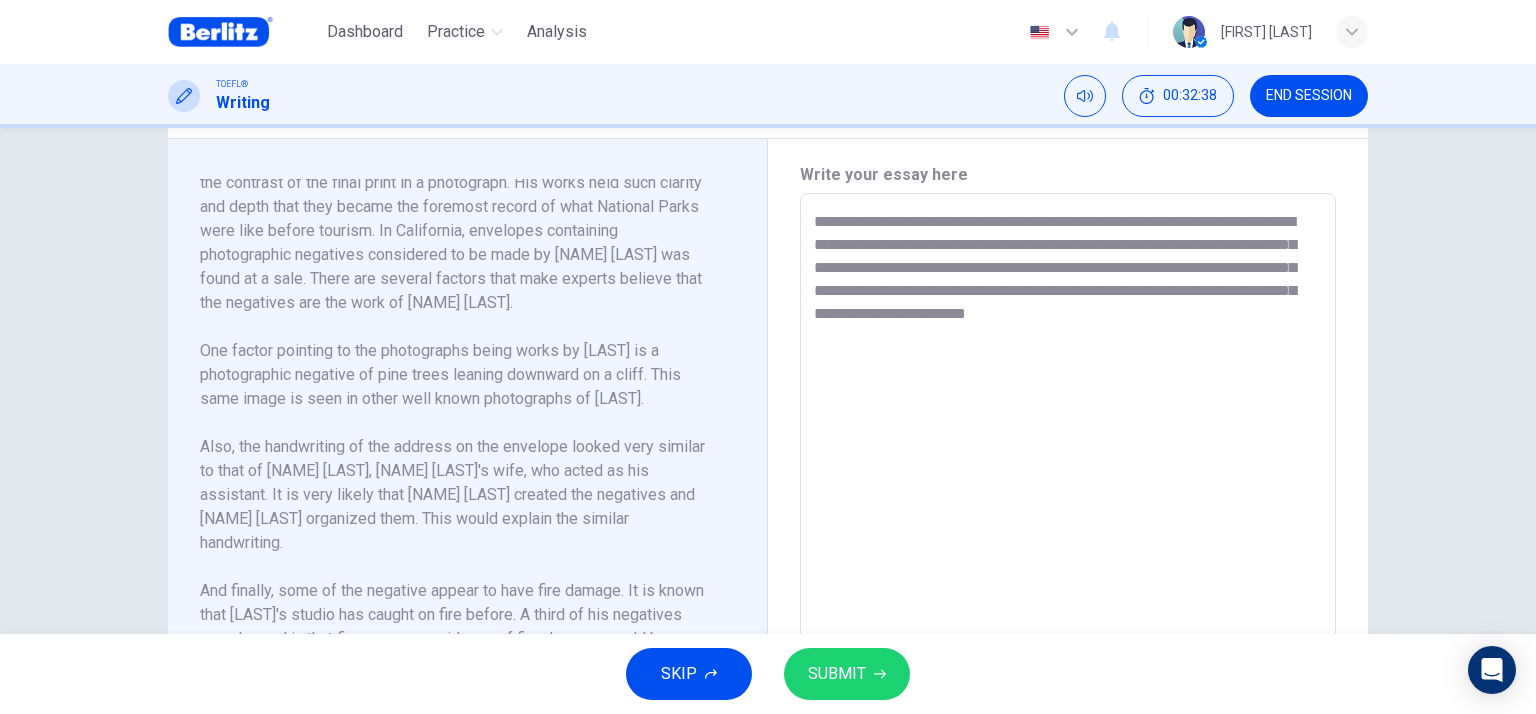 scroll, scrollTop: 339, scrollLeft: 0, axis: vertical 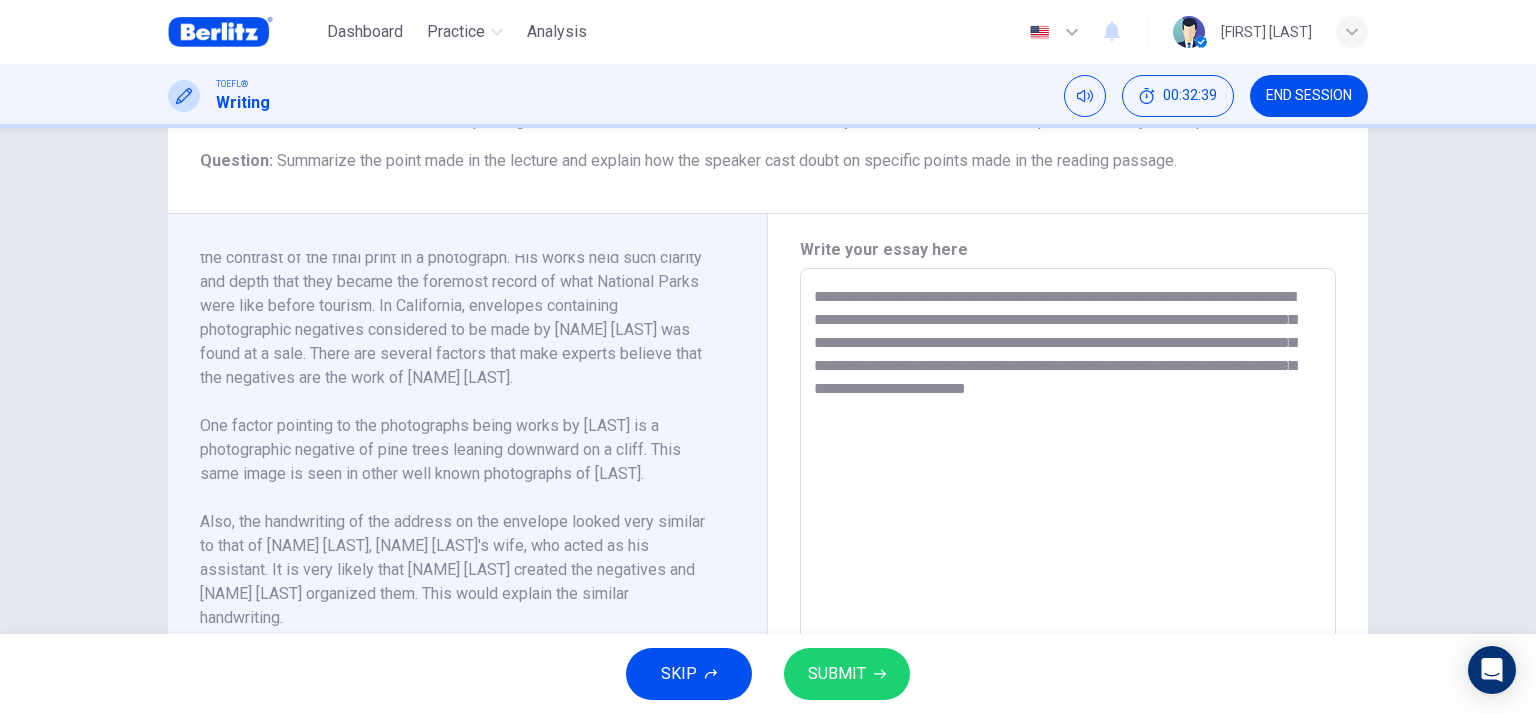 click on "**********" at bounding box center (1068, 553) 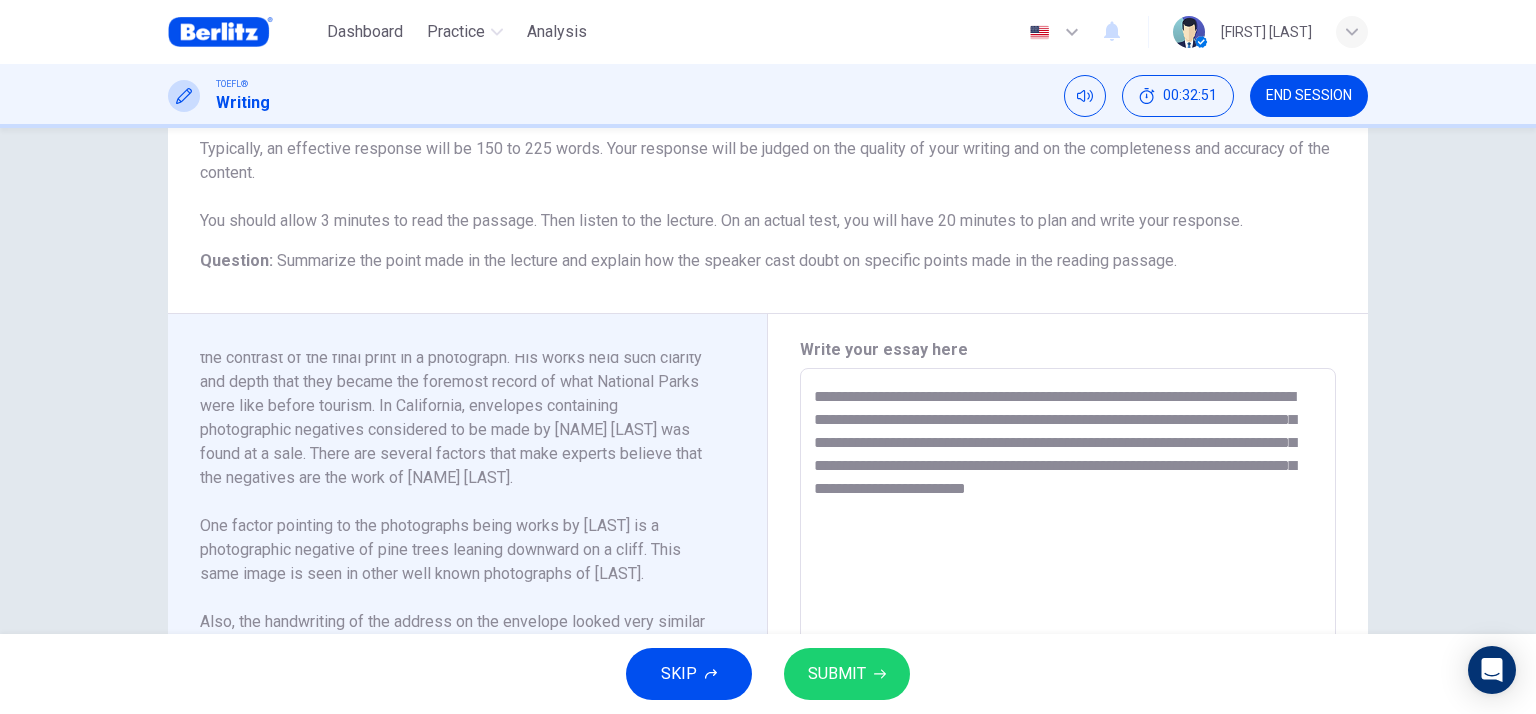 scroll, scrollTop: 339, scrollLeft: 0, axis: vertical 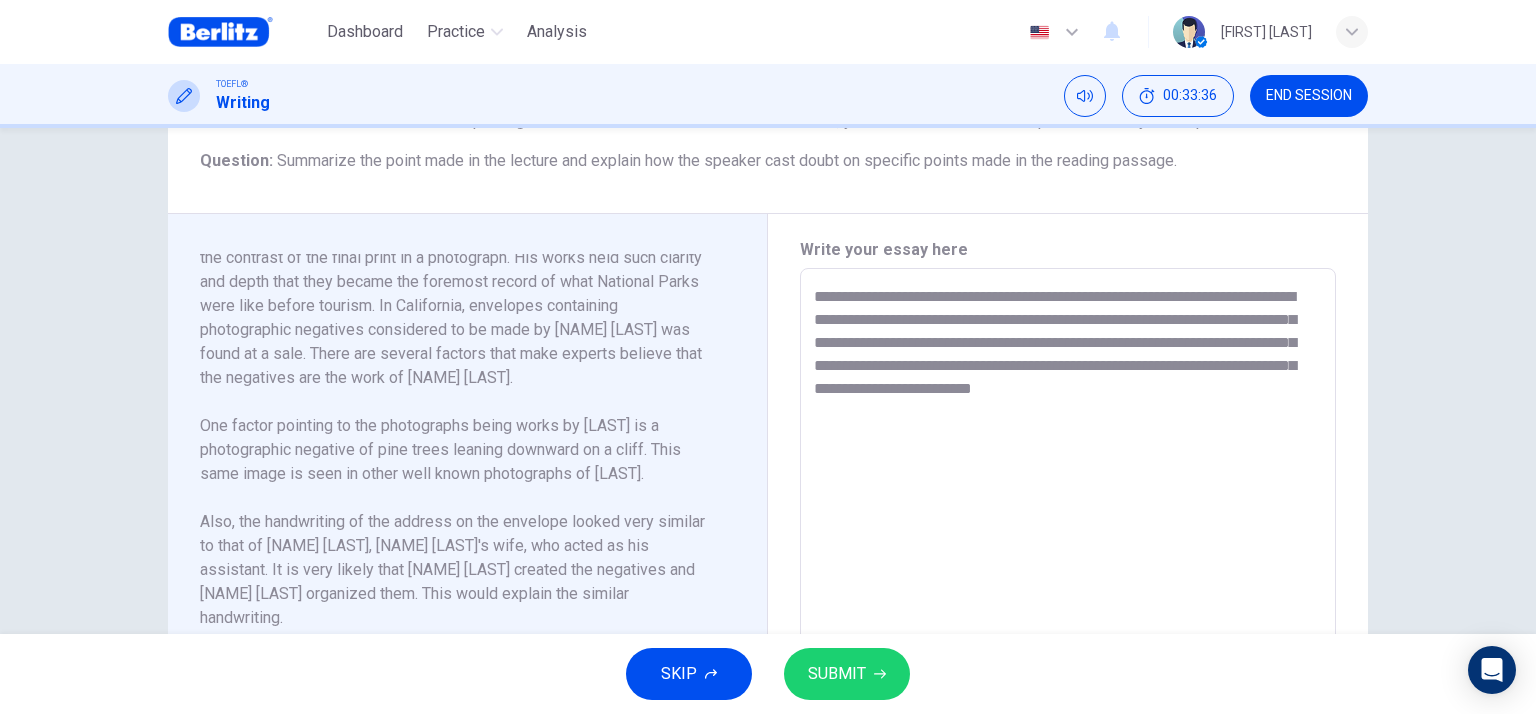 click on "**********" at bounding box center (1068, 553) 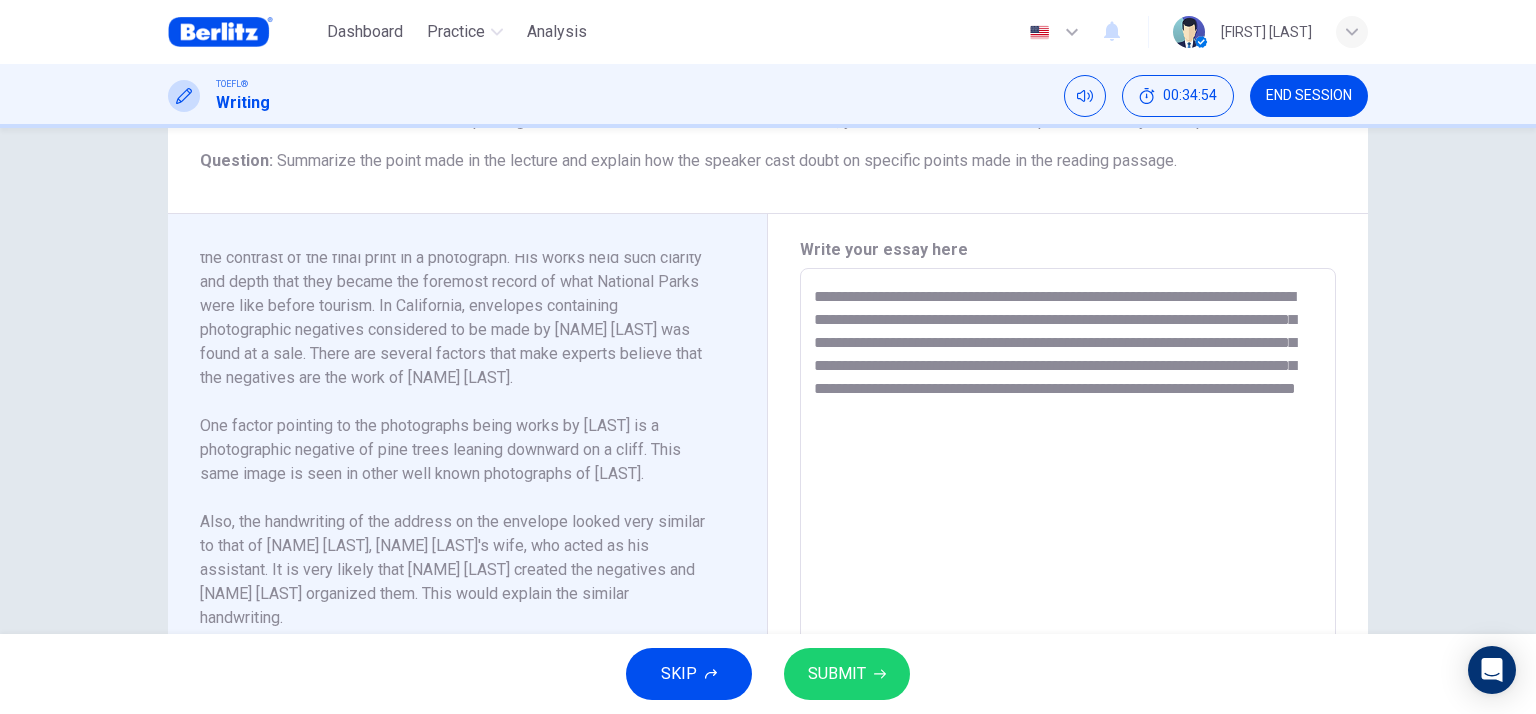 click on "**********" at bounding box center (1068, 553) 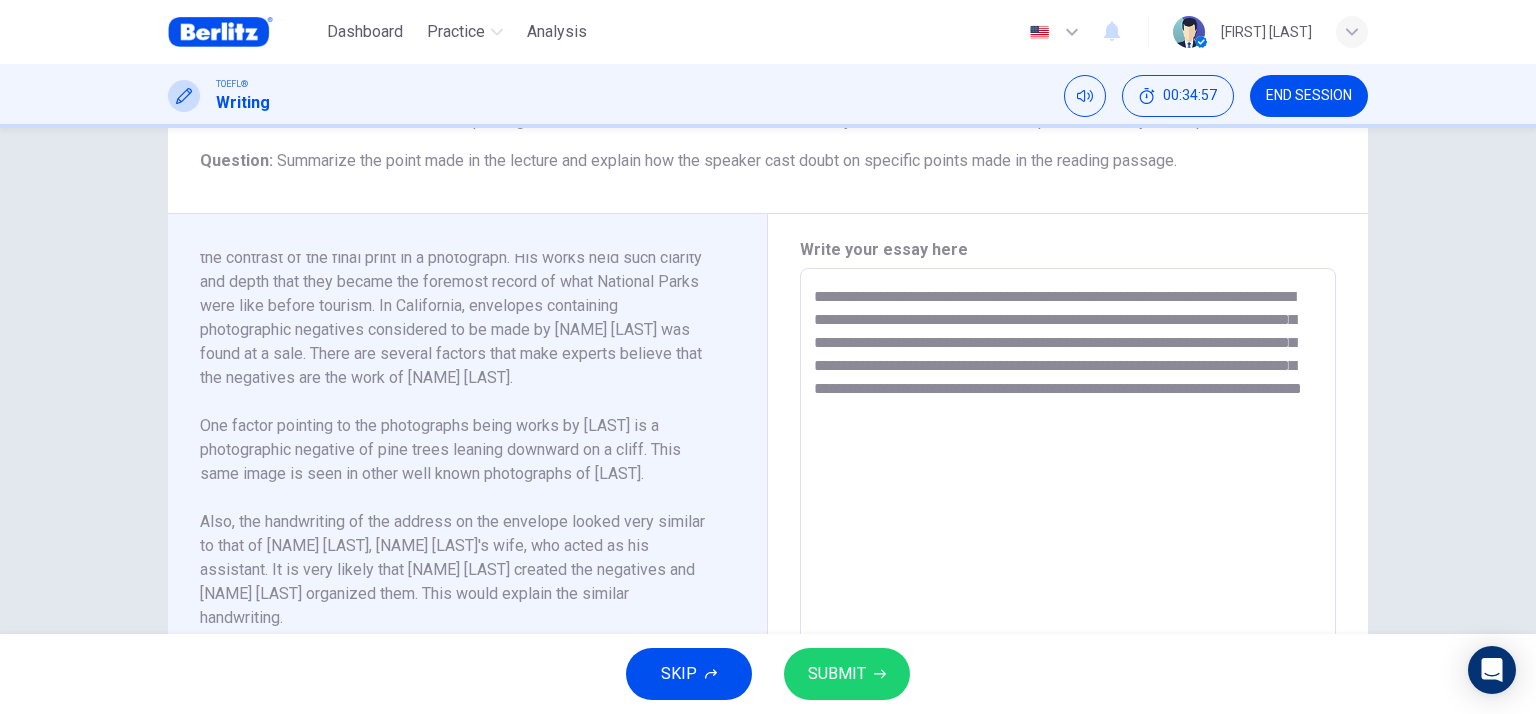 click on "**********" at bounding box center [1068, 553] 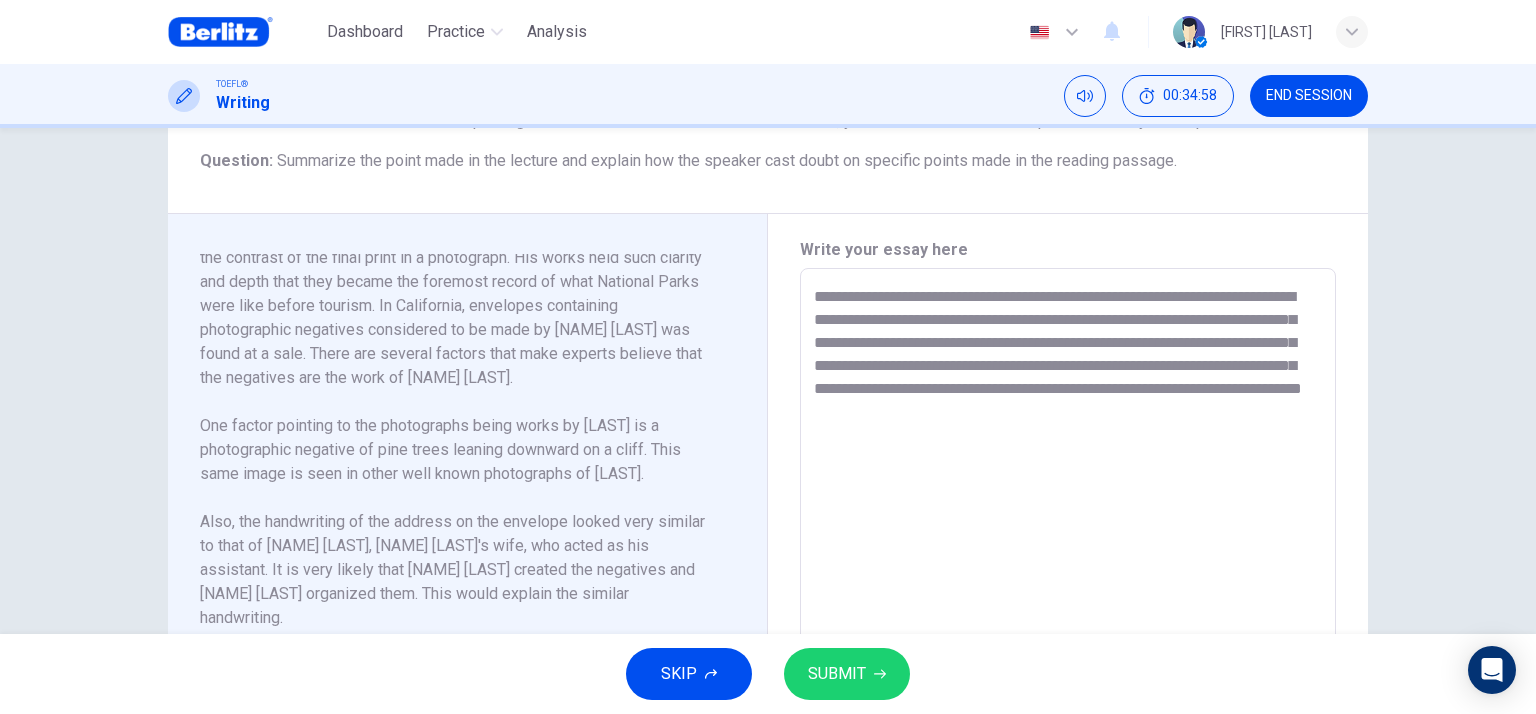 click on "**********" at bounding box center [1068, 553] 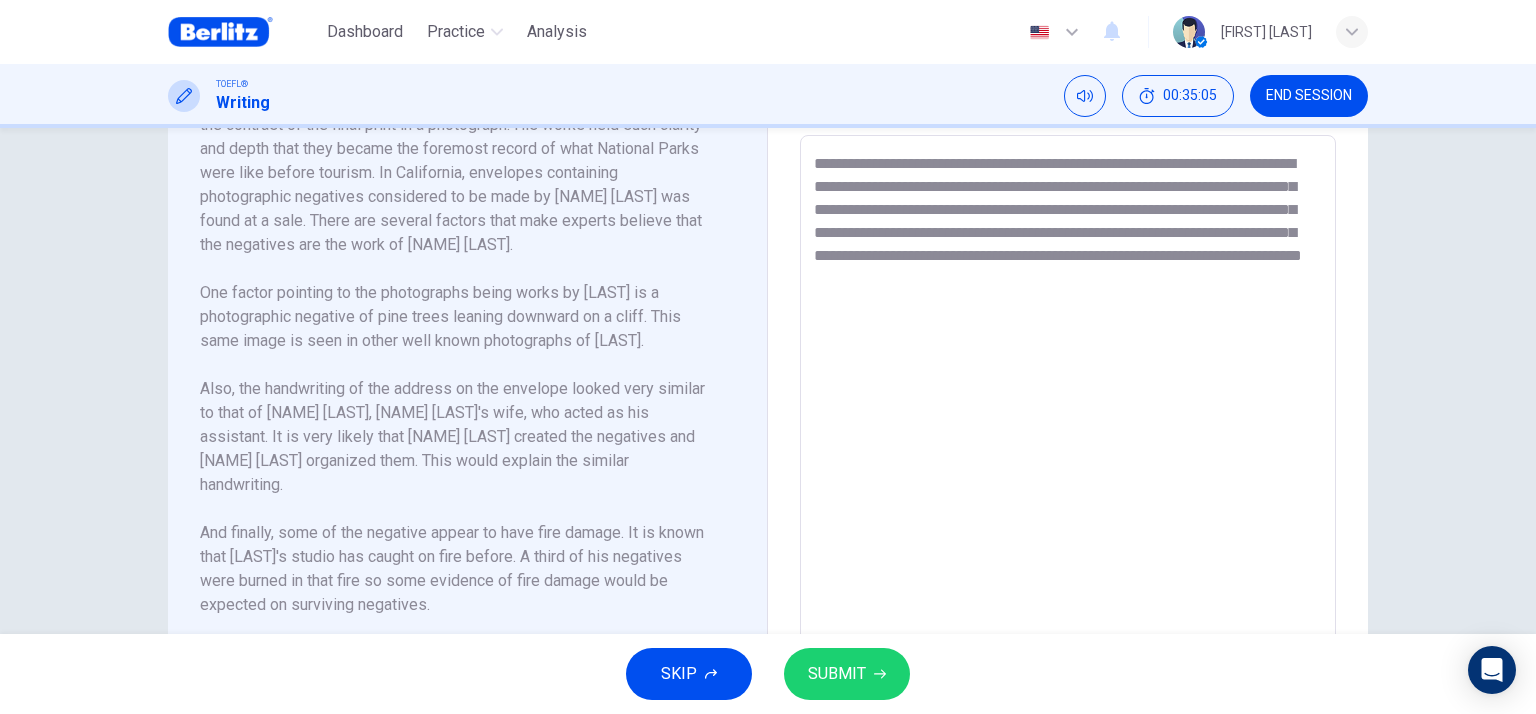scroll, scrollTop: 439, scrollLeft: 0, axis: vertical 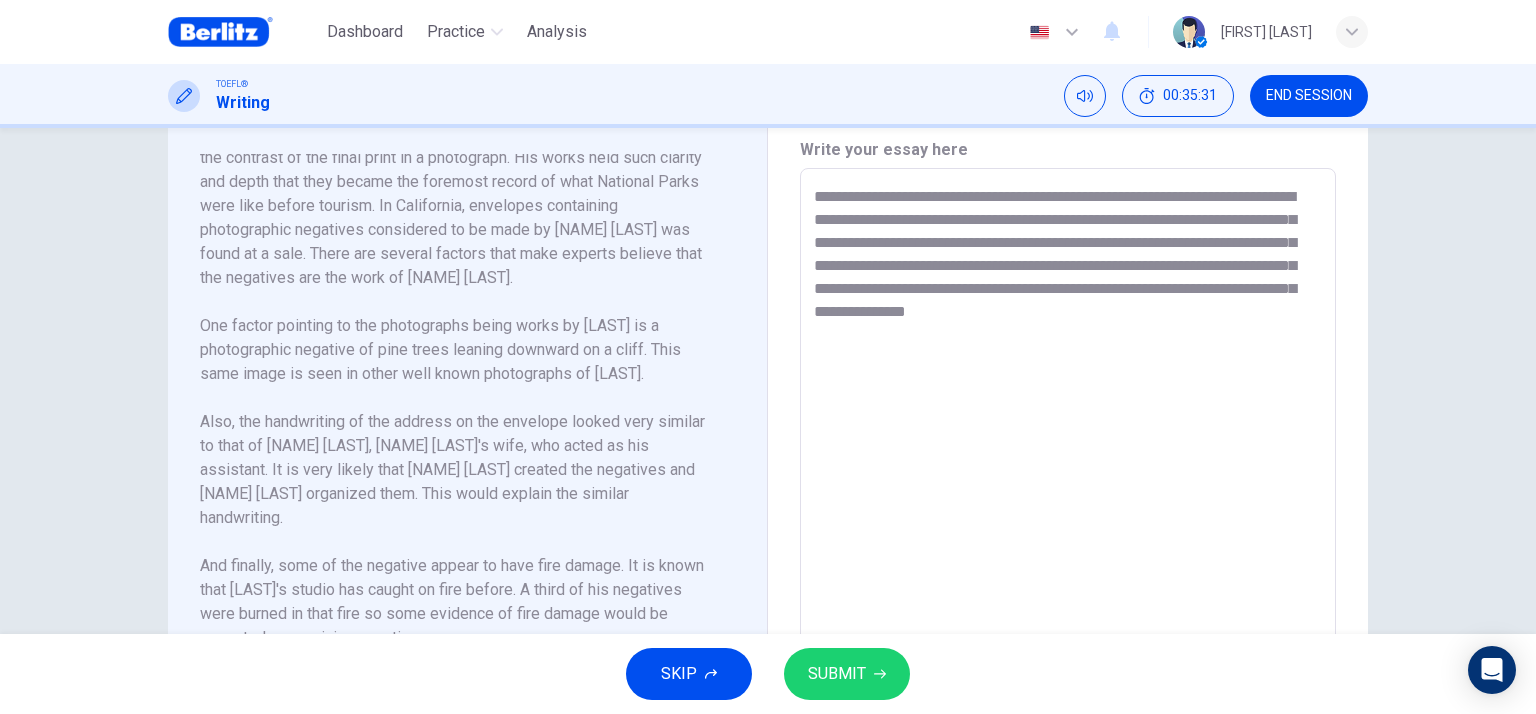 click on "**********" at bounding box center [1068, 453] 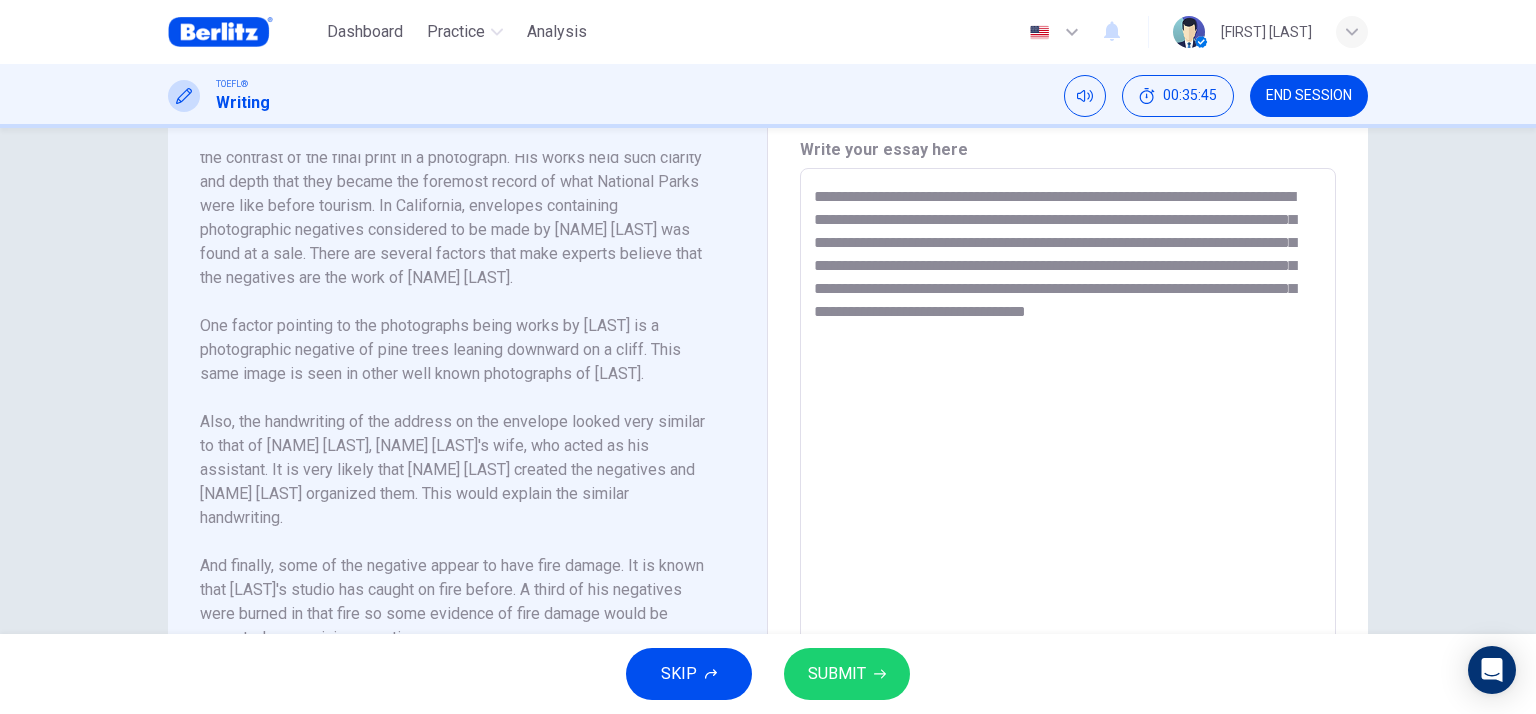click on "**********" at bounding box center (1068, 453) 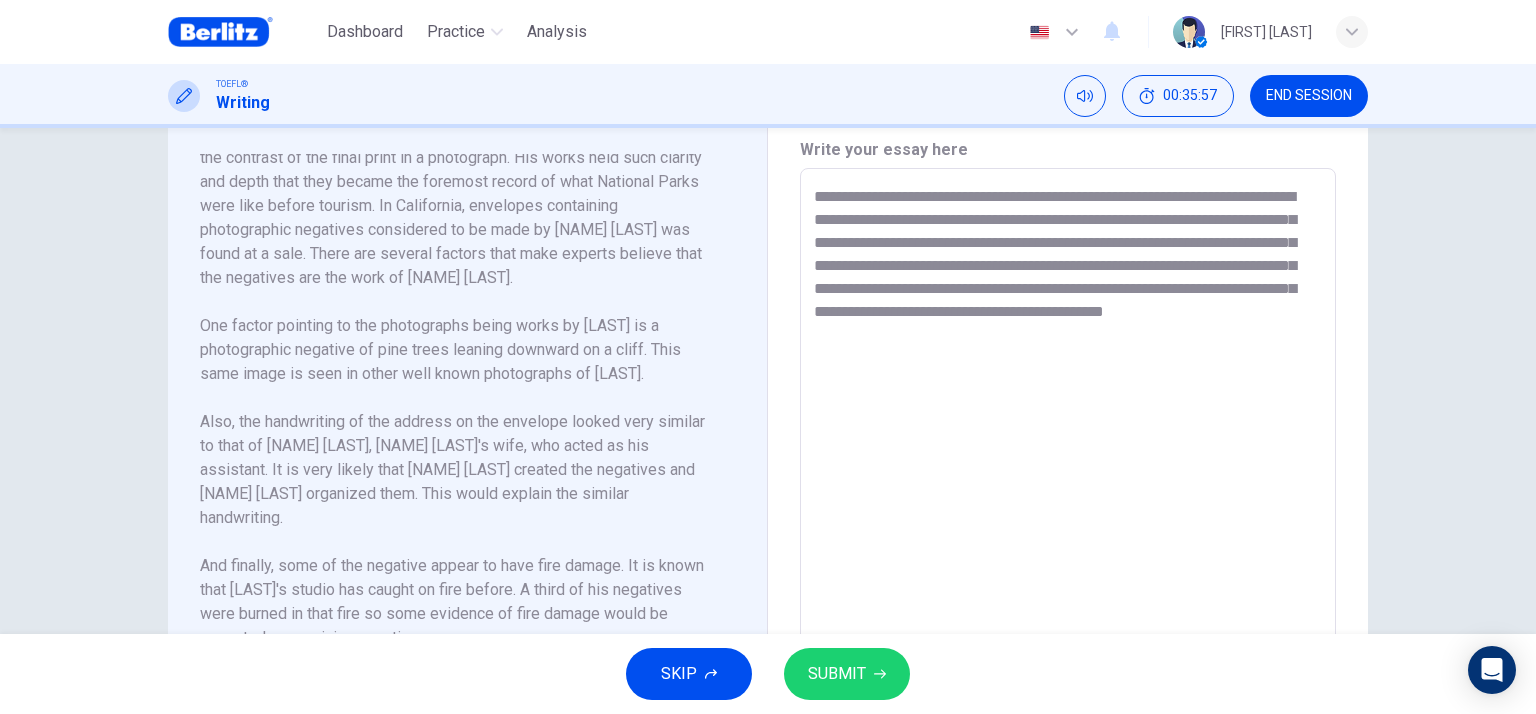 click on "**********" at bounding box center (1068, 453) 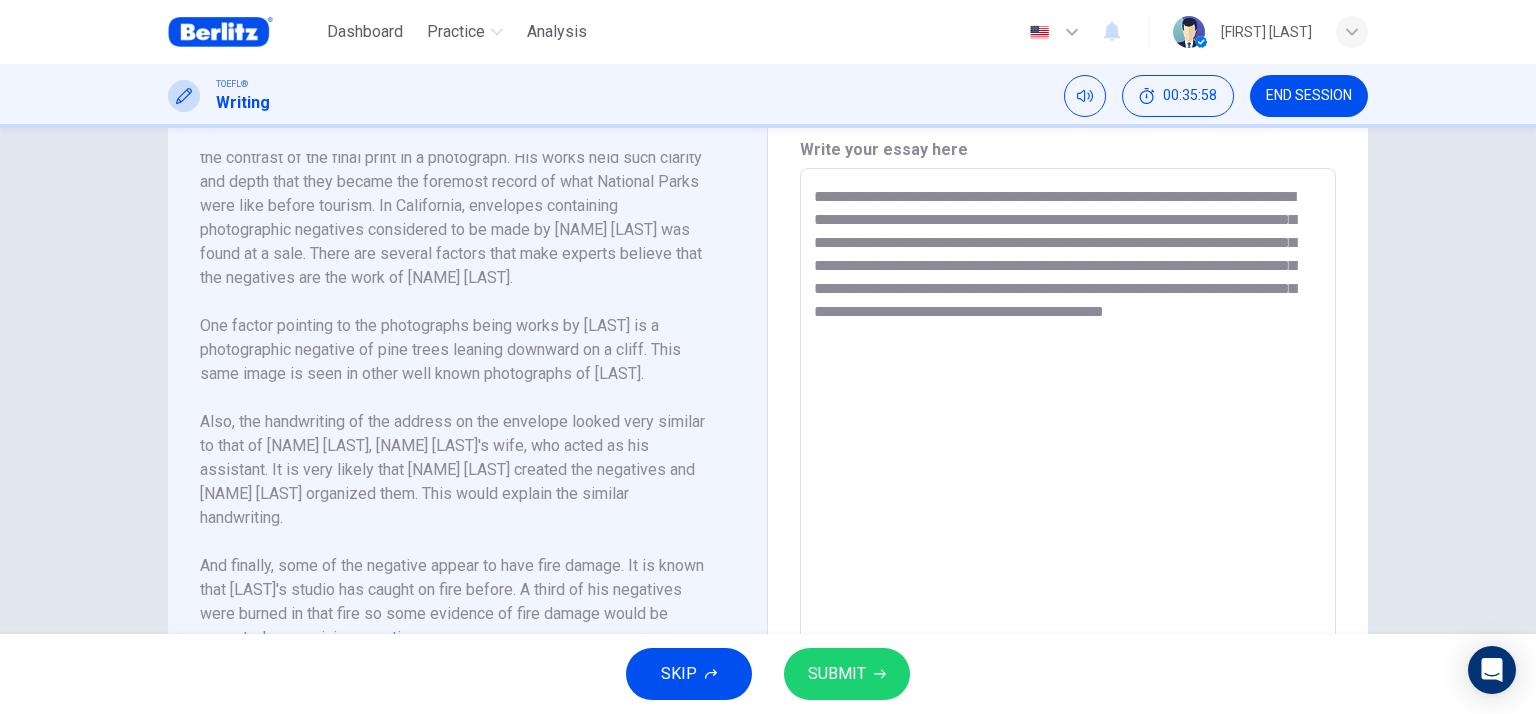 click on "**********" at bounding box center (1068, 453) 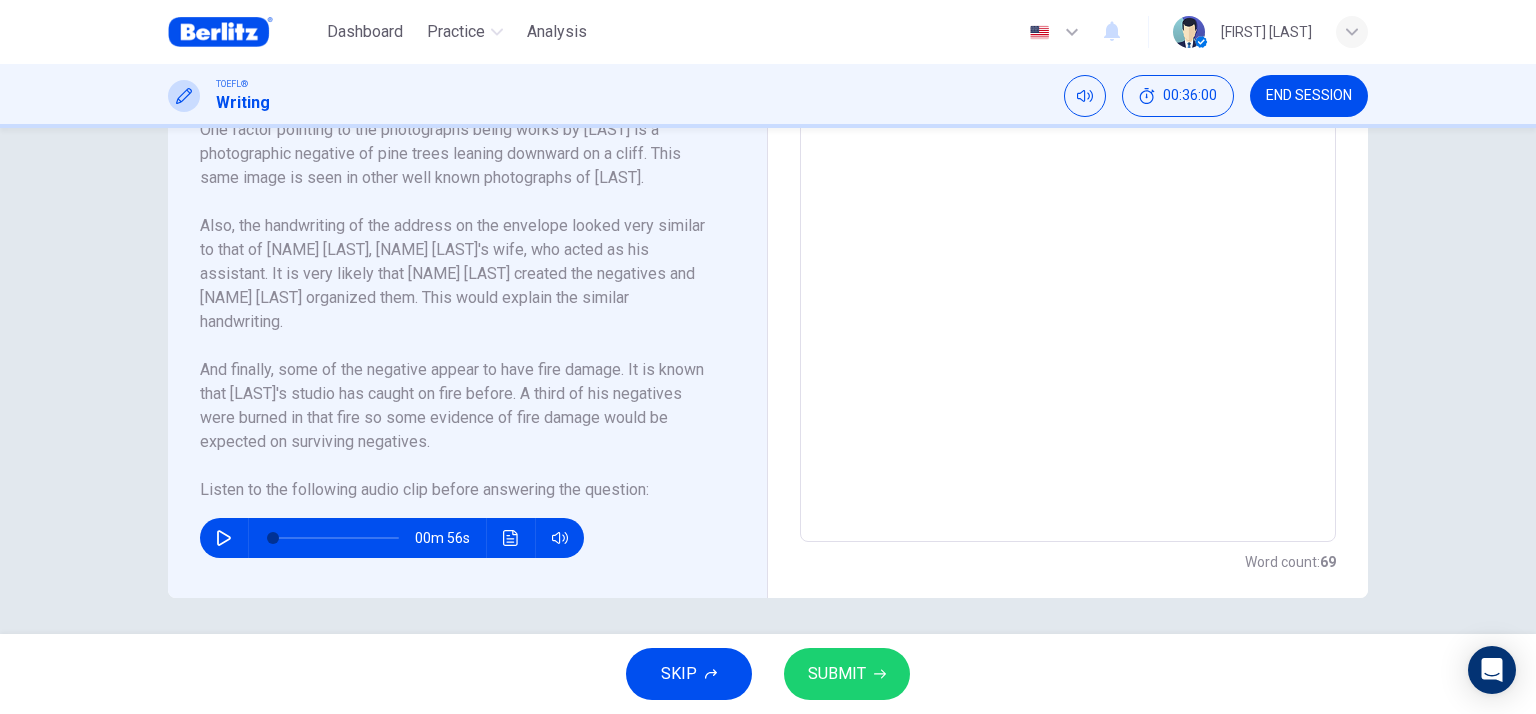 scroll, scrollTop: 639, scrollLeft: 0, axis: vertical 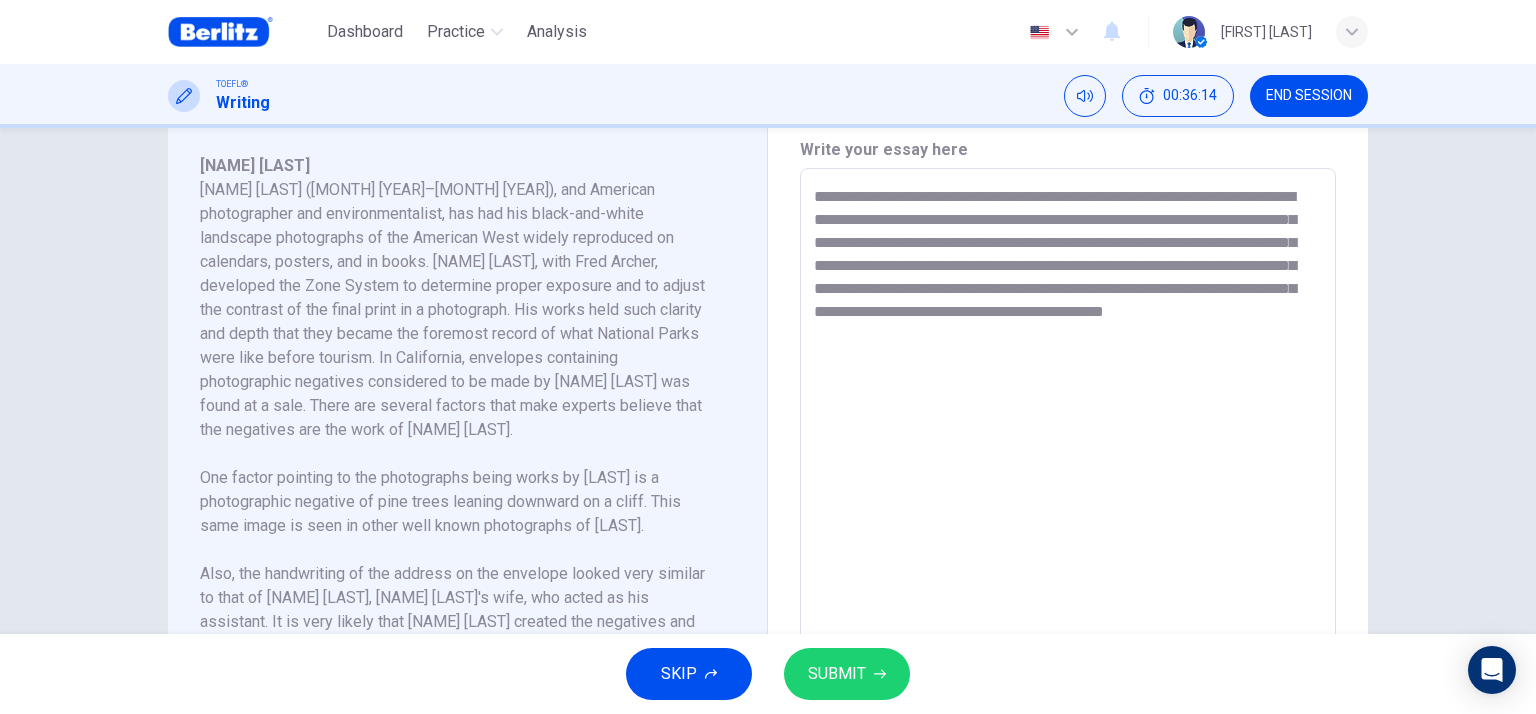 drag, startPoint x: 1036, startPoint y: 335, endPoint x: 1030, endPoint y: 348, distance: 14.3178215 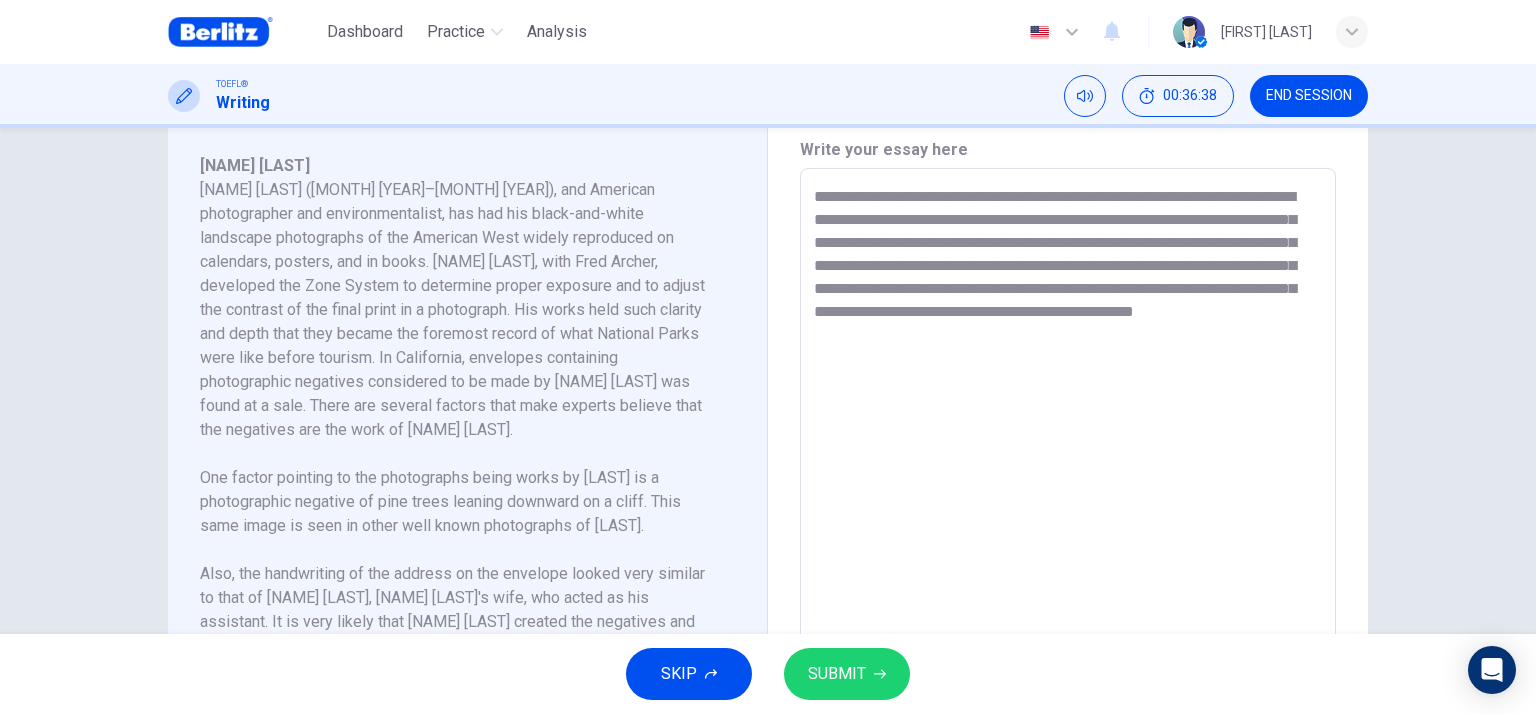 click on "**********" at bounding box center (1068, 453) 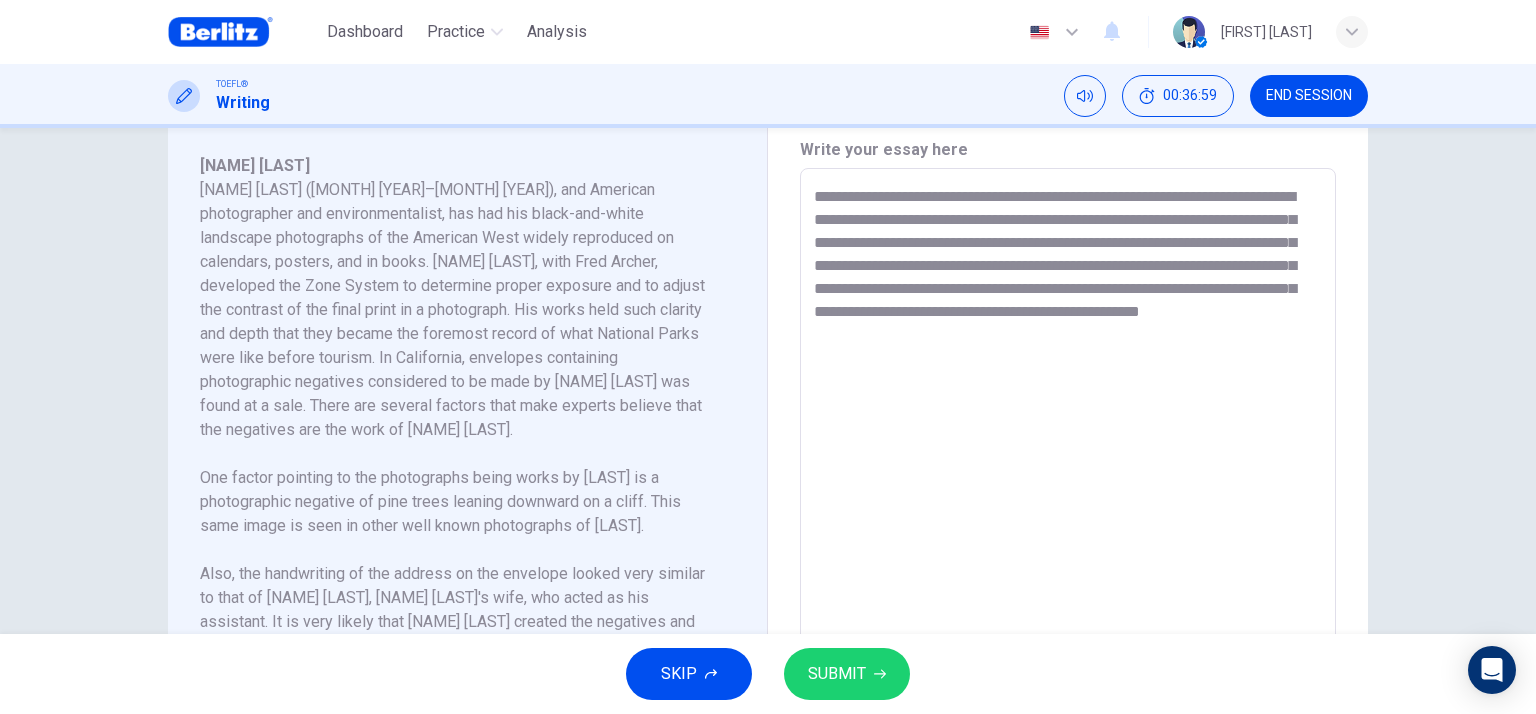 click on "**********" at bounding box center (1068, 453) 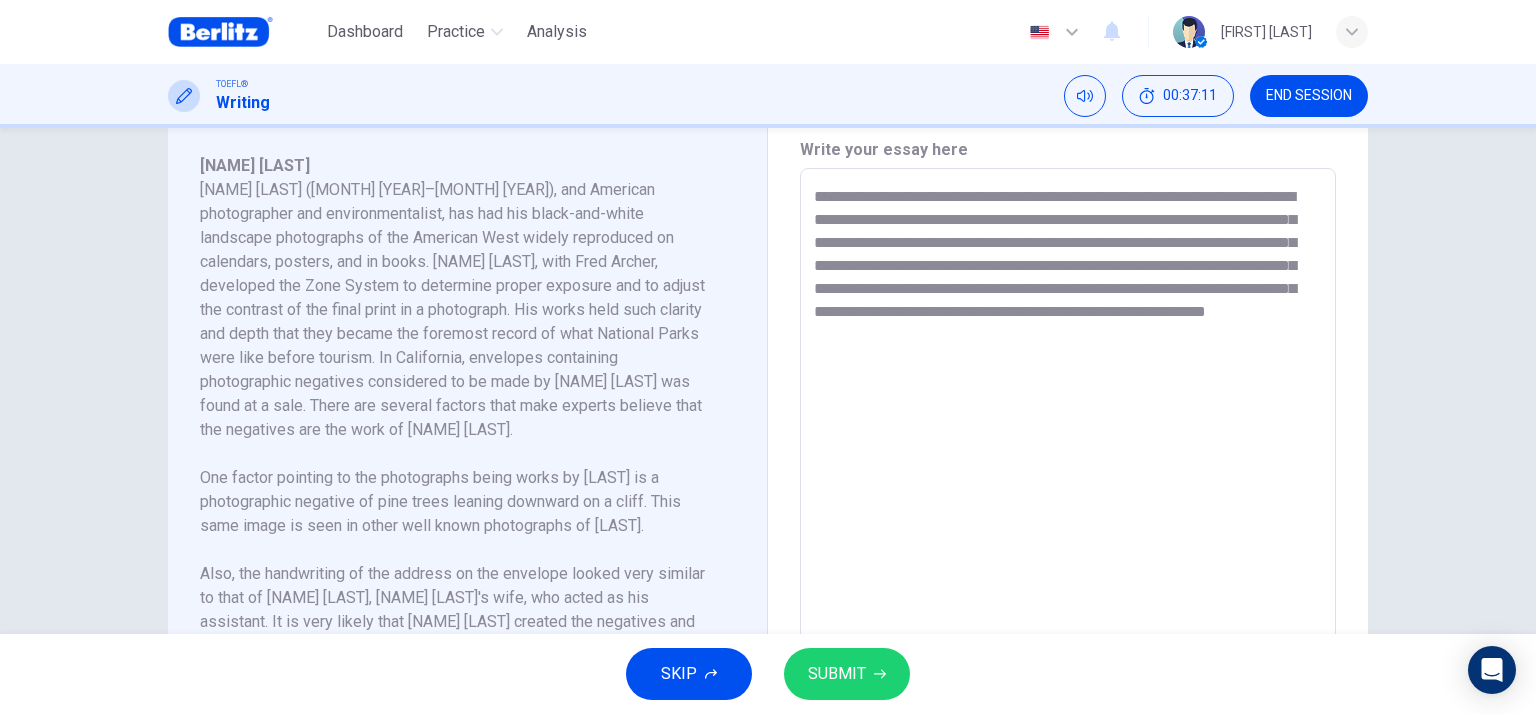 click on "**********" at bounding box center (1068, 453) 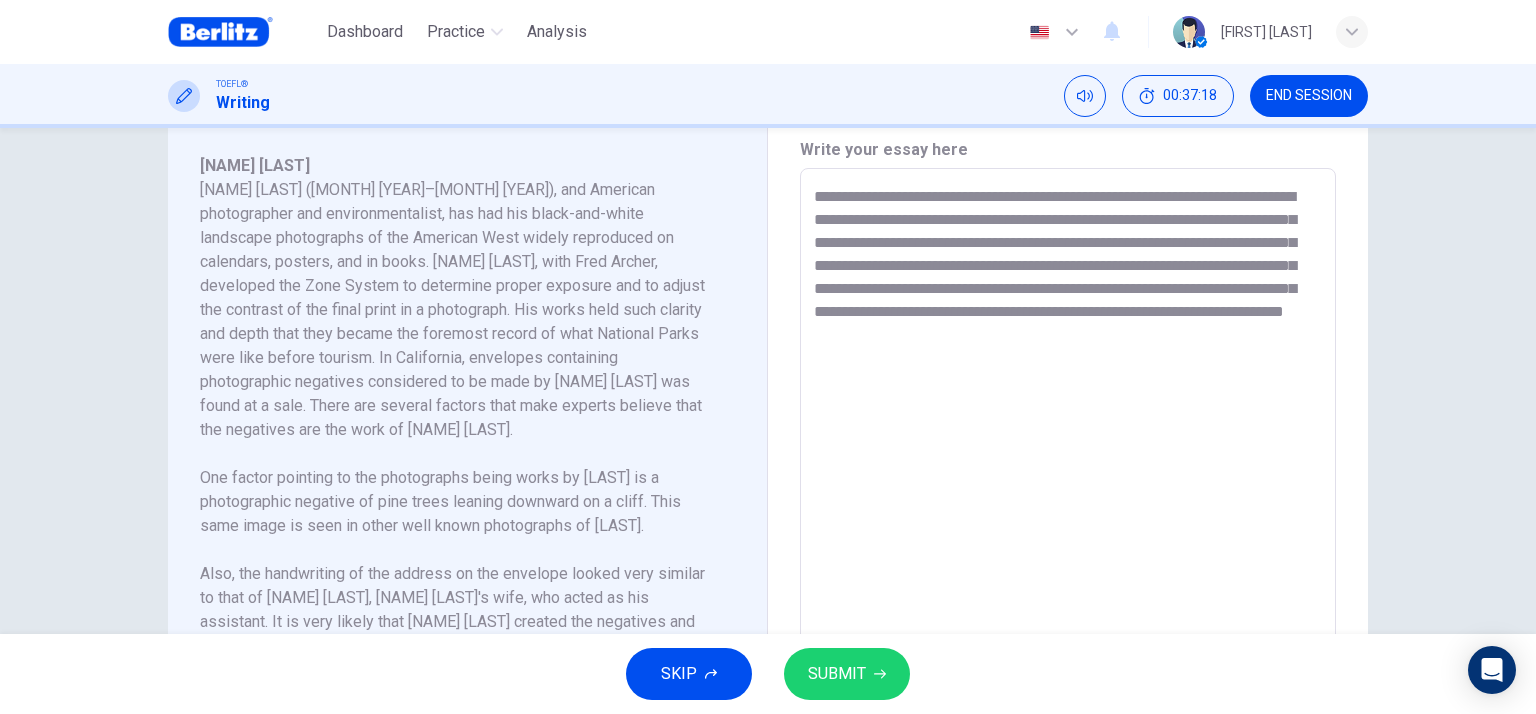 click on "**********" at bounding box center (1068, 453) 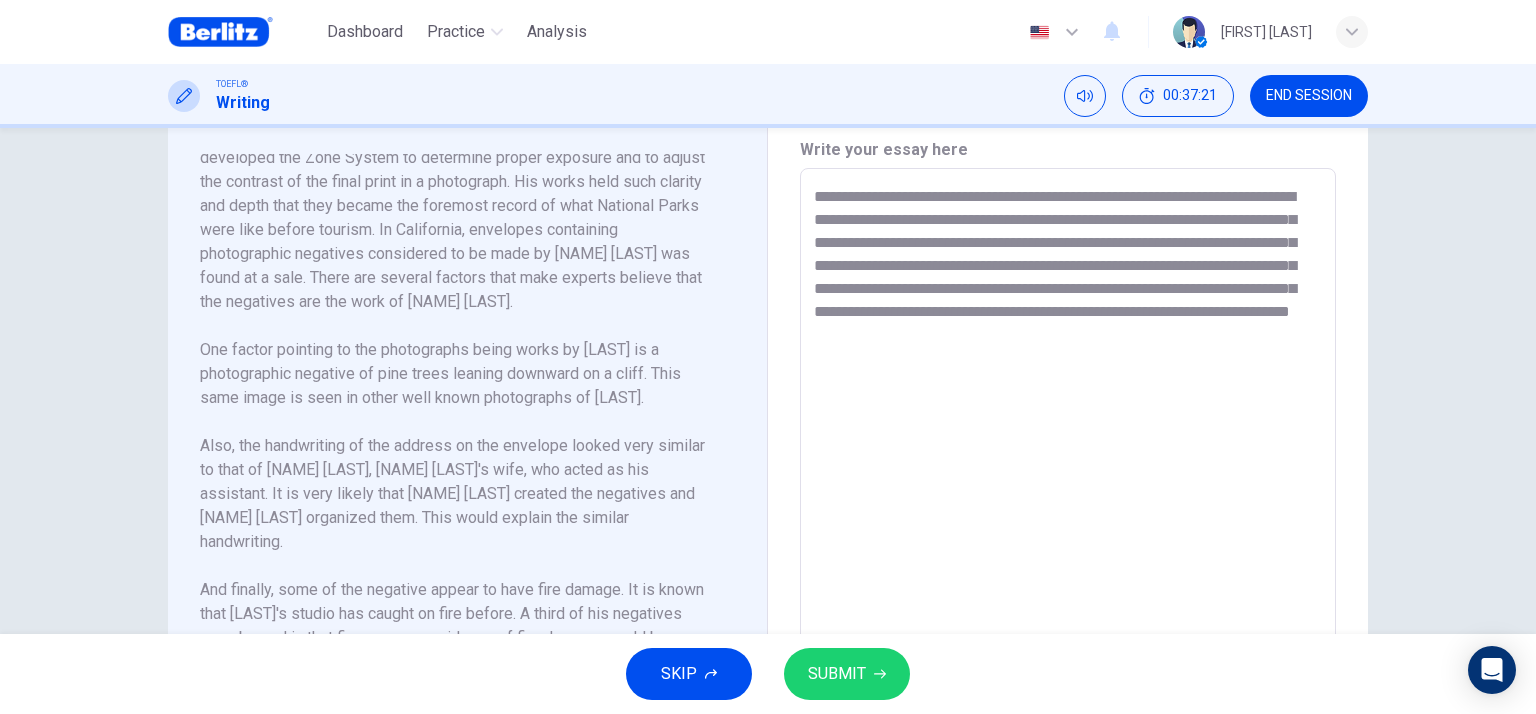 scroll, scrollTop: 152, scrollLeft: 0, axis: vertical 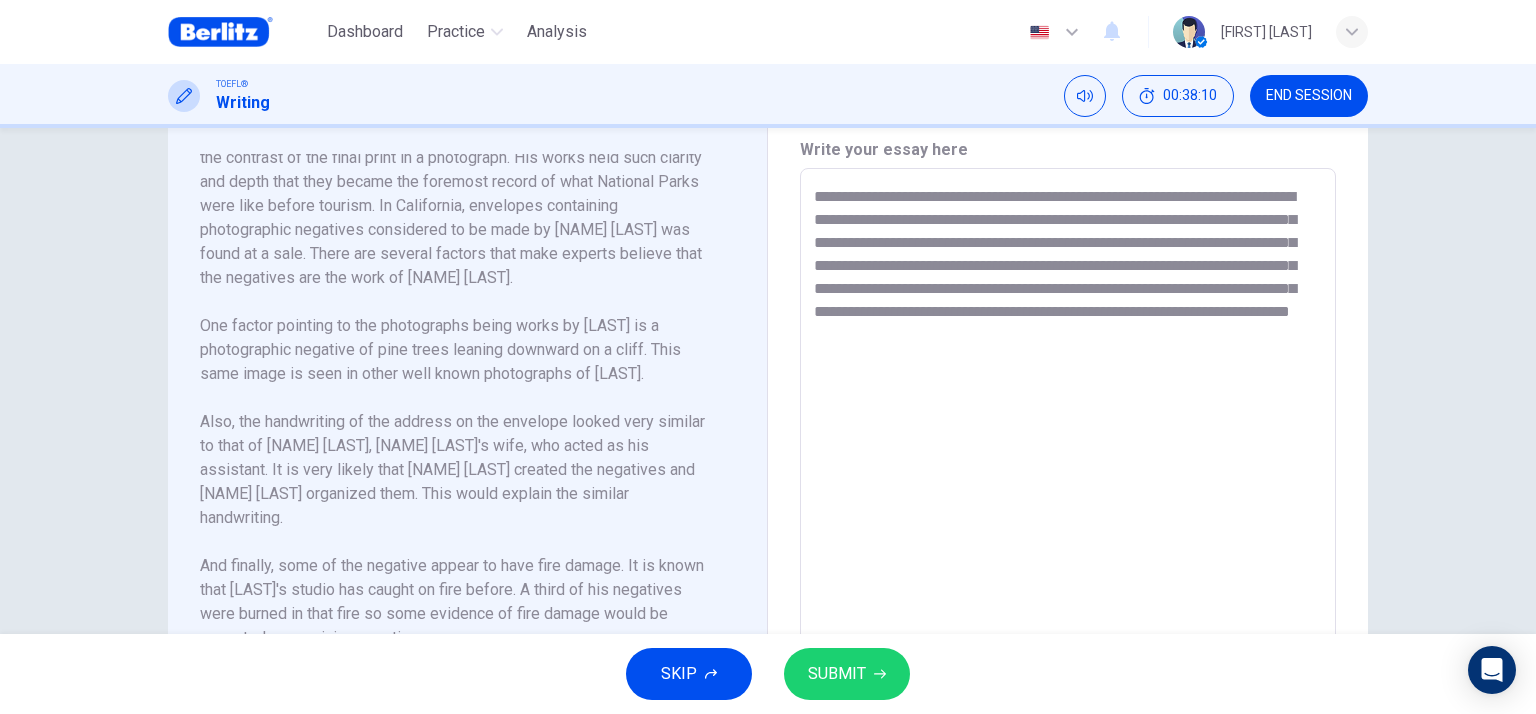 click on "**********" at bounding box center (1068, 453) 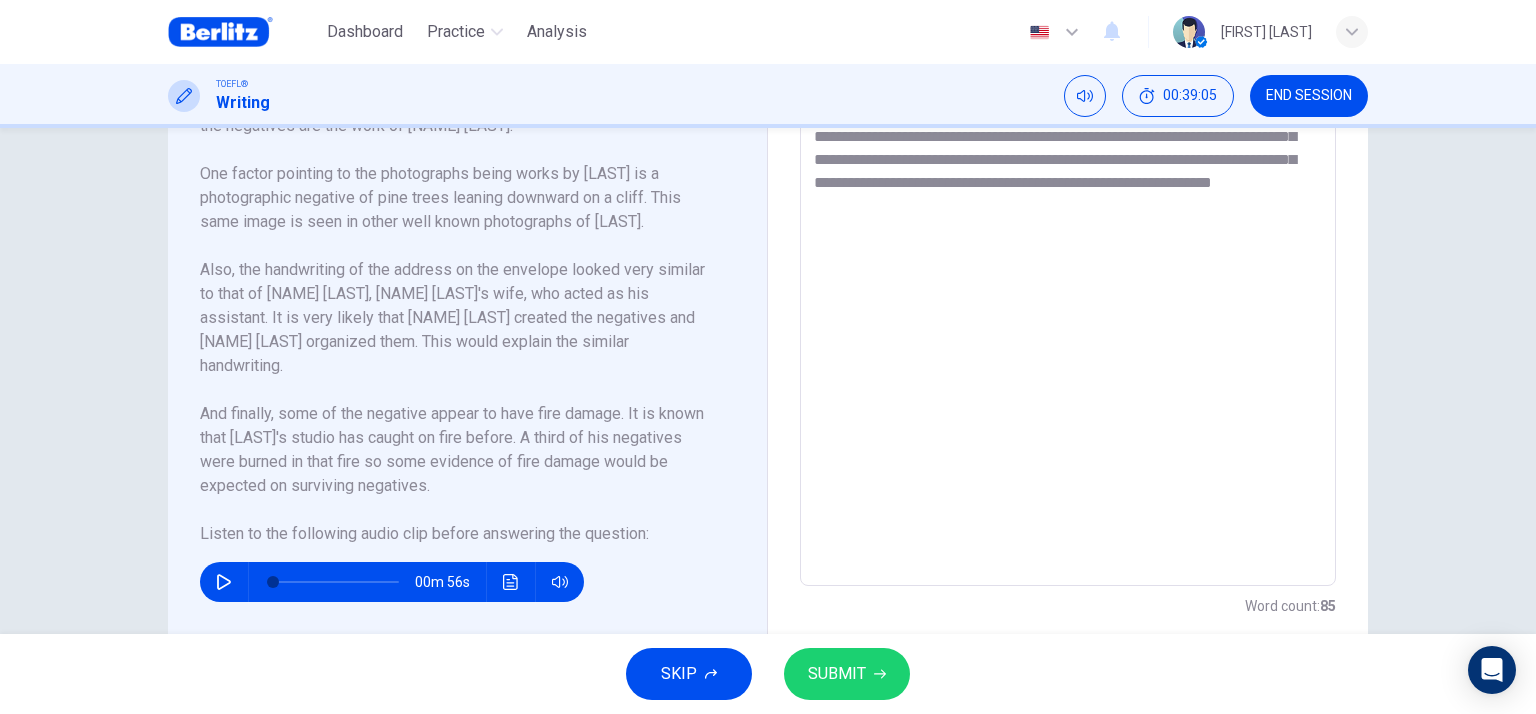 scroll, scrollTop: 639, scrollLeft: 0, axis: vertical 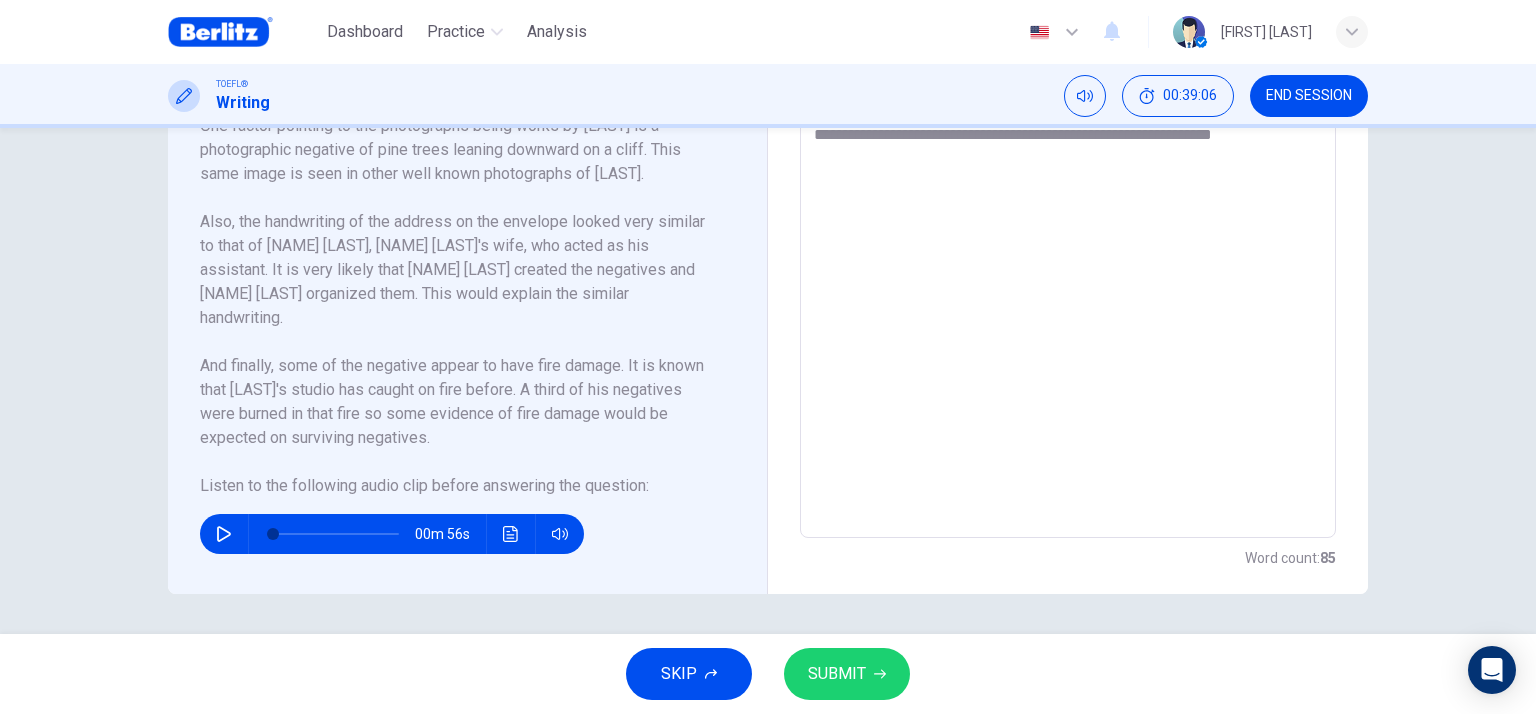 type on "**********" 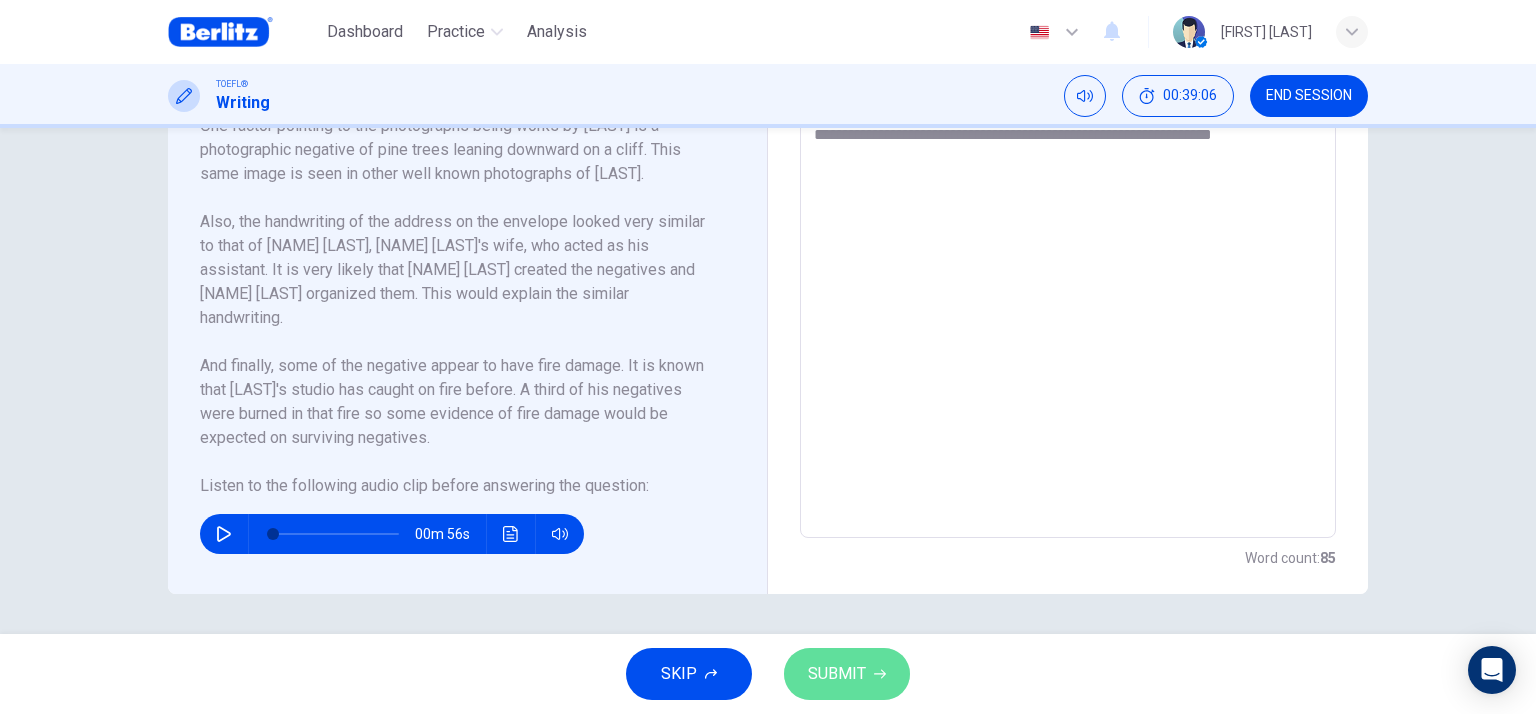 click on "SUBMIT" at bounding box center [837, 674] 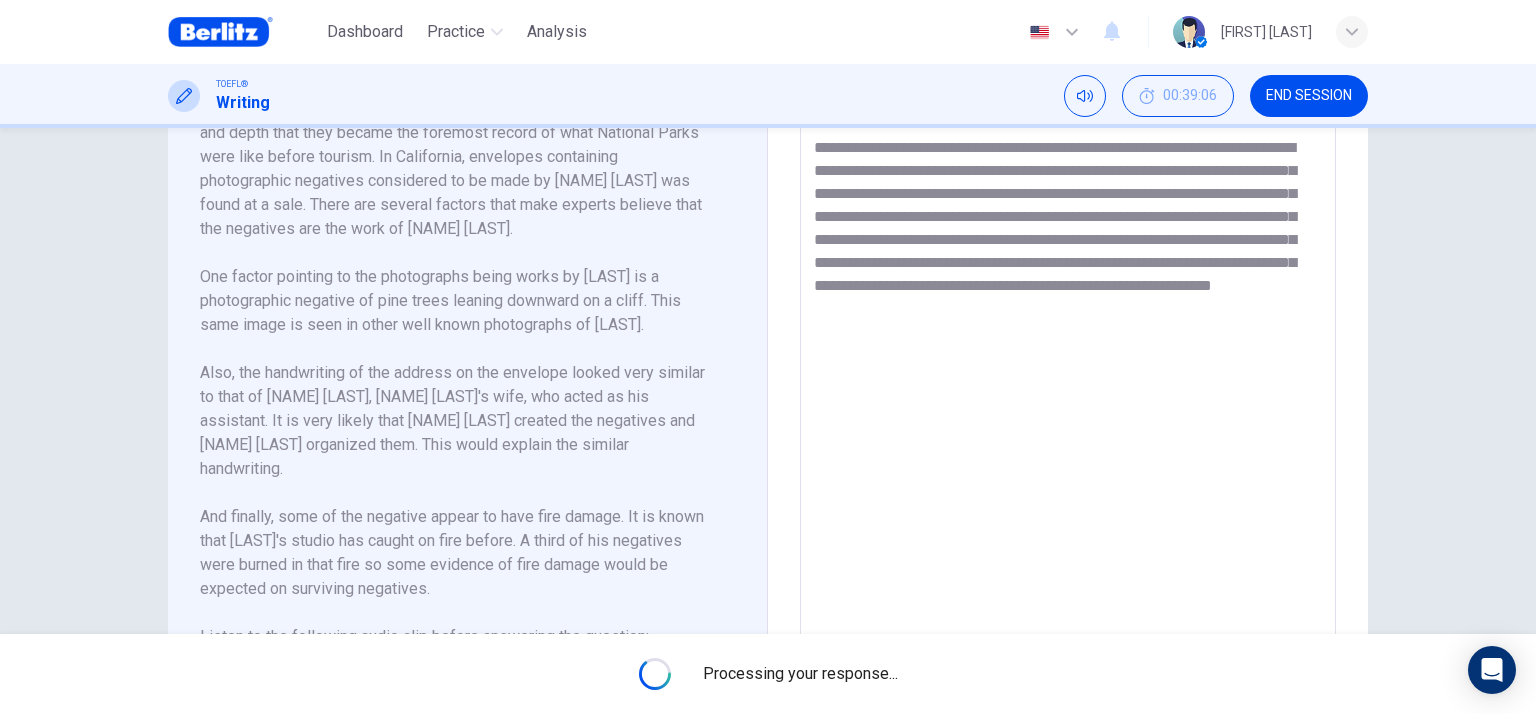 scroll, scrollTop: 439, scrollLeft: 0, axis: vertical 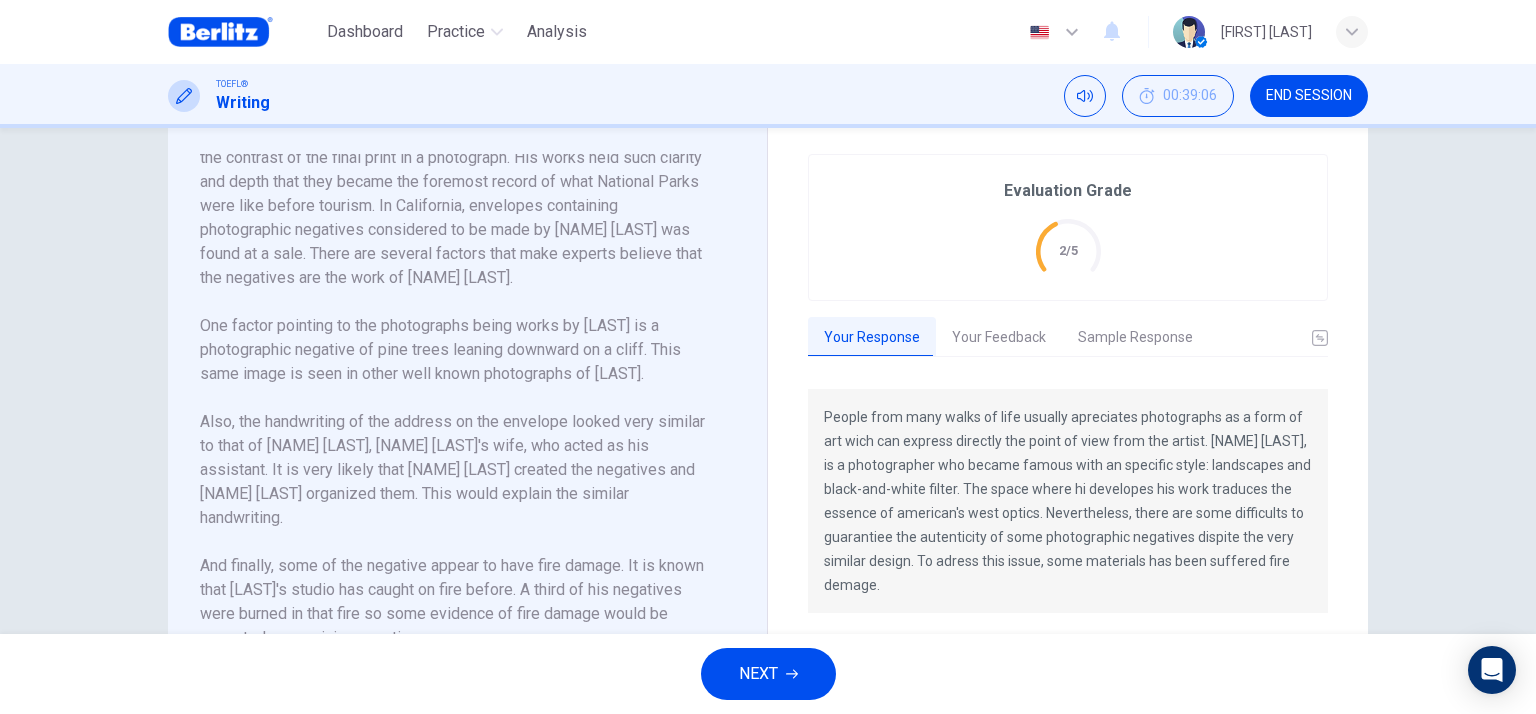 click on "Your Feedback" at bounding box center [999, 338] 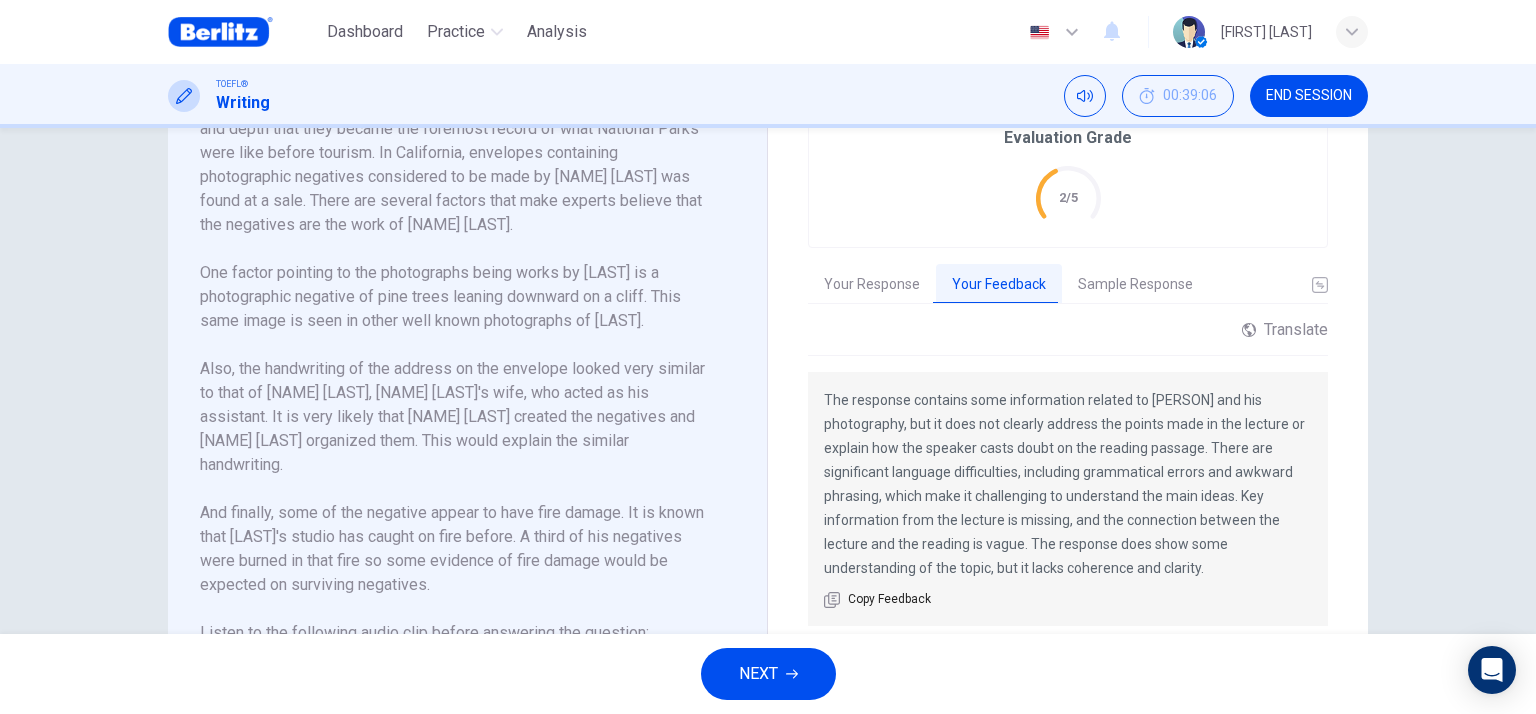 scroll, scrollTop: 539, scrollLeft: 0, axis: vertical 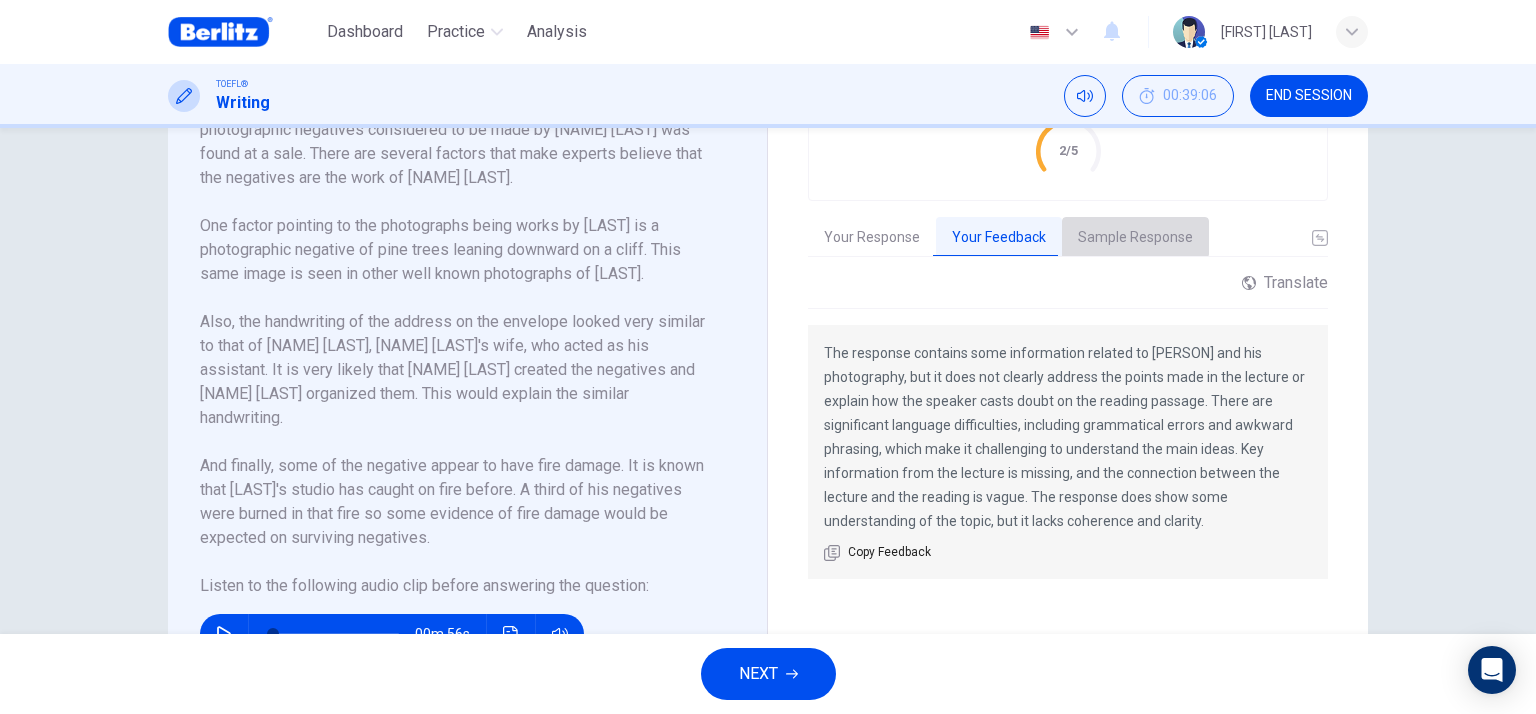 click on "Sample Response" at bounding box center [1135, 238] 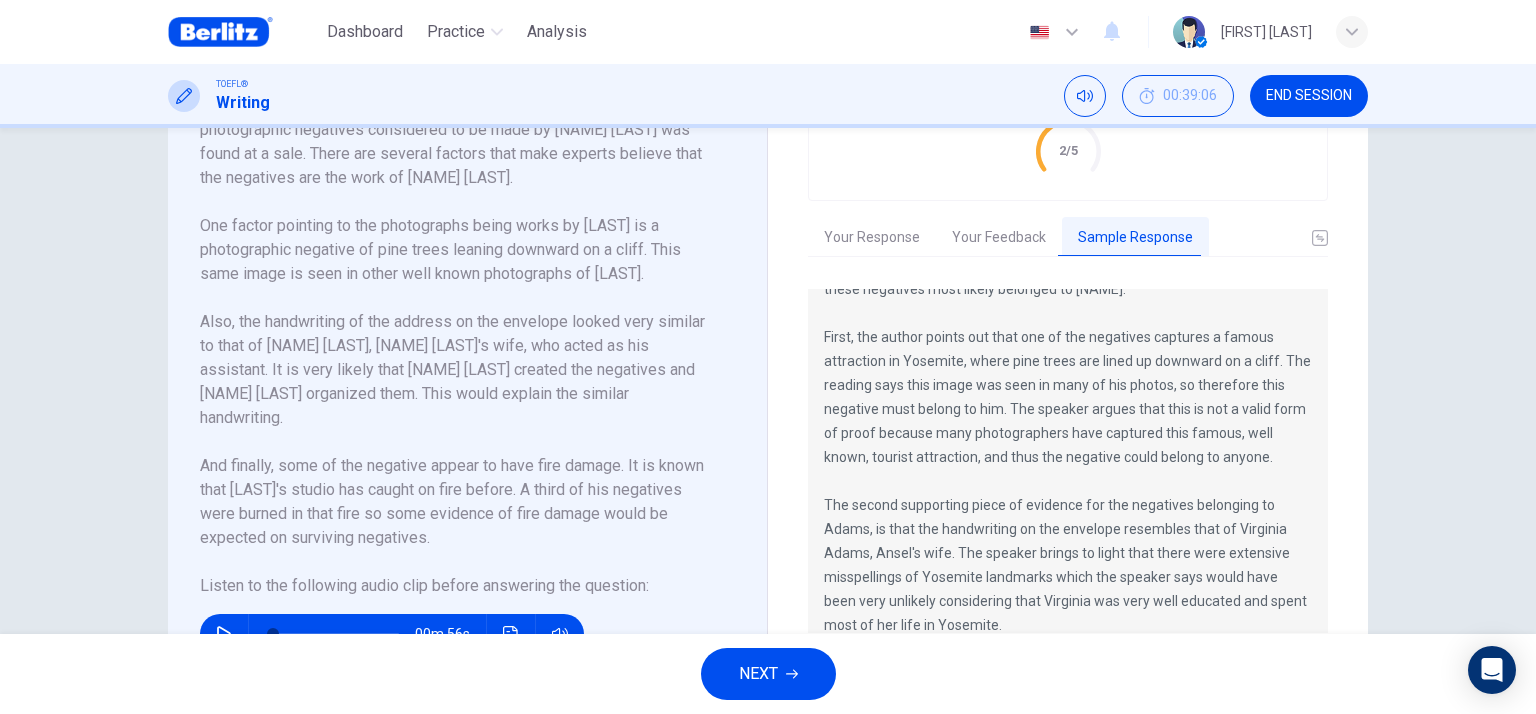 scroll, scrollTop: 0, scrollLeft: 0, axis: both 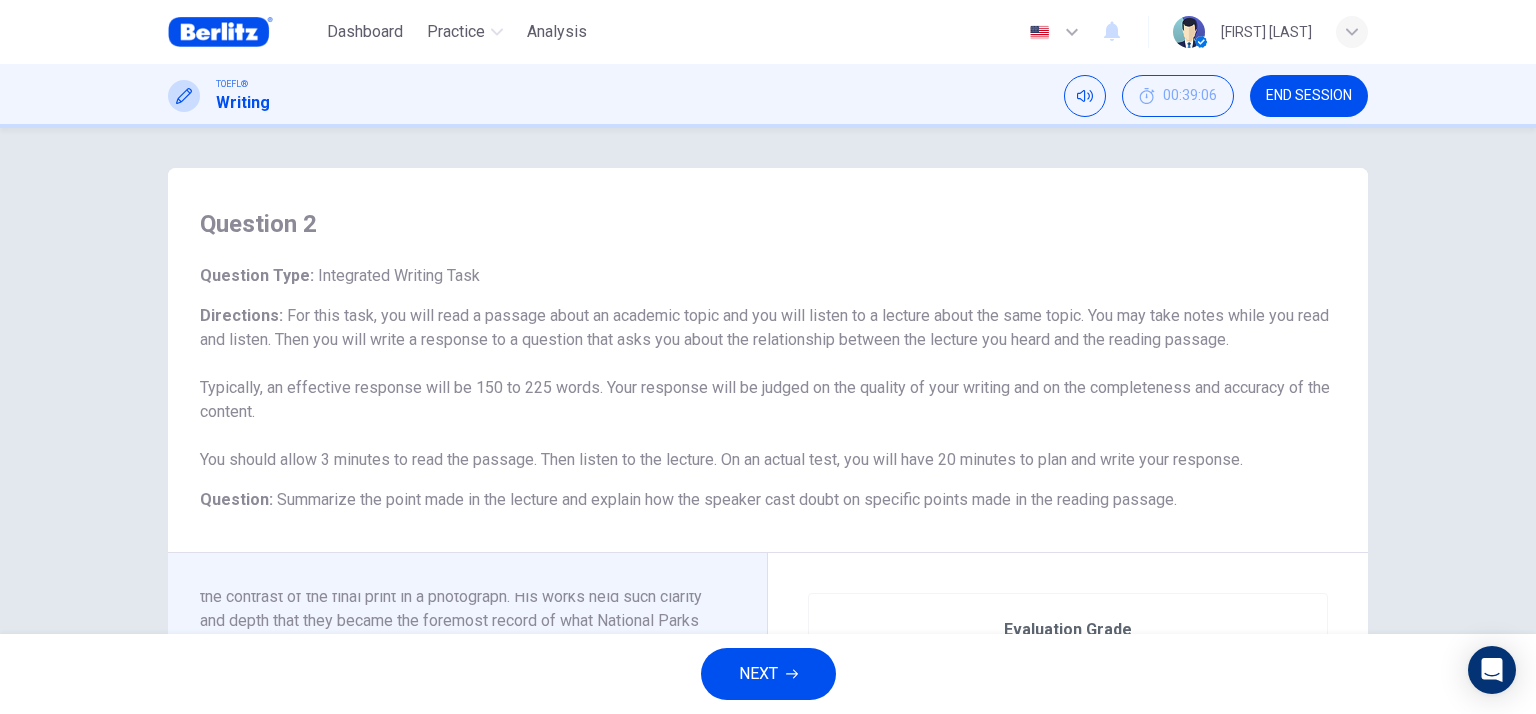 drag, startPoint x: 1193, startPoint y: 489, endPoint x: 168, endPoint y: 455, distance: 1025.5637 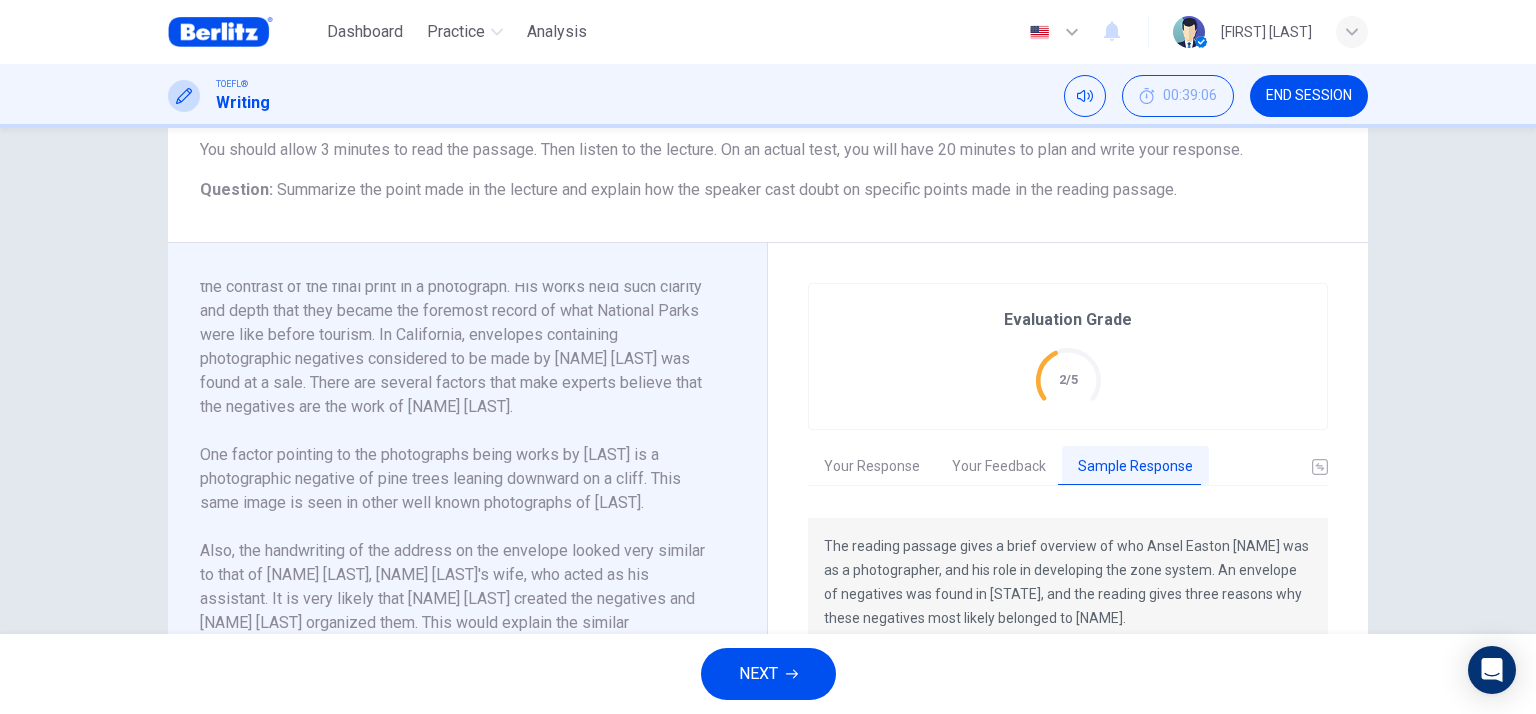 scroll, scrollTop: 400, scrollLeft: 0, axis: vertical 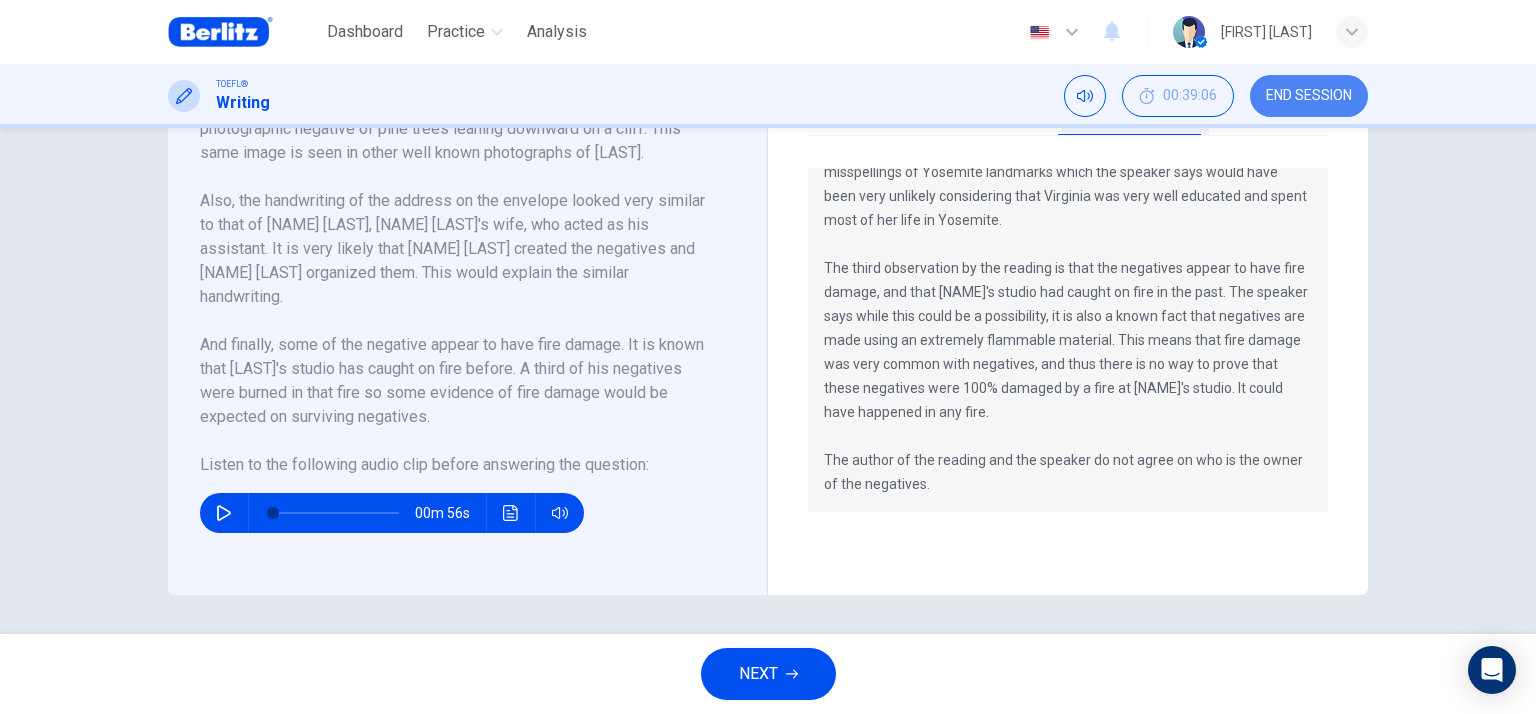 click on "END SESSION" at bounding box center (1309, 96) 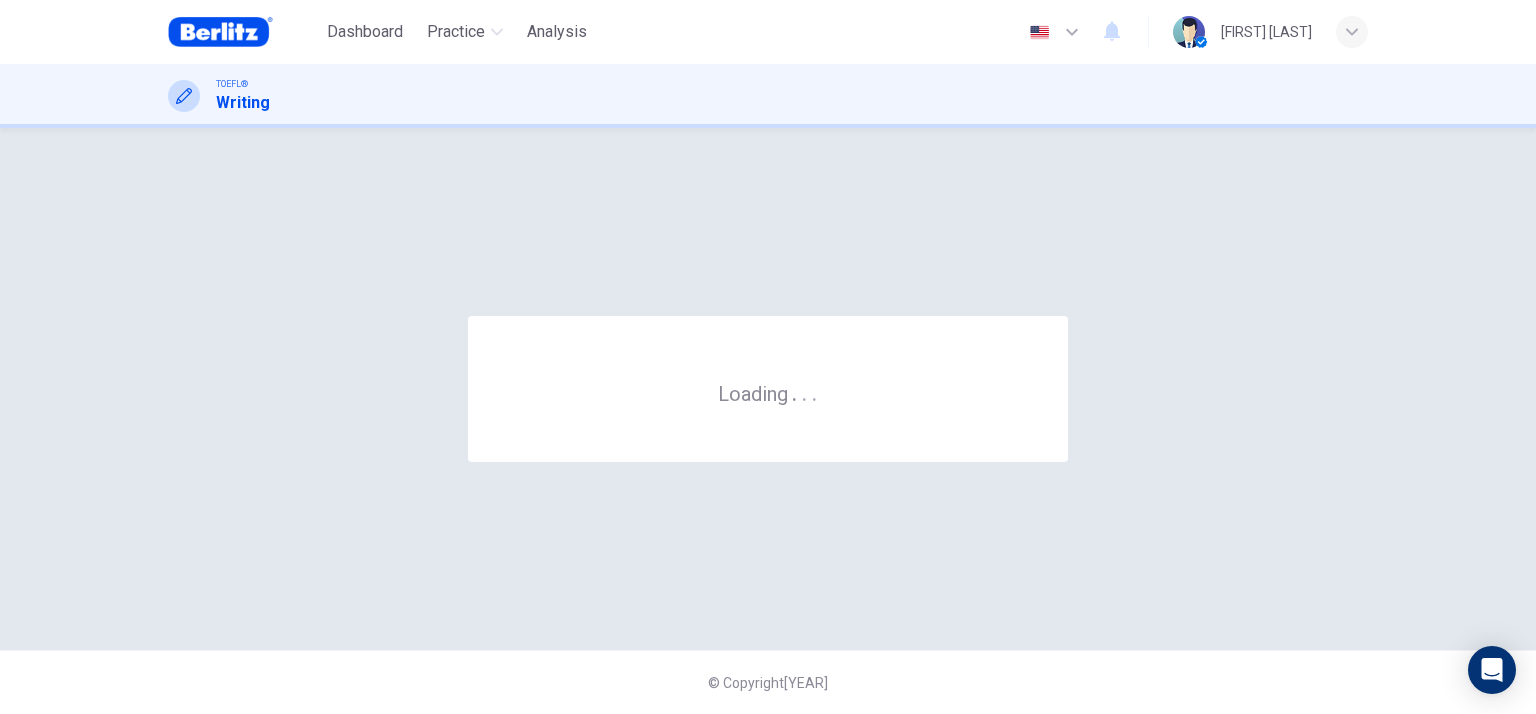 scroll, scrollTop: 0, scrollLeft: 0, axis: both 